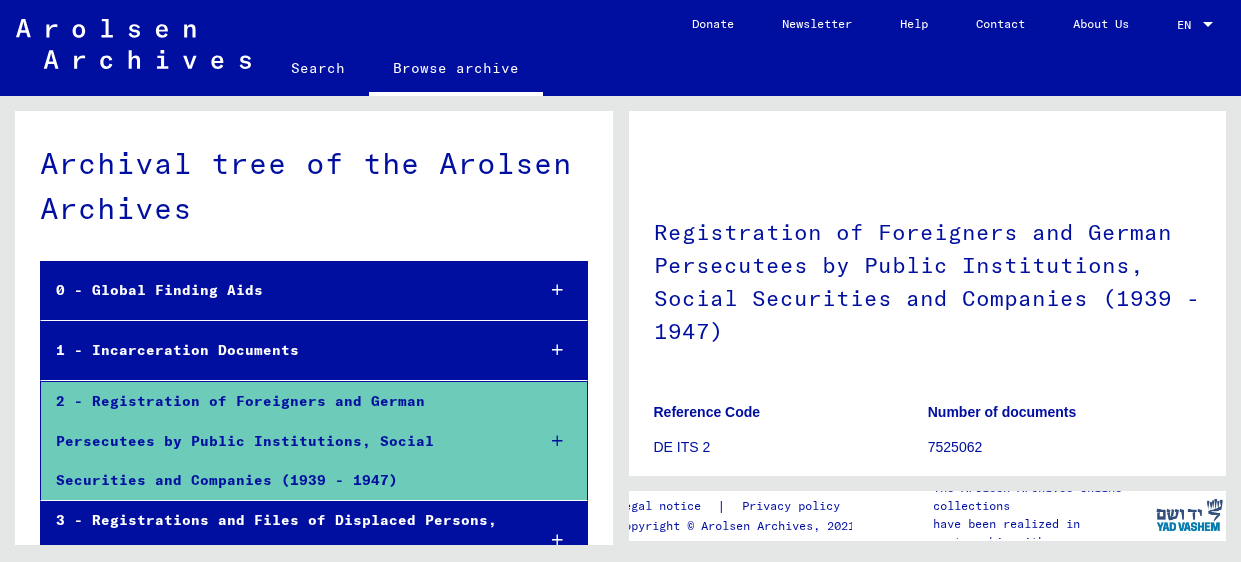 scroll, scrollTop: 0, scrollLeft: 0, axis: both 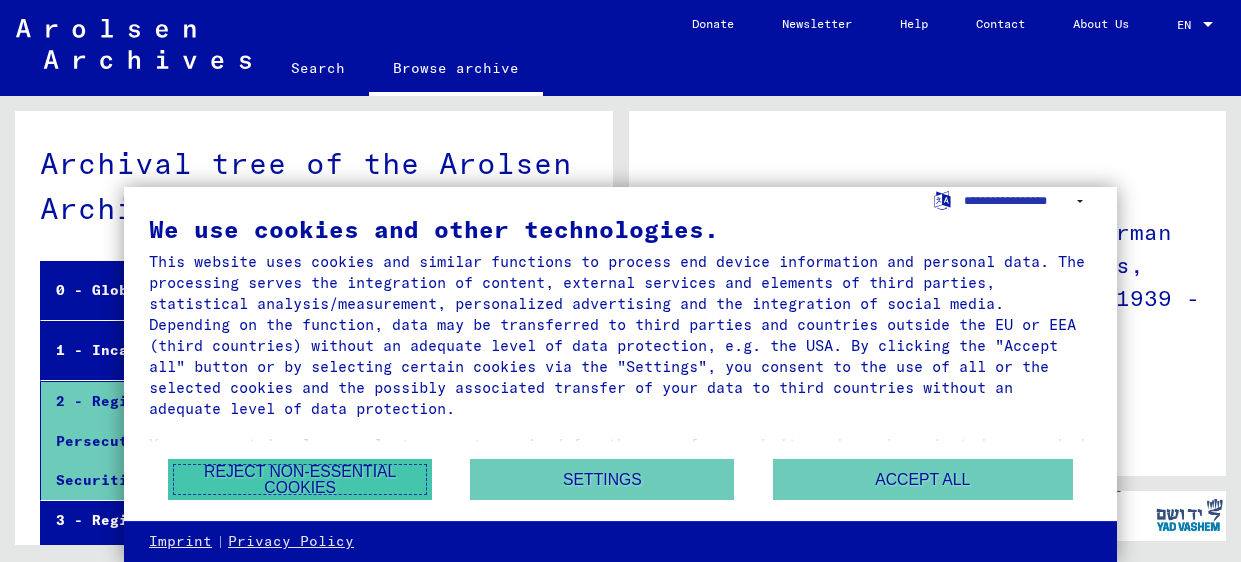 click on "Reject non-essential cookies" at bounding box center [300, 479] 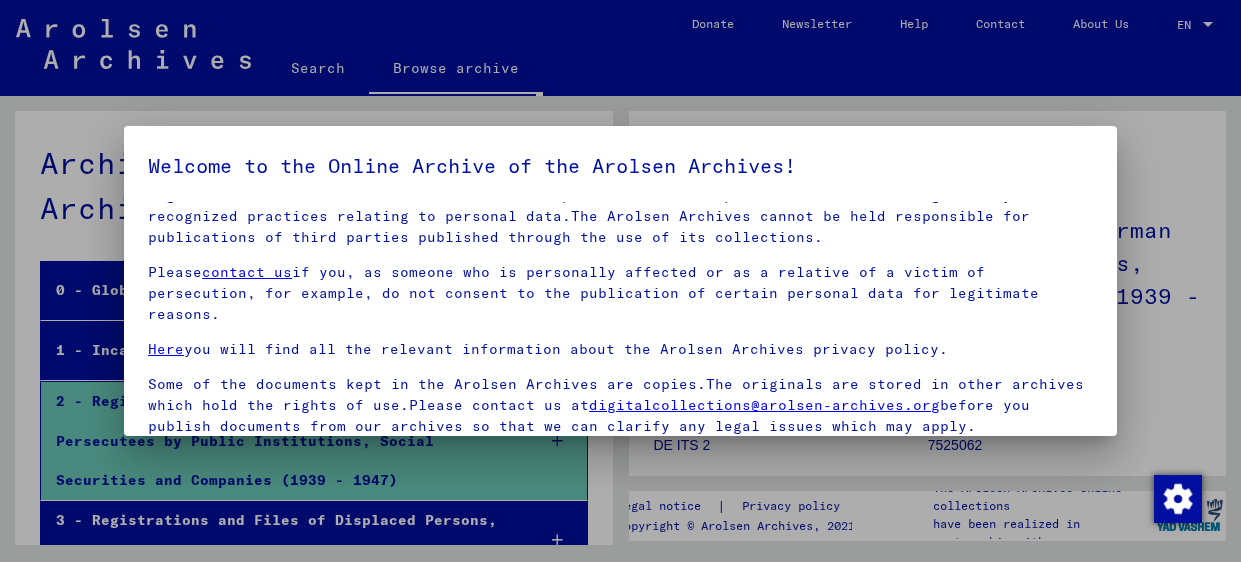 scroll, scrollTop: 135, scrollLeft: 0, axis: vertical 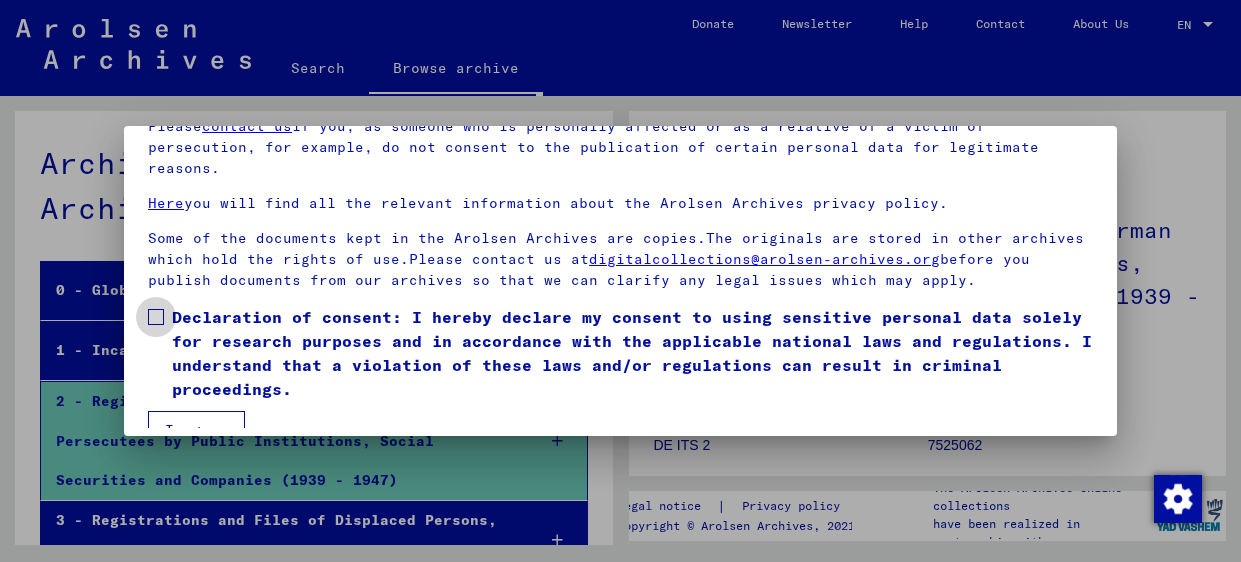 click at bounding box center [156, 317] 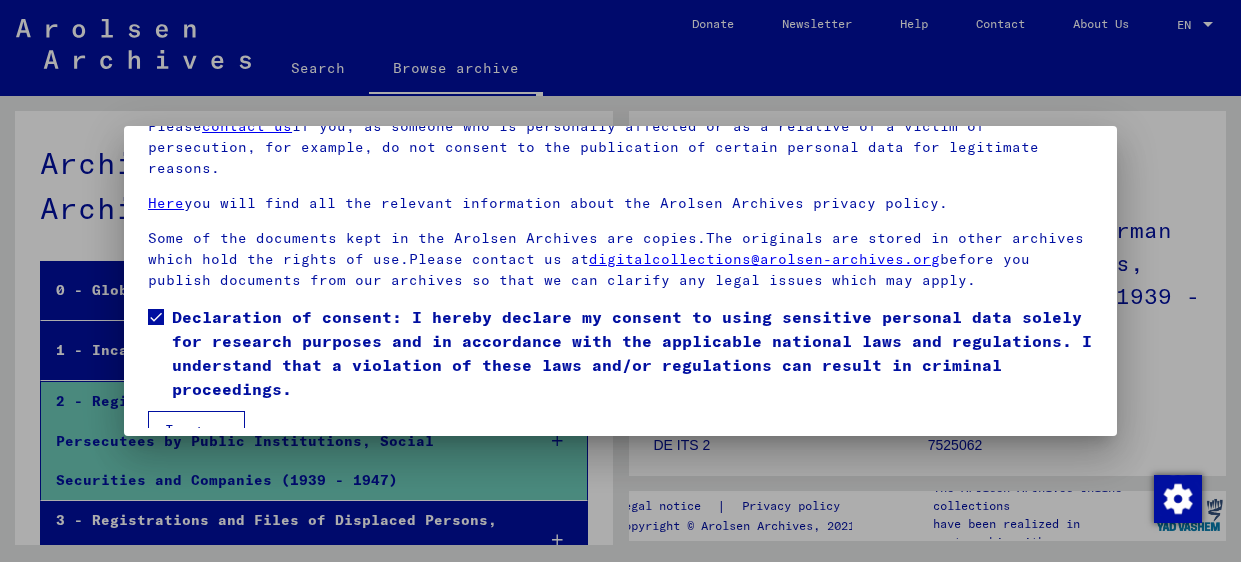 click on "I agree" at bounding box center [196, 430] 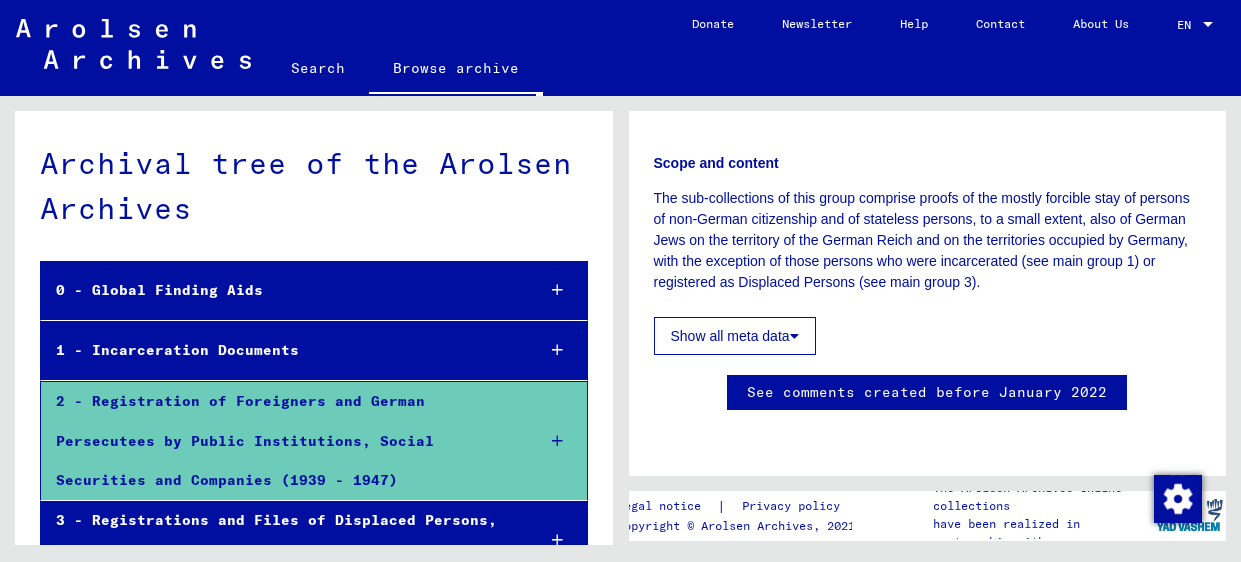 scroll, scrollTop: 988, scrollLeft: 0, axis: vertical 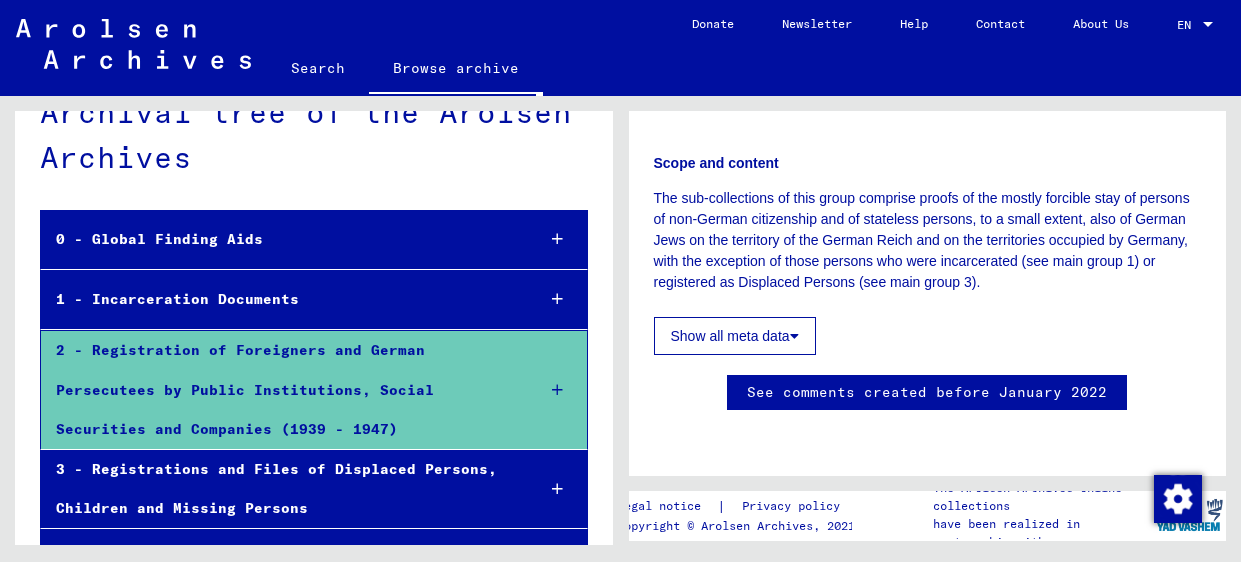 click on "0 - Global Finding Aids" at bounding box center (280, 239) 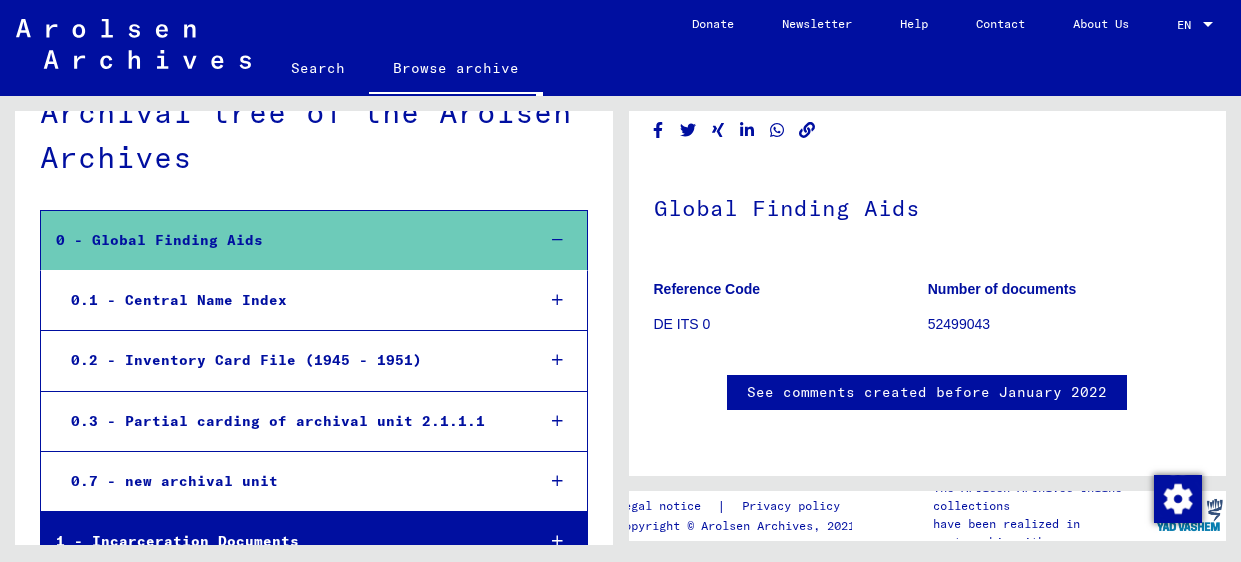 scroll, scrollTop: 373, scrollLeft: 0, axis: vertical 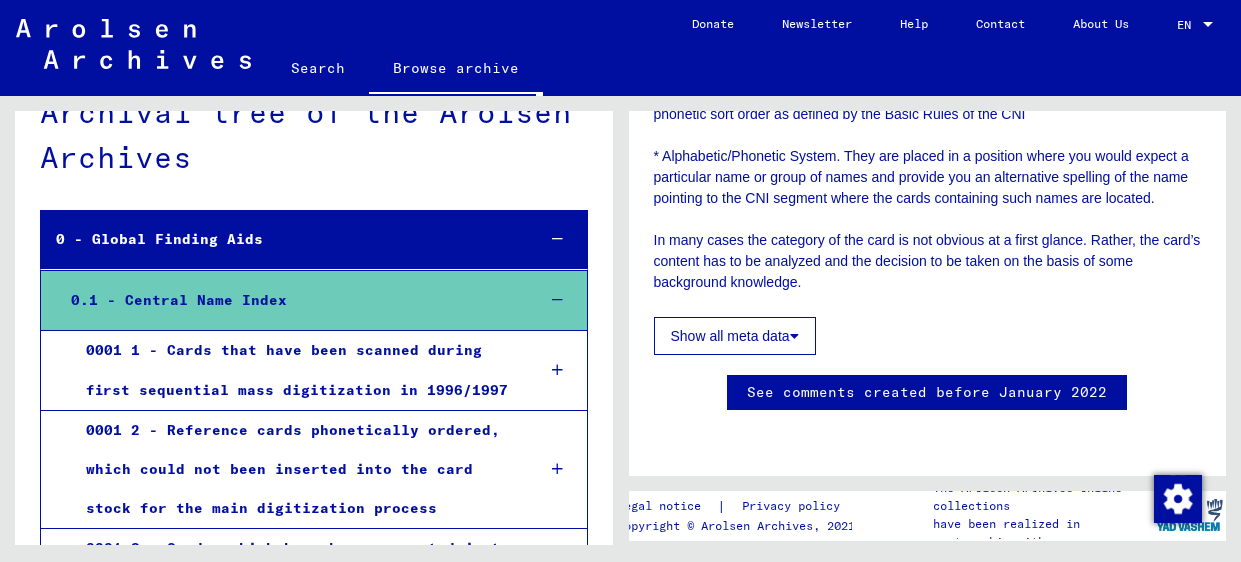 click on "Search" 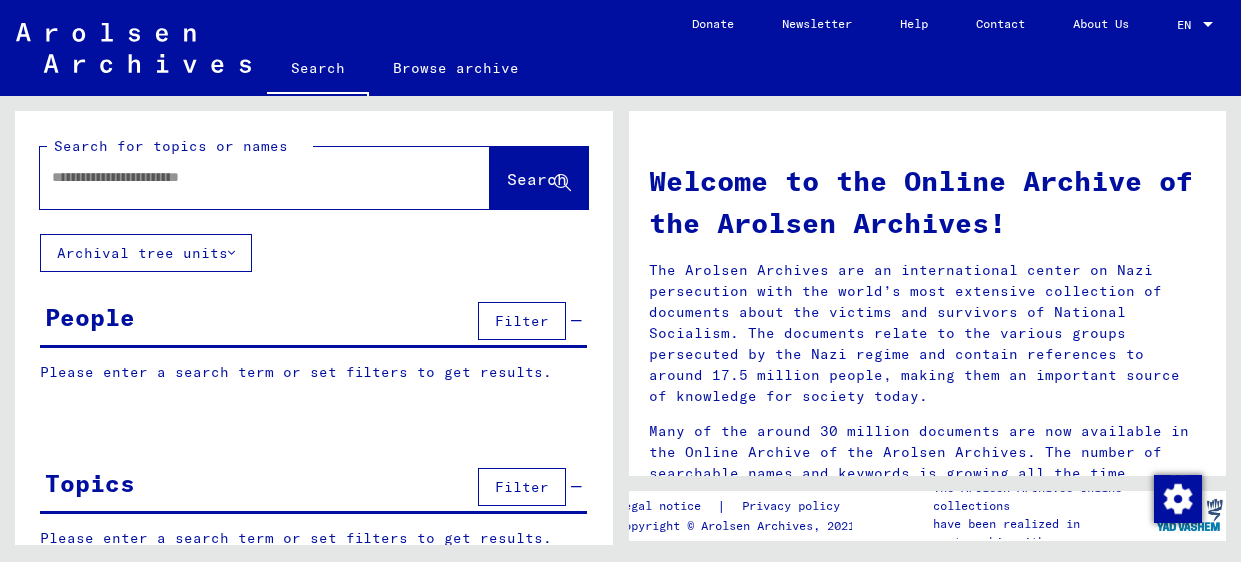 click at bounding box center (241, 177) 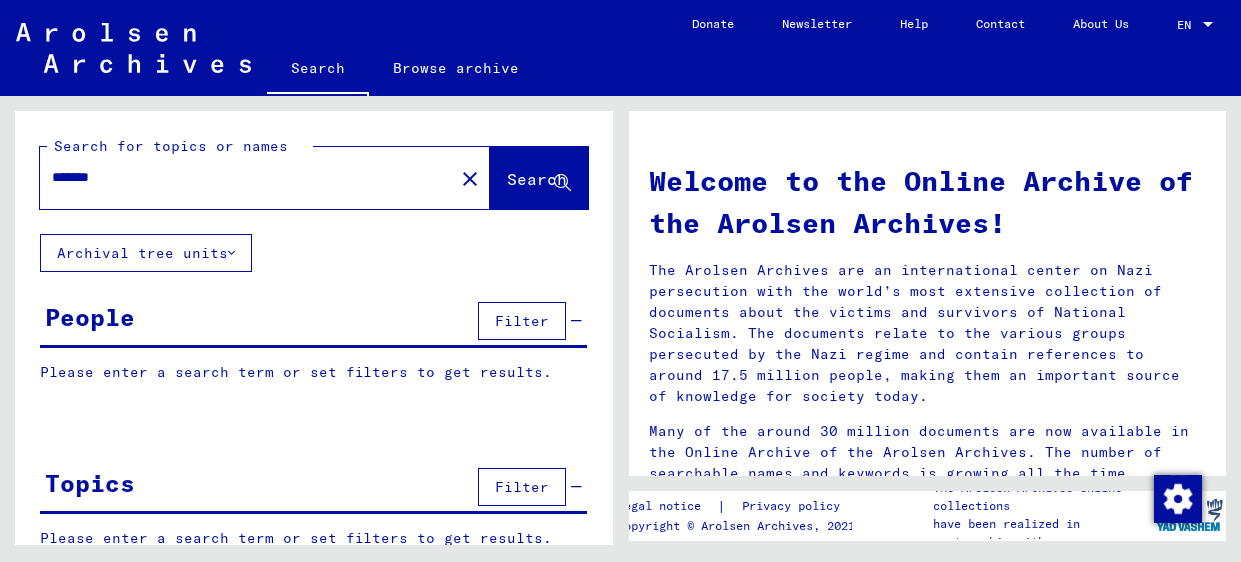 type on "*******" 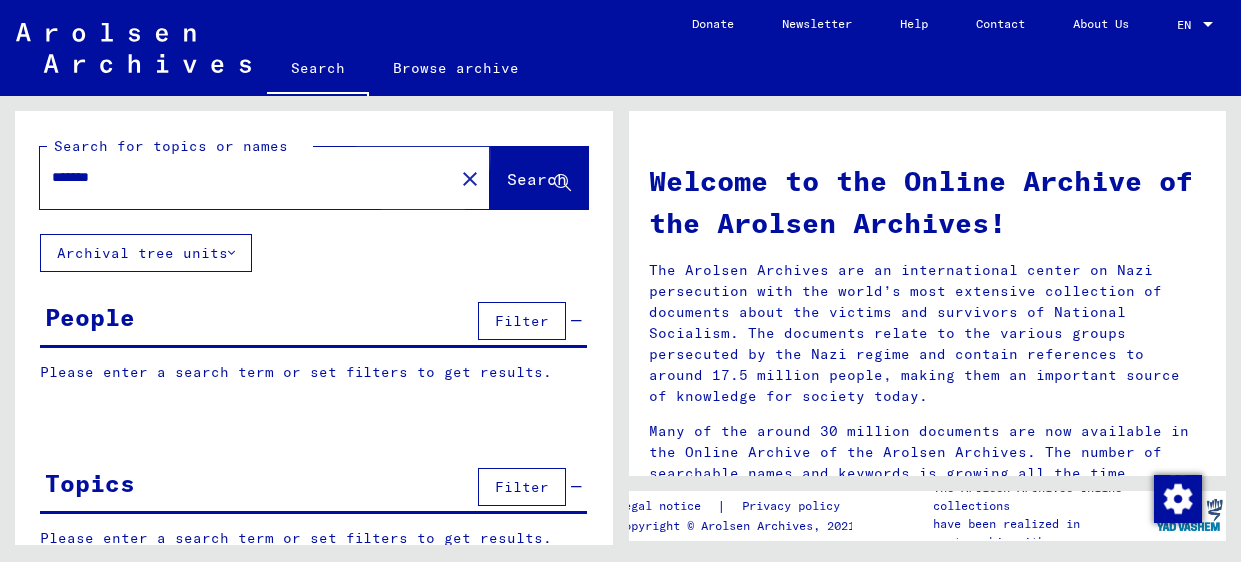 click on "Search" 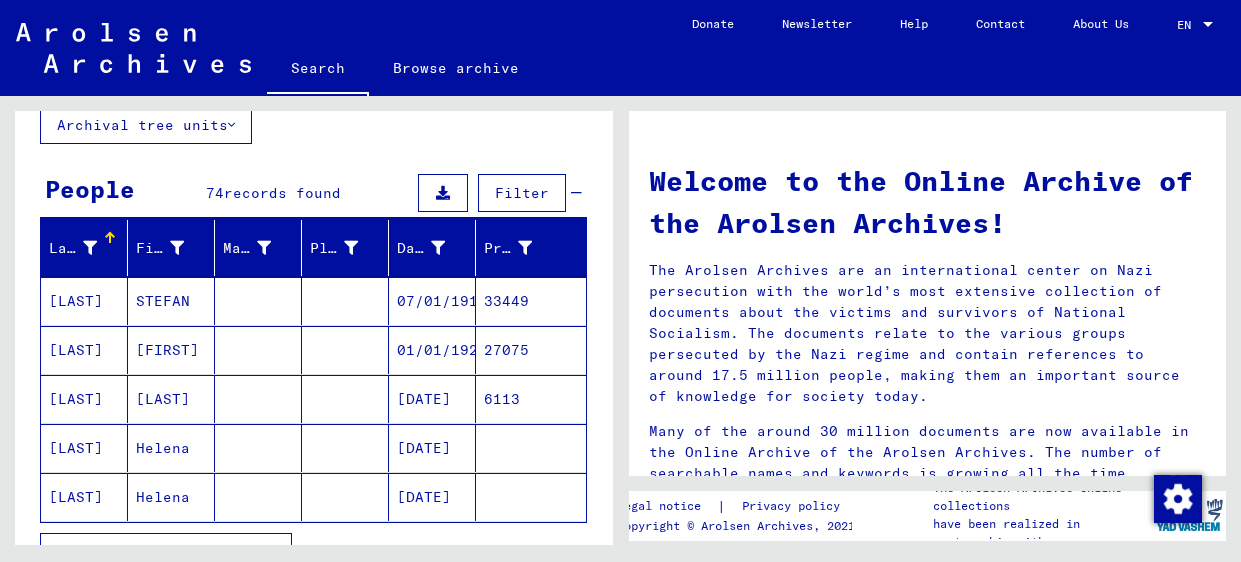scroll, scrollTop: 158, scrollLeft: 0, axis: vertical 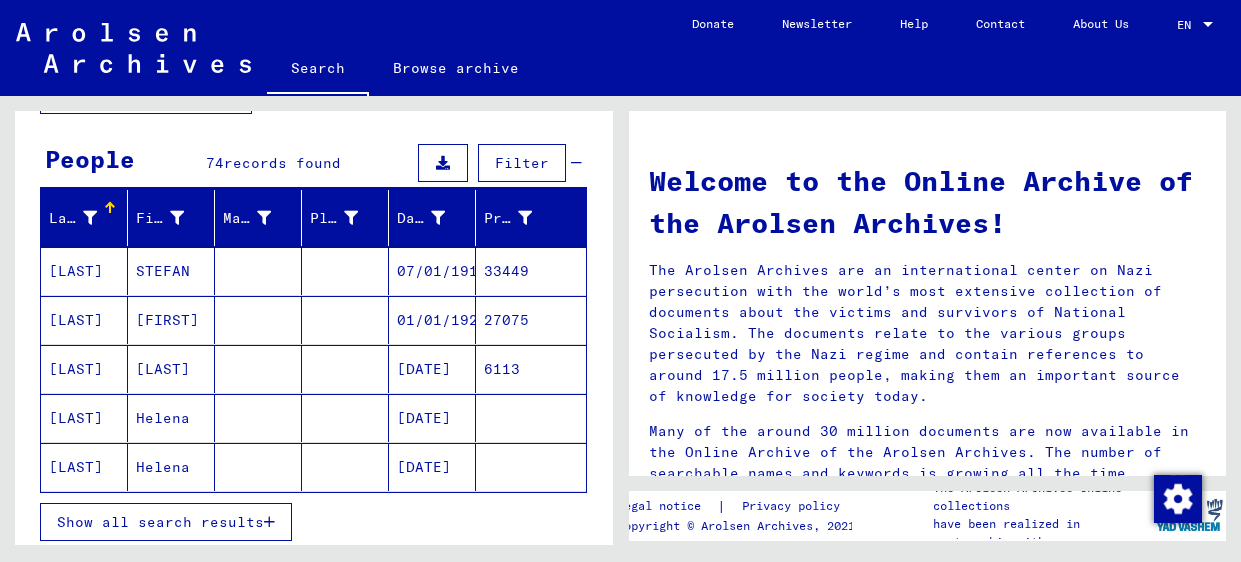 click on "Show all search results" at bounding box center [160, 522] 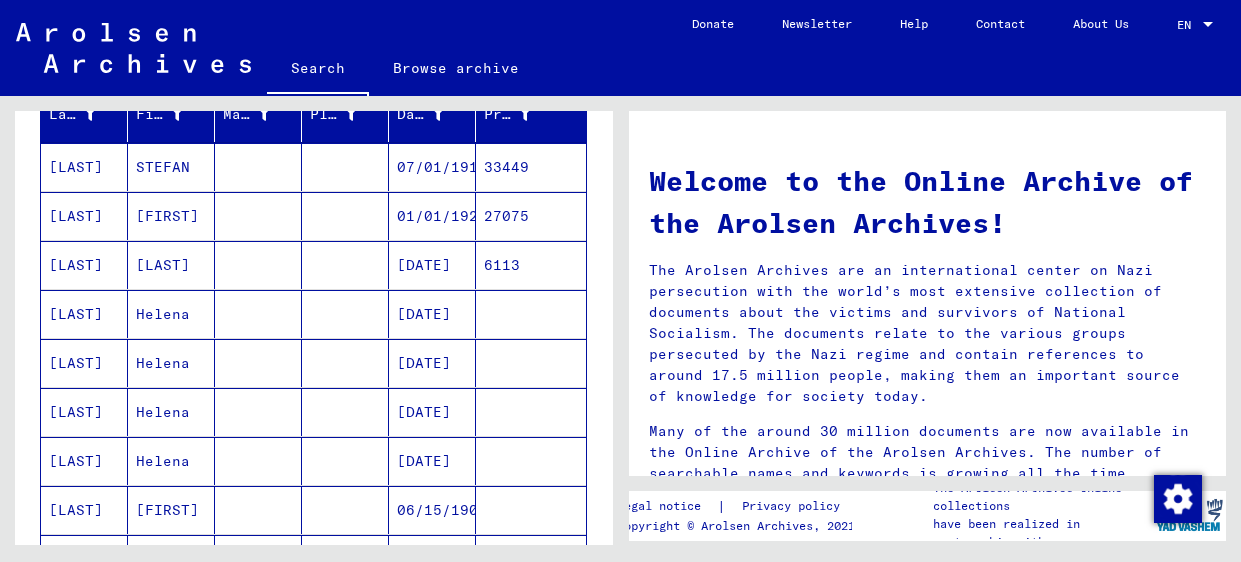scroll, scrollTop: 218, scrollLeft: 0, axis: vertical 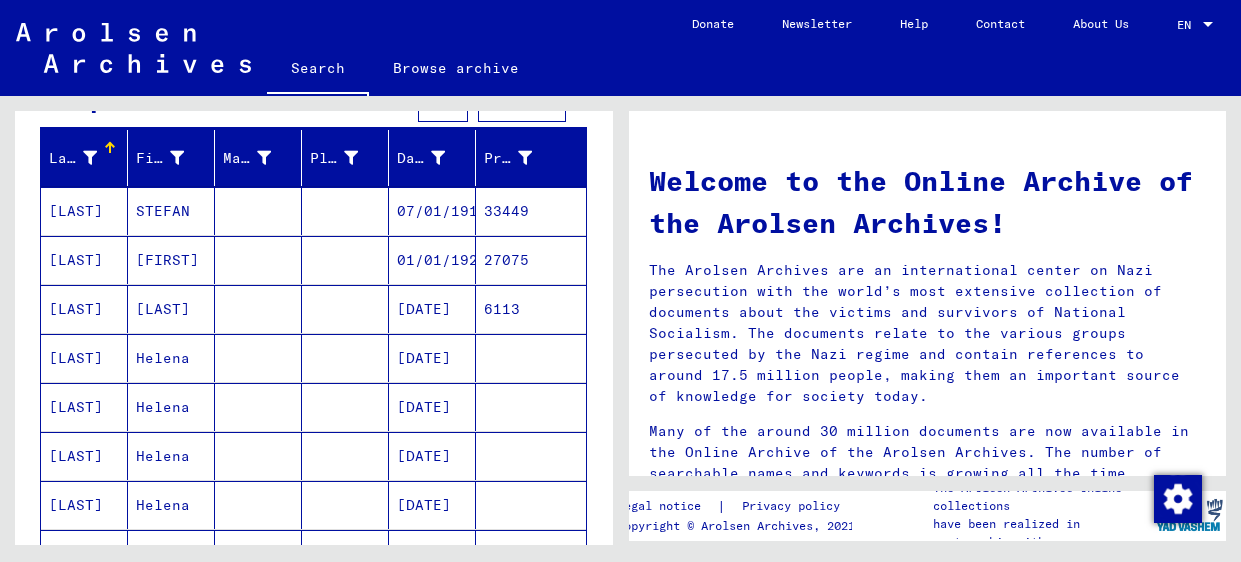 click on "Search for topics or names ******* close  Search   Archival tree units  People 74  records found  Filter   Last Name   First Name   Maiden Name   Place of Birth   Date of Birth   Prisoner #   [LAST]   [FIRST]         [DATE]   33449   [LAST]   [FIRST]         [DATE]   27075   [LAST]   [FIRST]         [DATE]   6113   [LAST]   [FIRST]         [DATE]      [LAST]   [FIRST]         [DATE]      [LAST]   [FIRST]         [DATE]      [LAST]   [FIRST]         [DATE]      [LAST]   [FIRST]         [DATE]      [LAST]   [FIRST]         [DATE]      [LAST]   [FIRST]         [DATE]      [LAST]   [FIRST]         [DATE]      [LAST]   [FIRST]         [DATE]      [LAST]   [FIRST]         [DATE]      [LAST]   [FIRST]         [DATE]      [LAST]   [FIRST]         [DATE]      [LAST]   [FIRST]         [DATE]      [LAST]   [FIRST]        *" 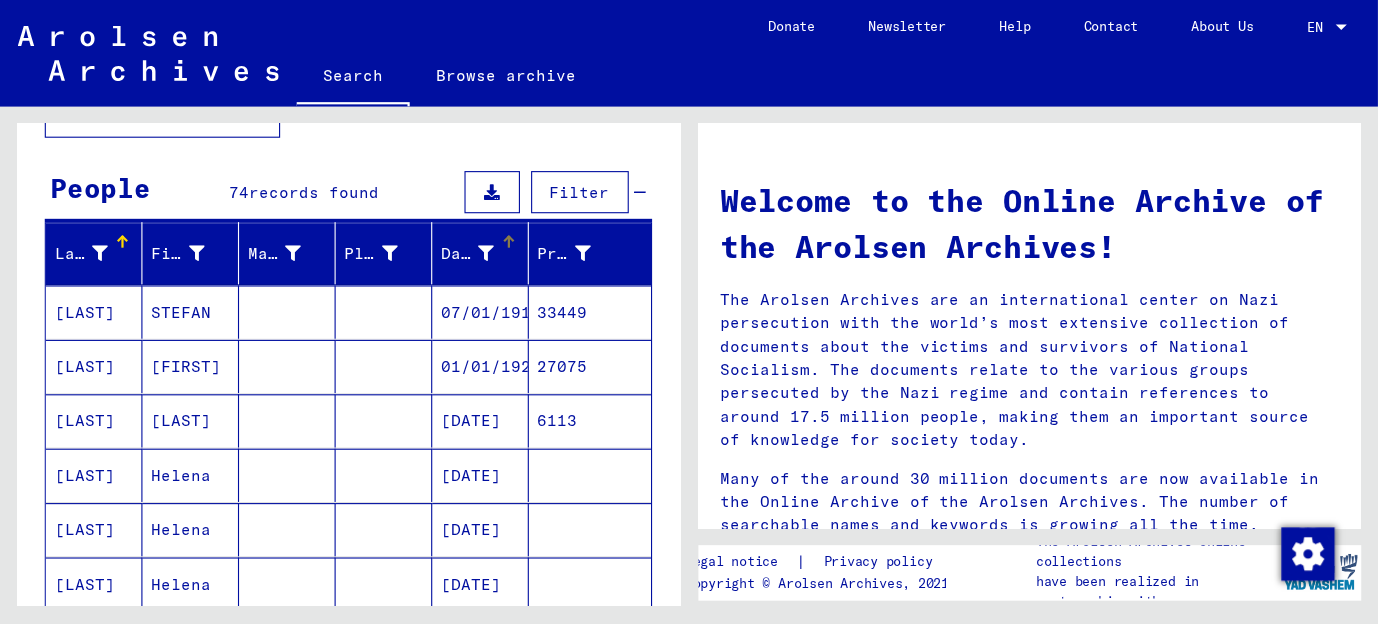 scroll, scrollTop: 147, scrollLeft: 0, axis: vertical 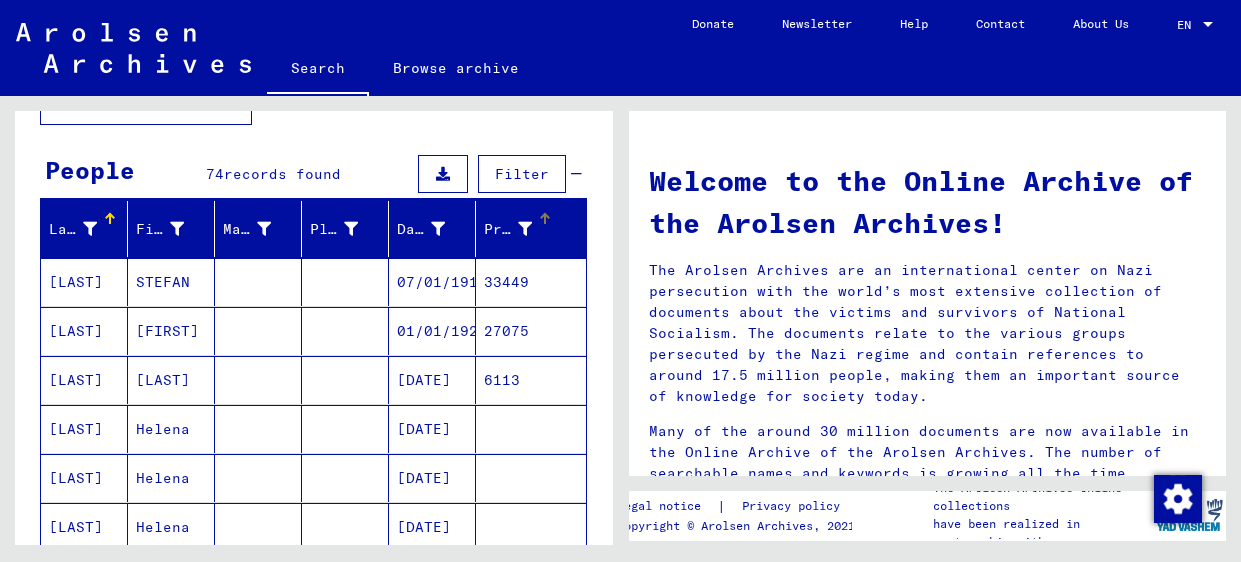 click on "Prisoner #" at bounding box center (531, 229) 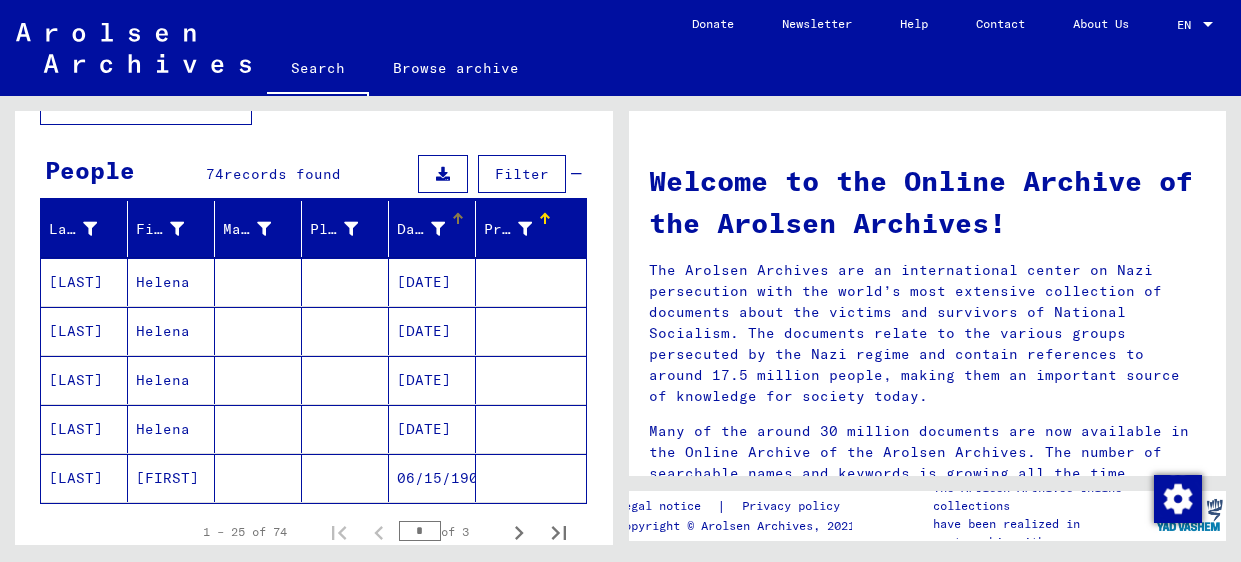 click on "Date of Birth" at bounding box center (421, 229) 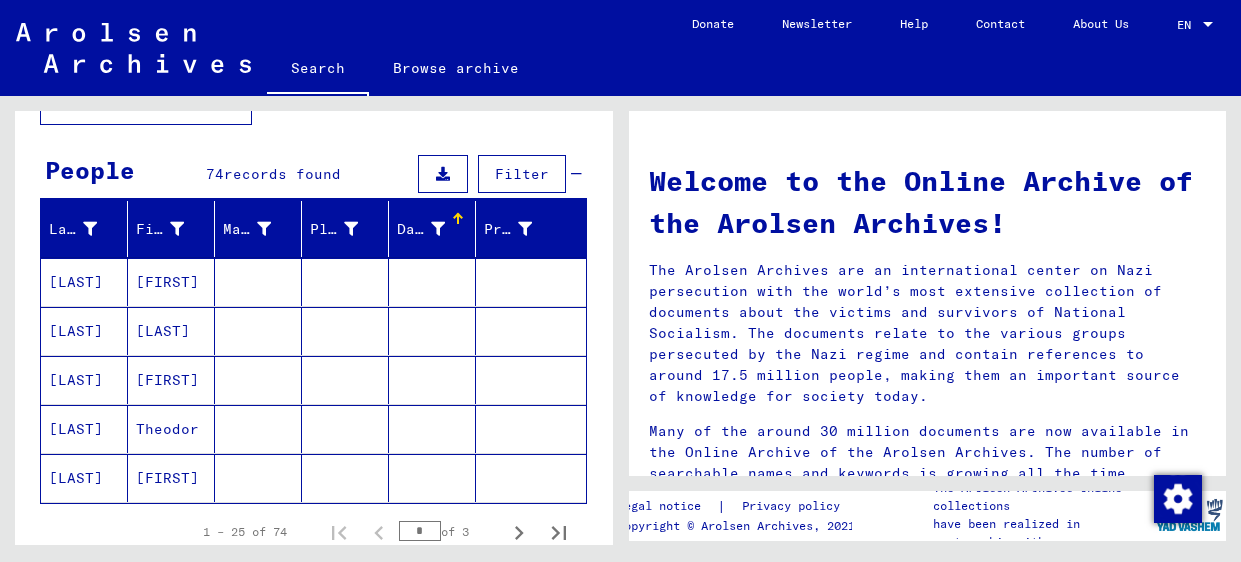 click on "Date of Birth" at bounding box center [421, 229] 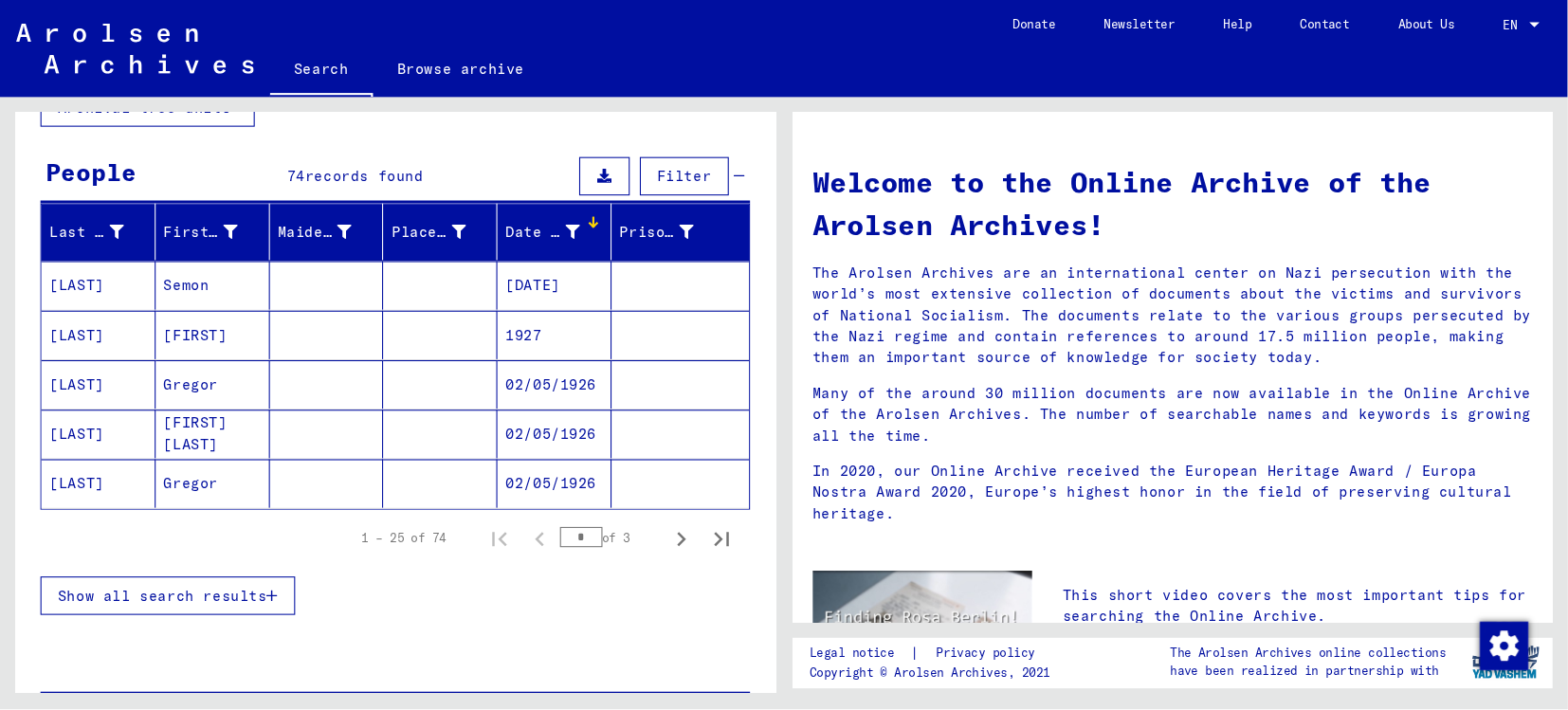 scroll, scrollTop: 139, scrollLeft: 0, axis: vertical 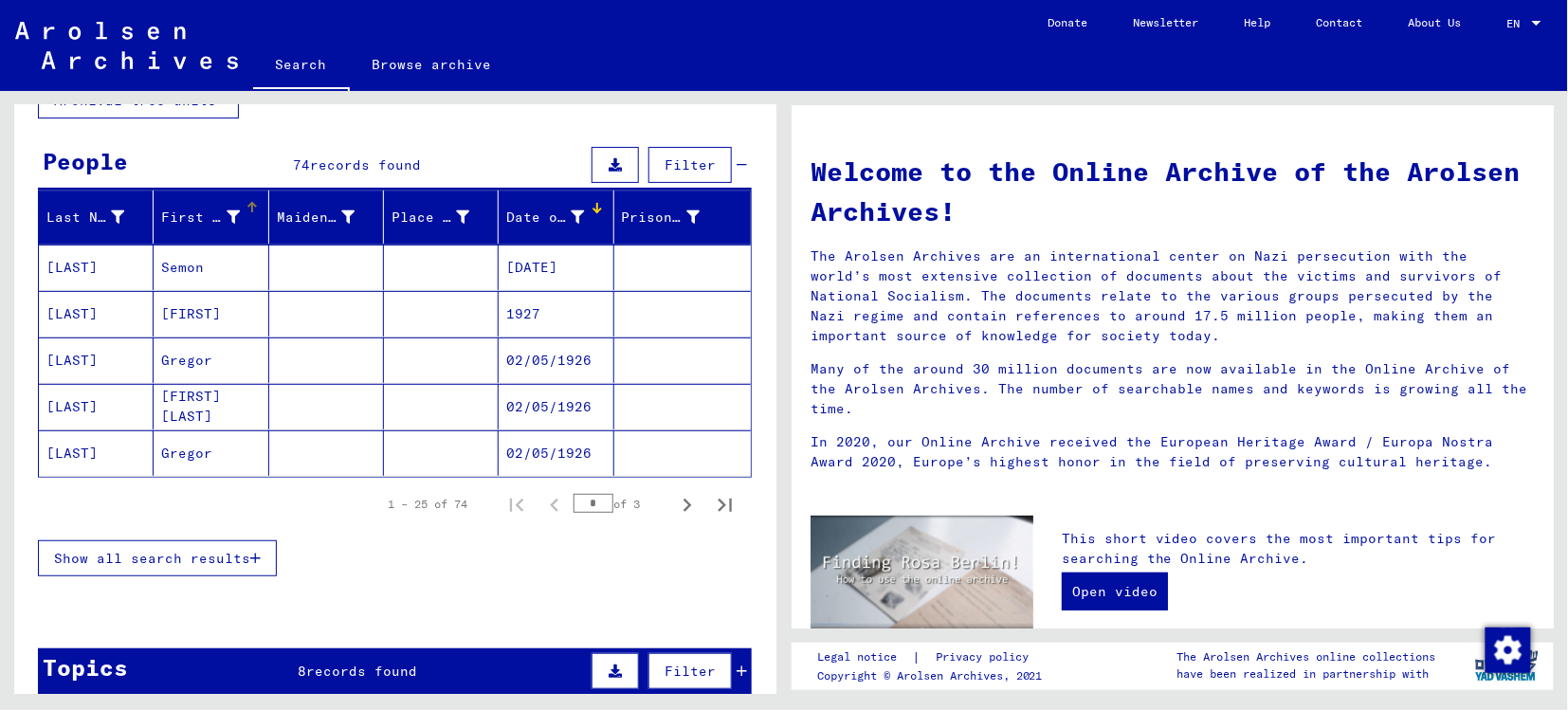 click on "First Name" at bounding box center (200, 217) 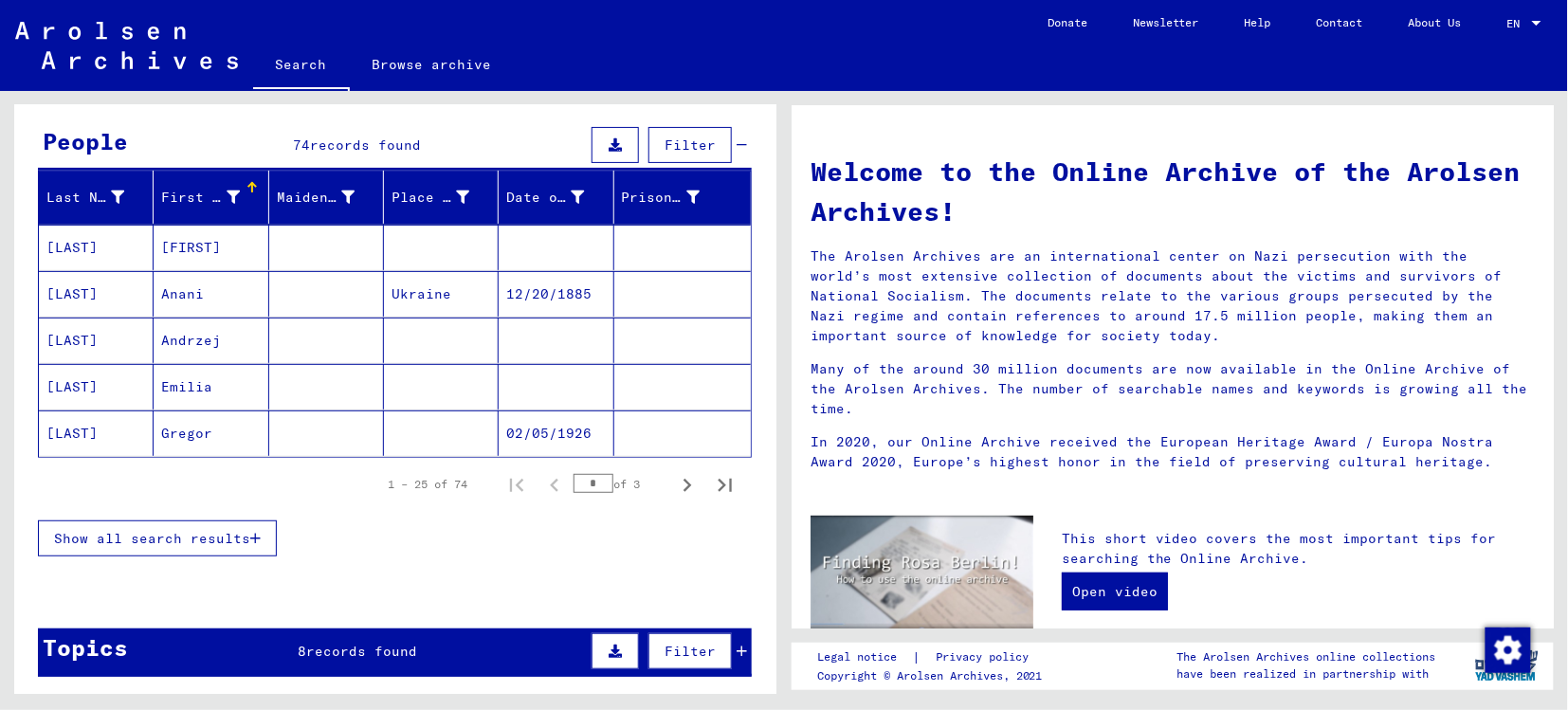 scroll, scrollTop: 154, scrollLeft: 0, axis: vertical 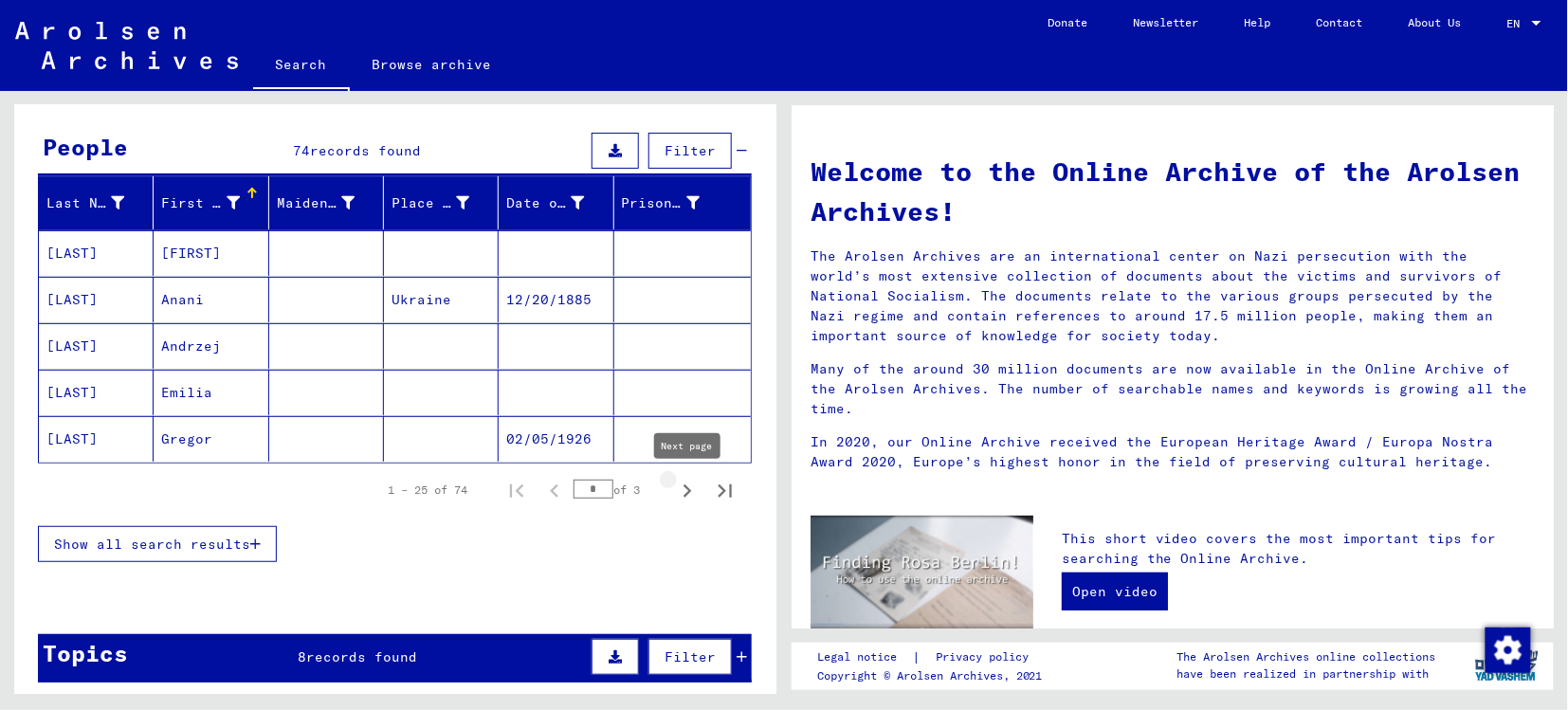 click 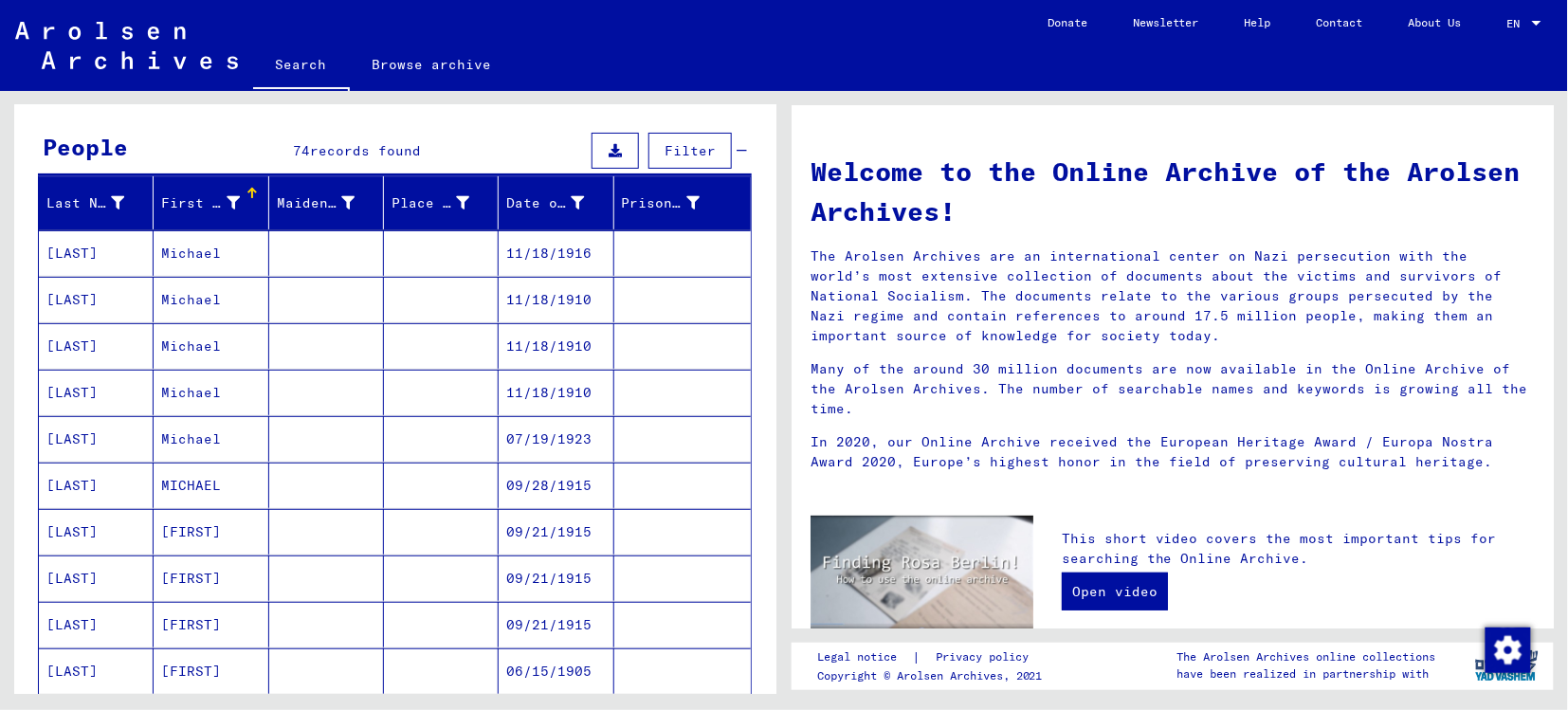 click on "[LAST]" at bounding box center (96, 346) 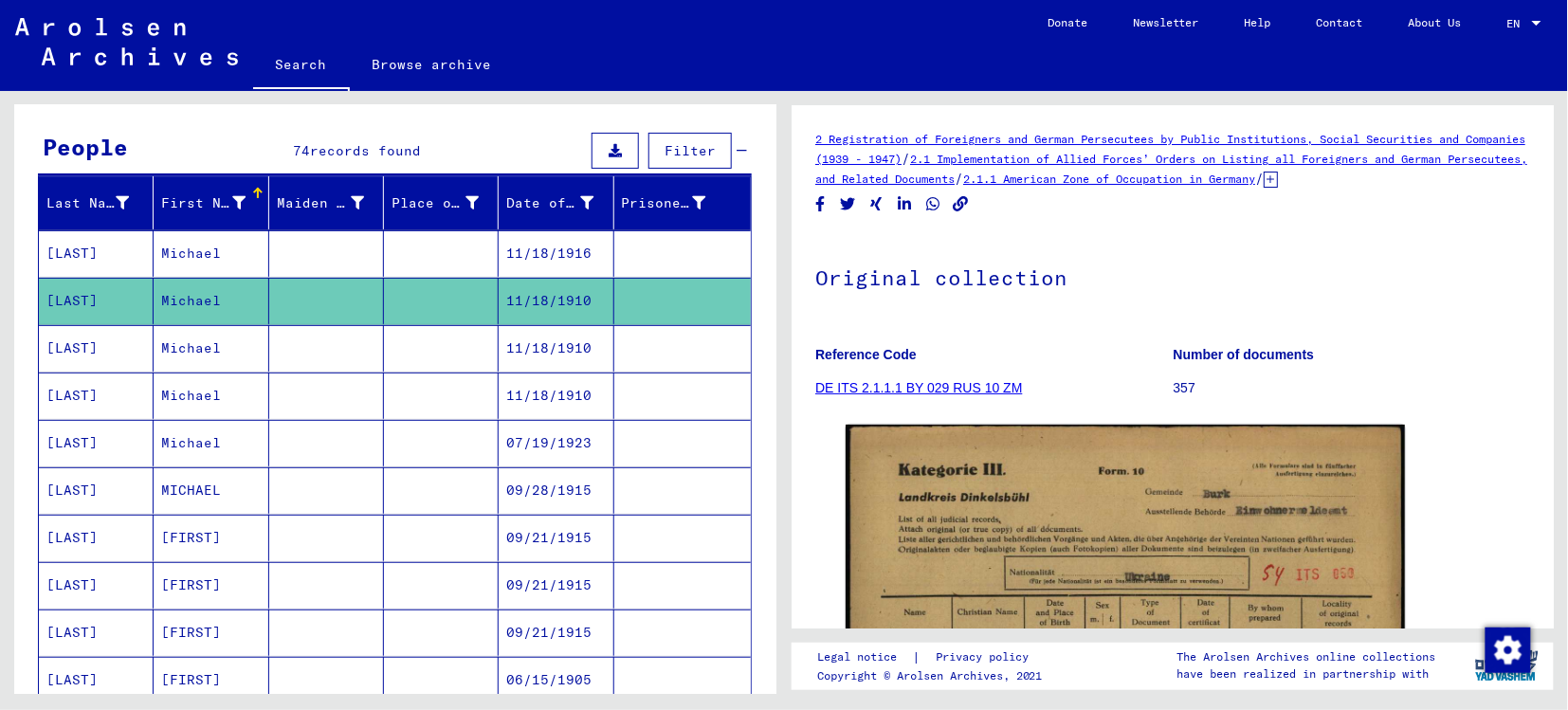 scroll, scrollTop: 0, scrollLeft: 0, axis: both 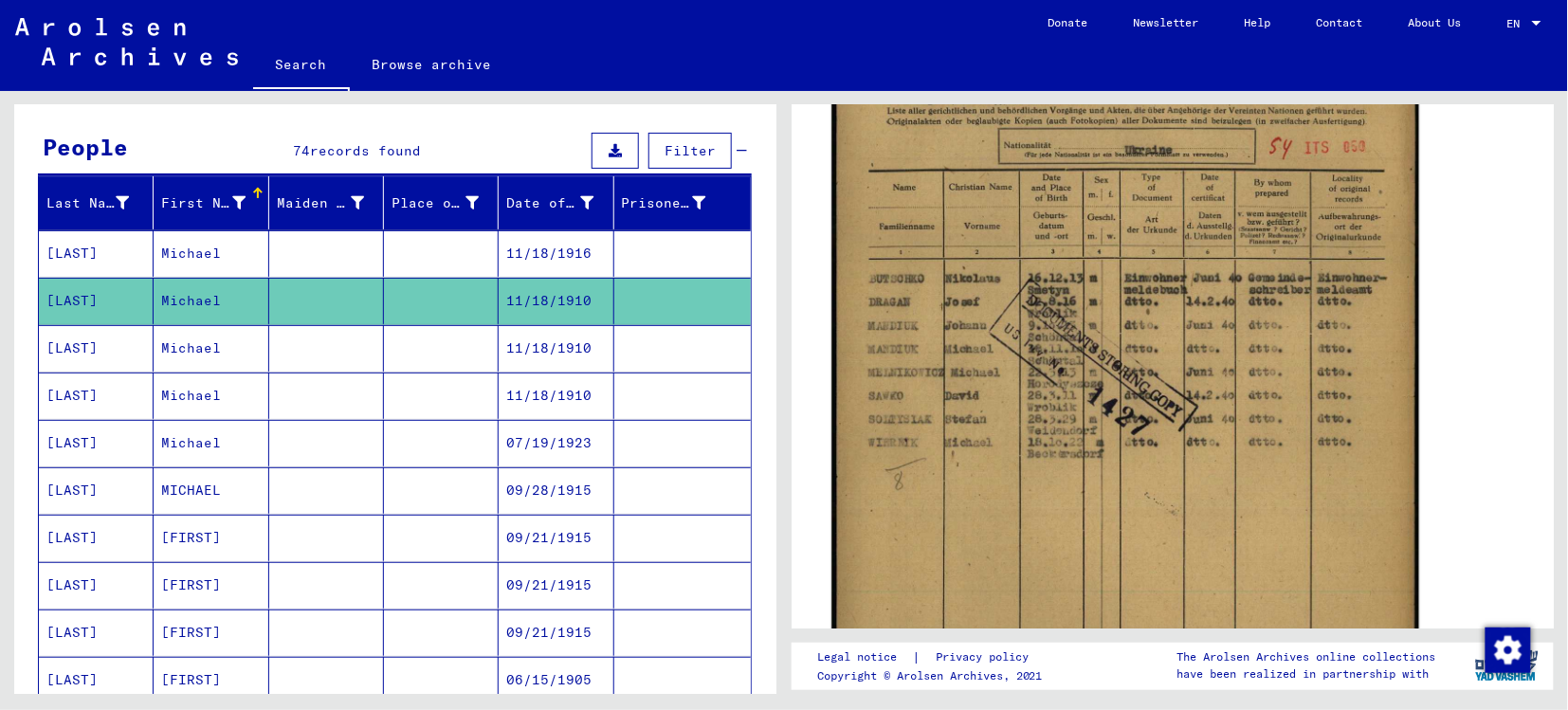 click 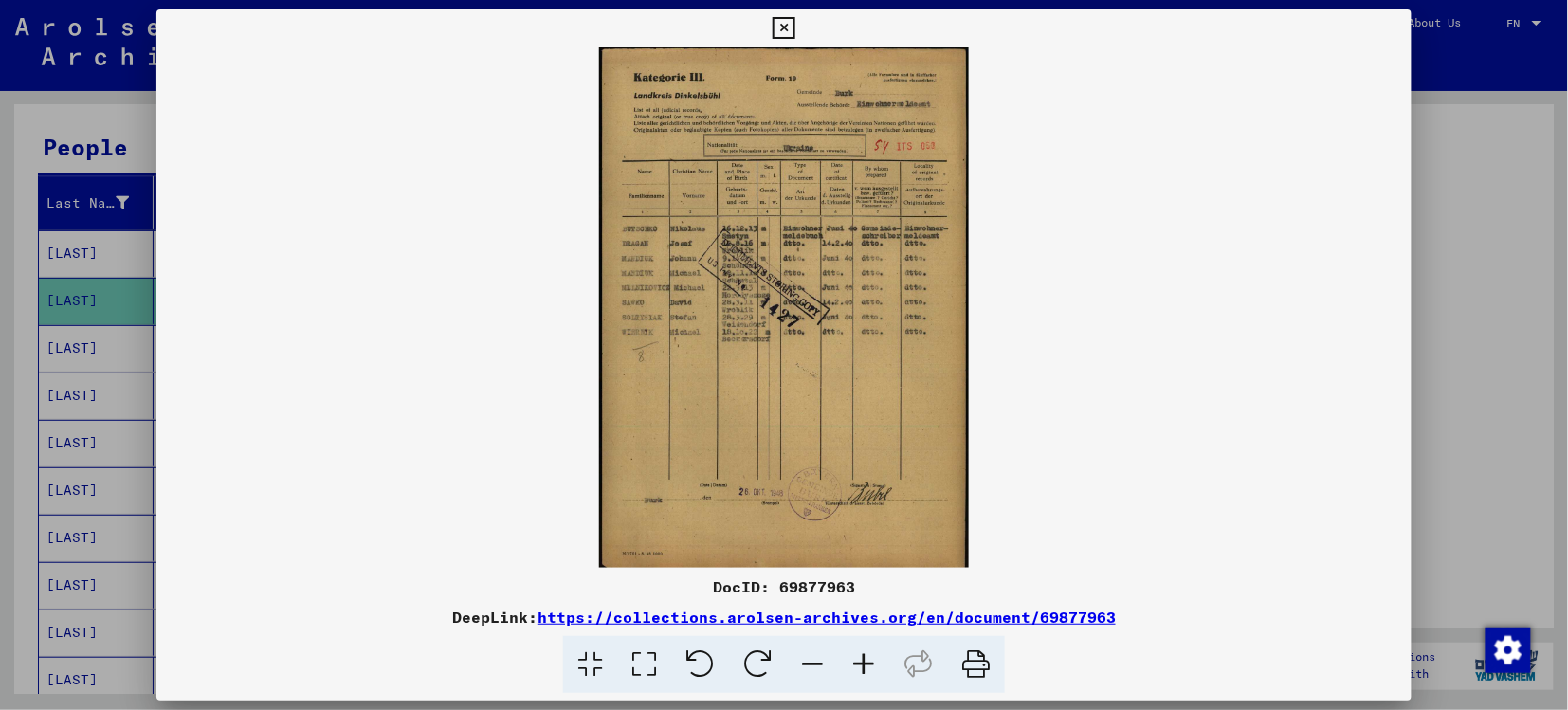 click at bounding box center (864, 664) 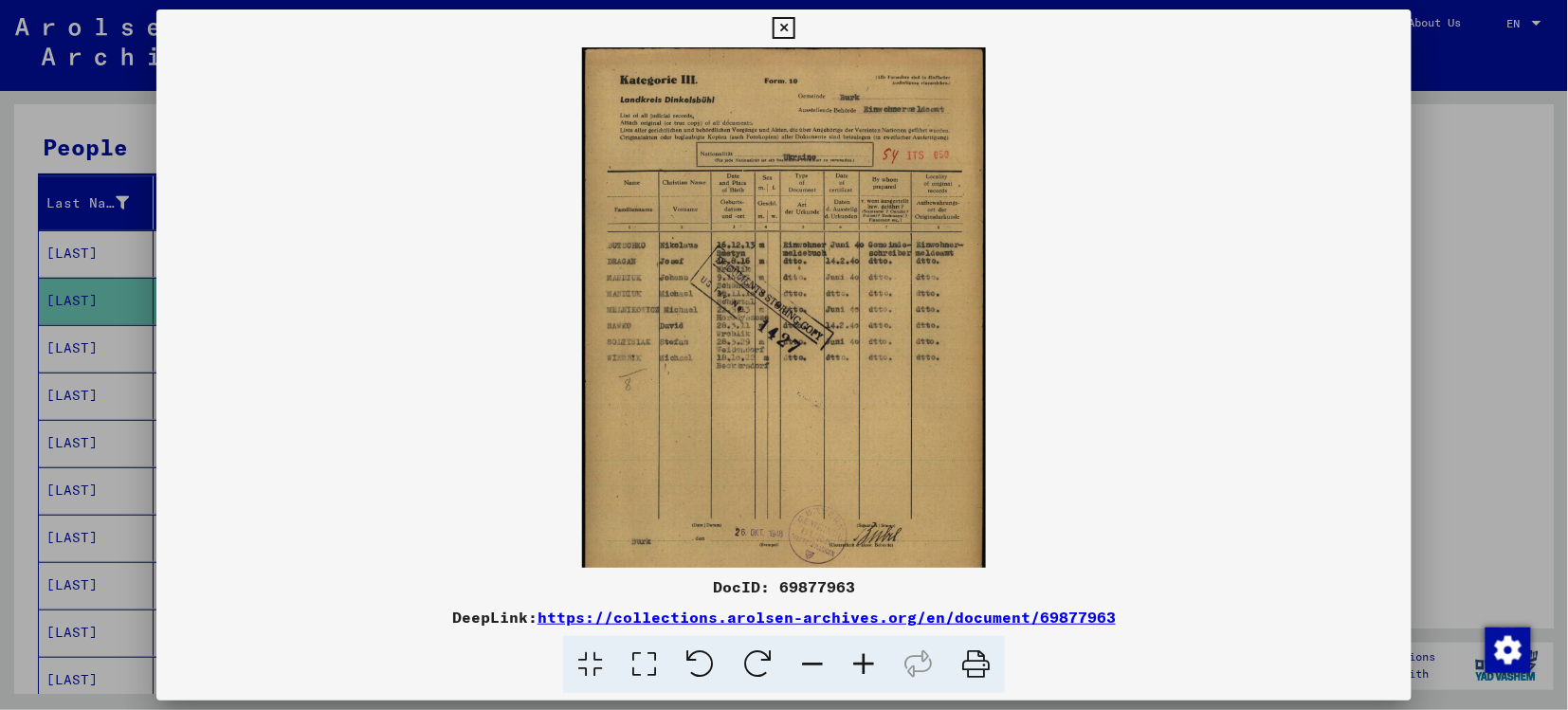 click at bounding box center [864, 664] 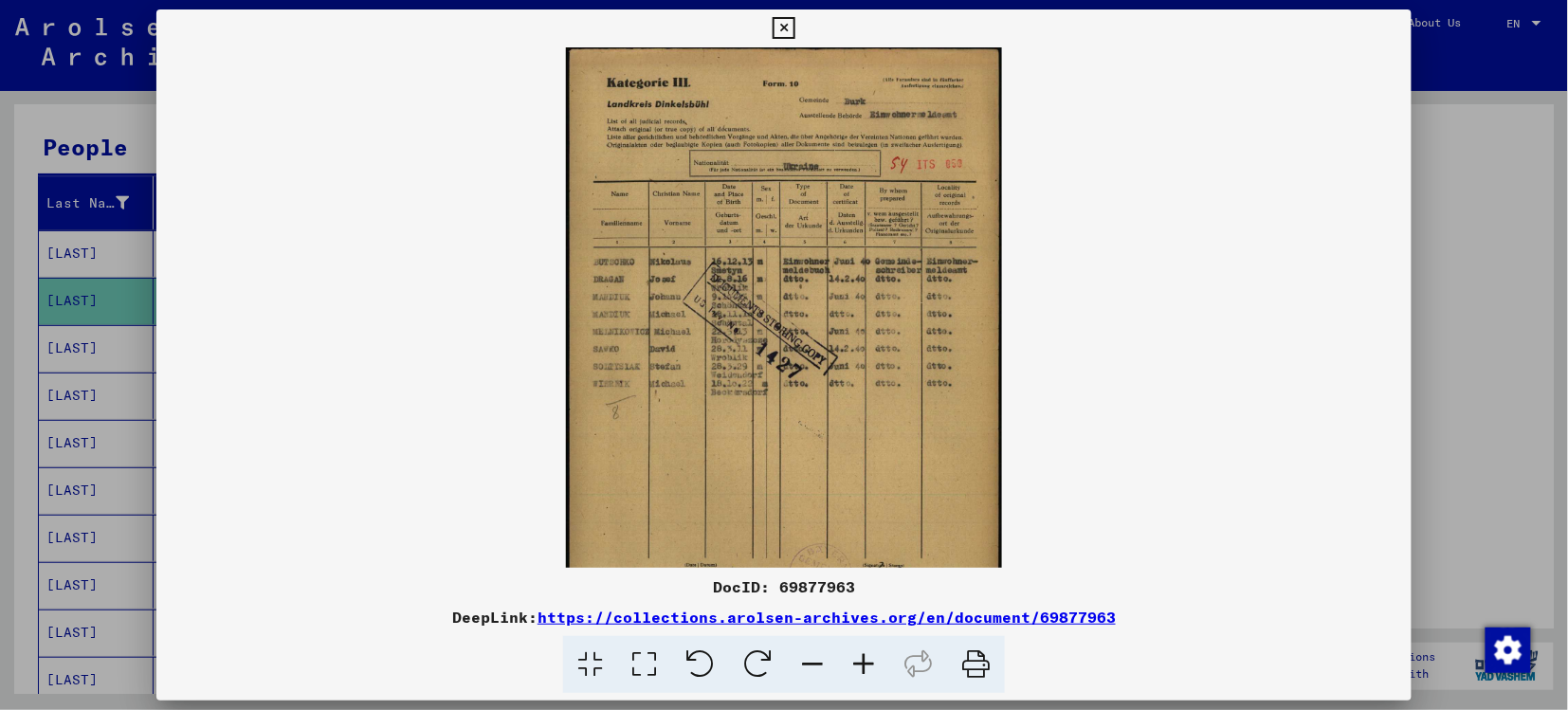 click at bounding box center [864, 664] 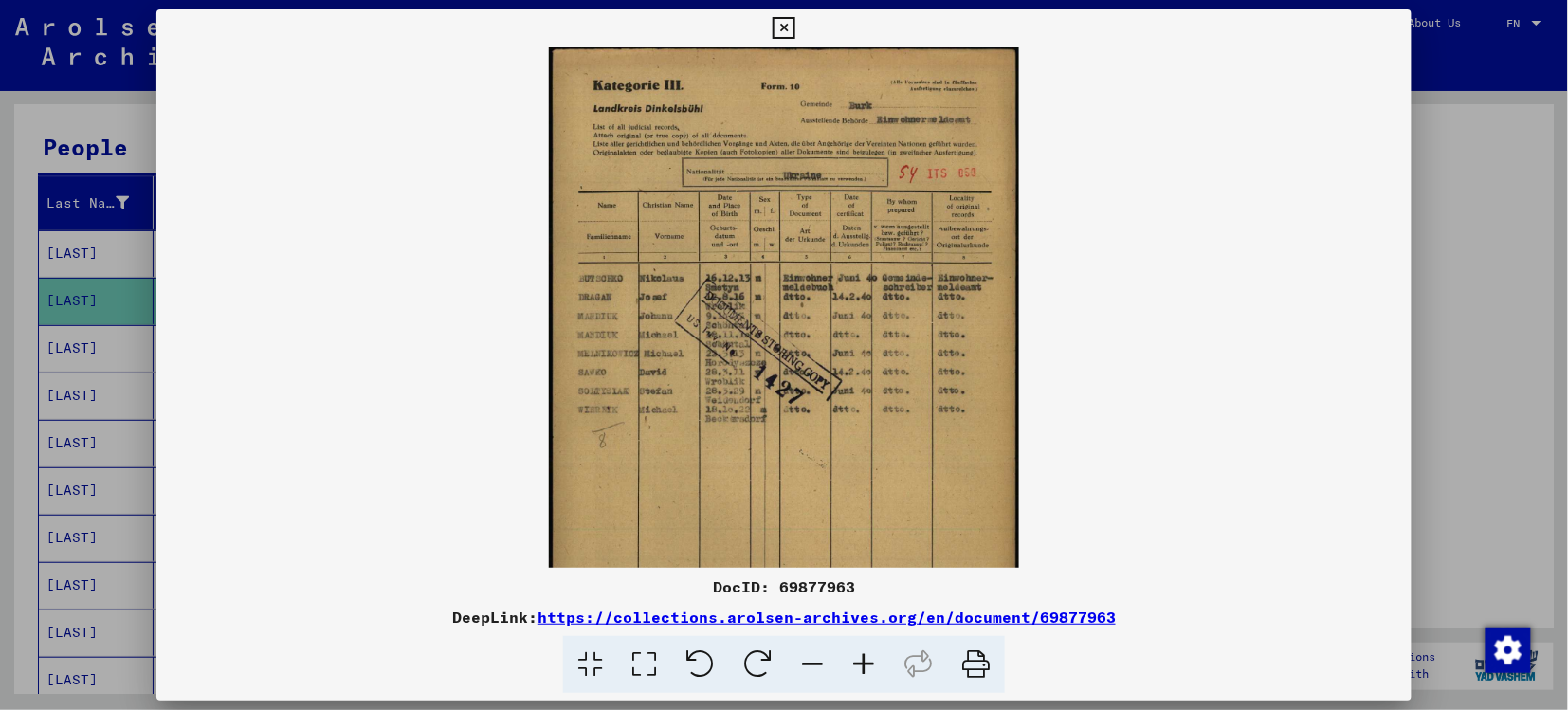 click at bounding box center (864, 664) 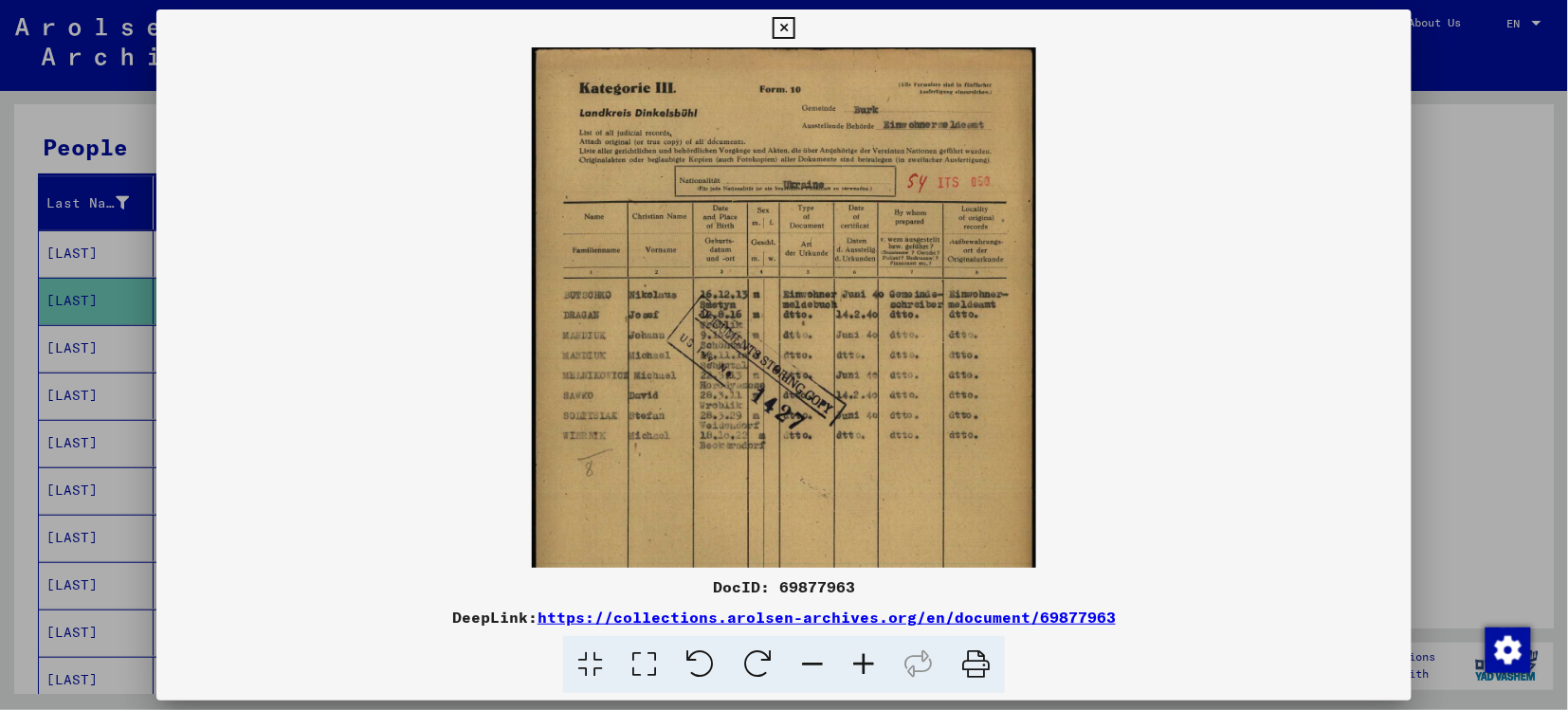 click at bounding box center [864, 664] 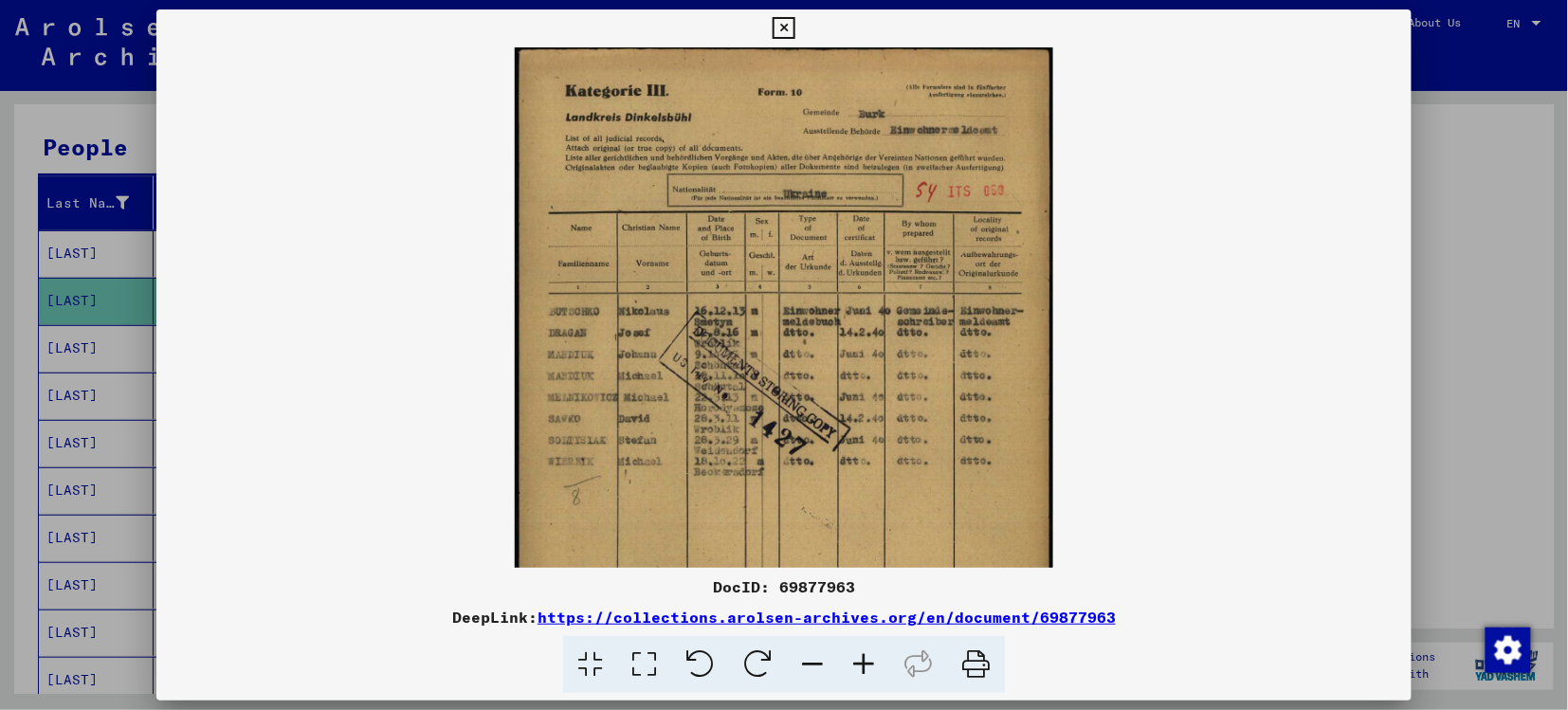 click at bounding box center [864, 664] 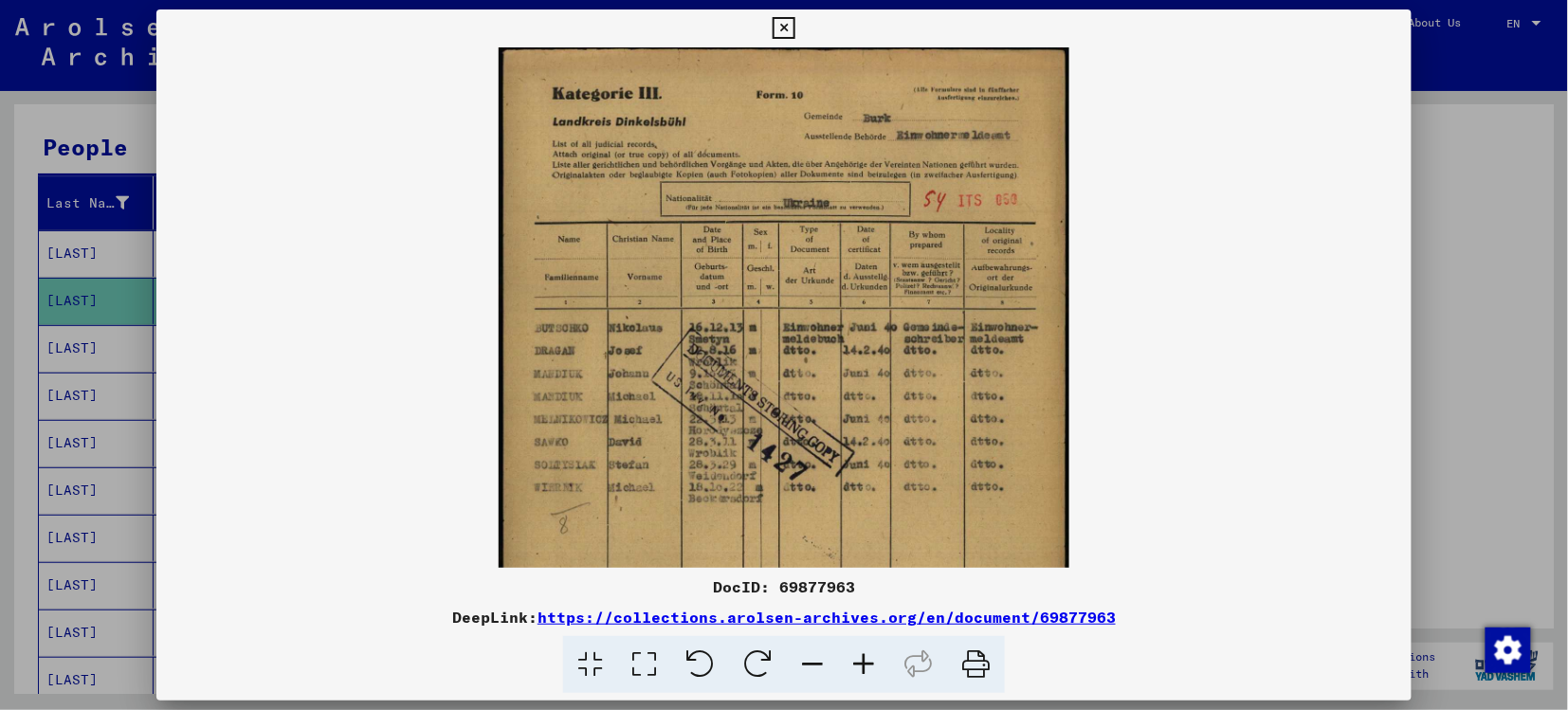 click at bounding box center (864, 664) 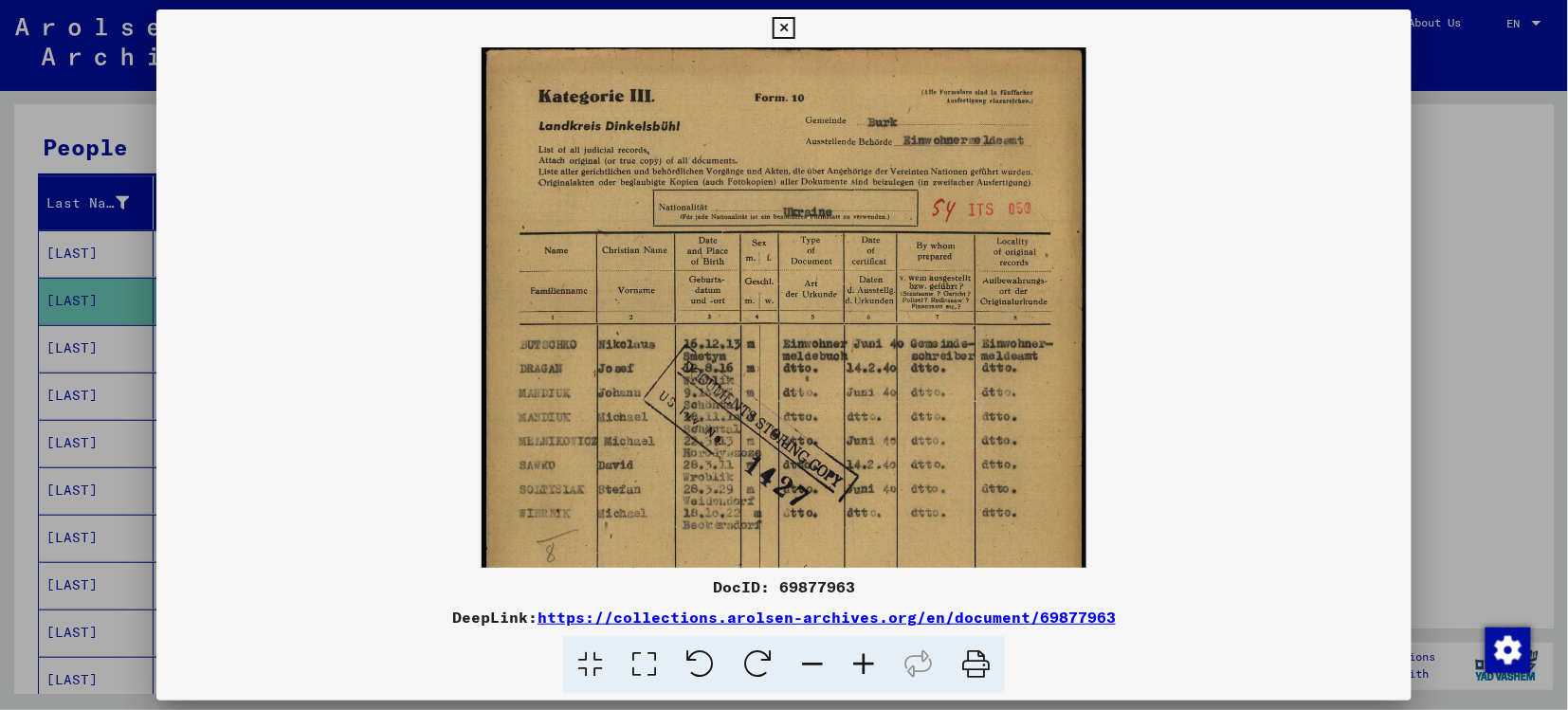 click at bounding box center (644, 664) 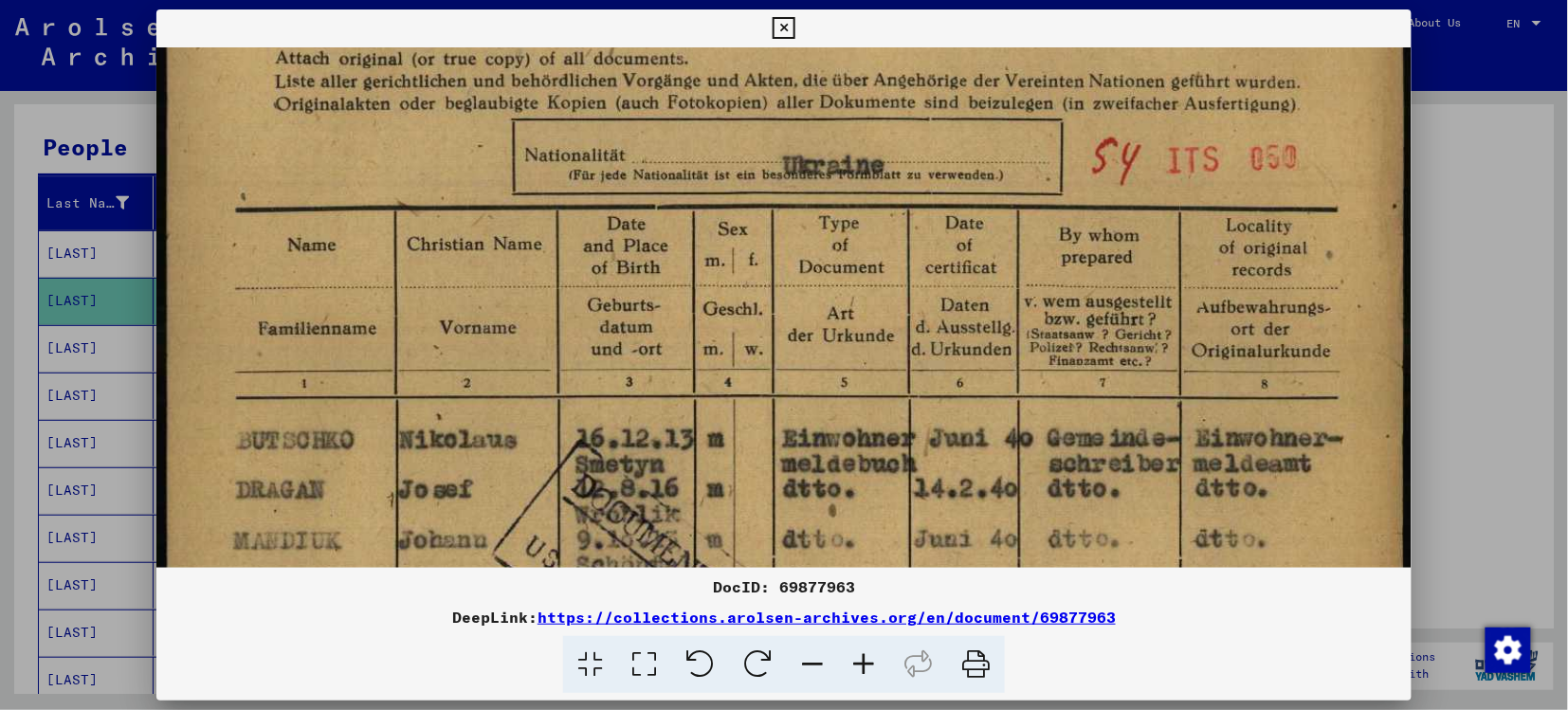 scroll, scrollTop: 234, scrollLeft: 0, axis: vertical 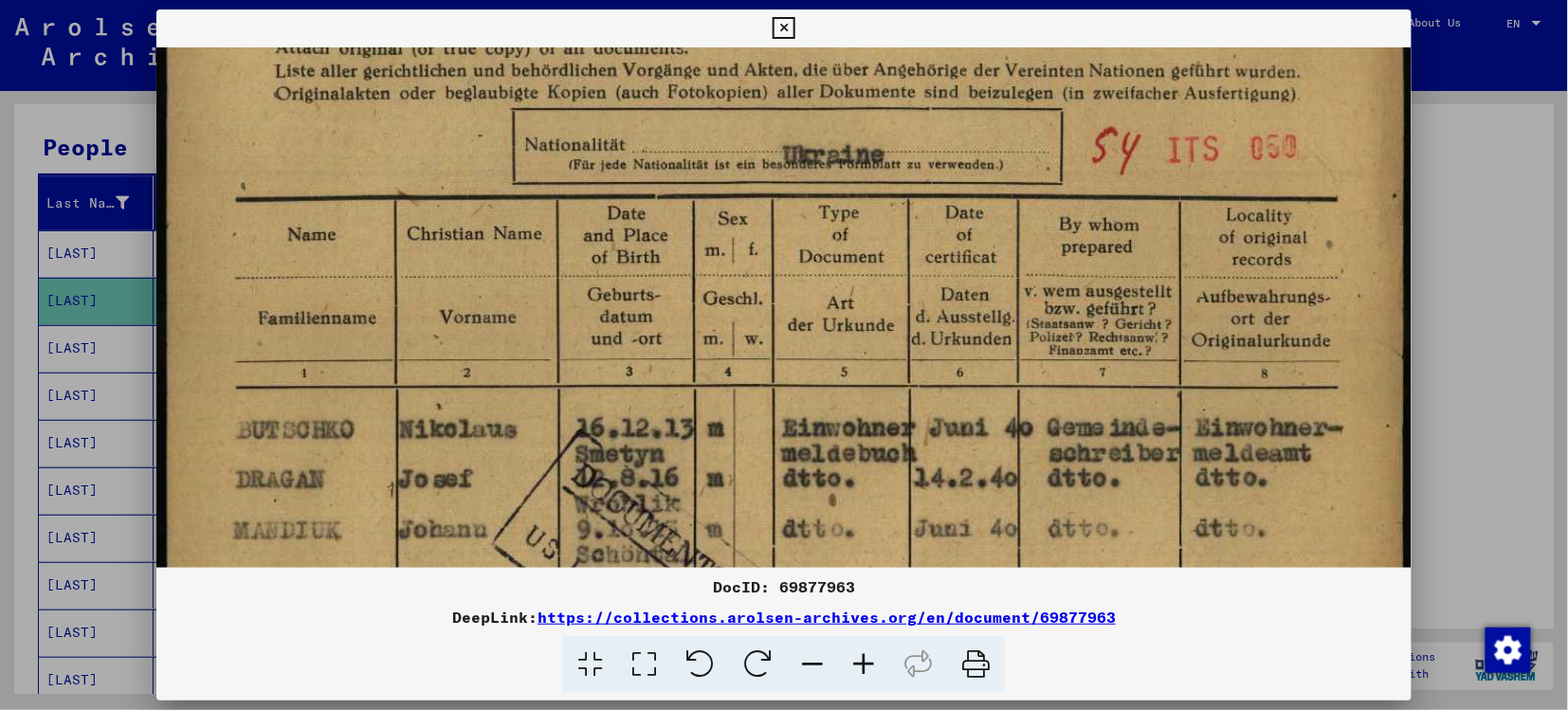 drag, startPoint x: 1018, startPoint y: 504, endPoint x: 1023, endPoint y: 273, distance: 231.05411 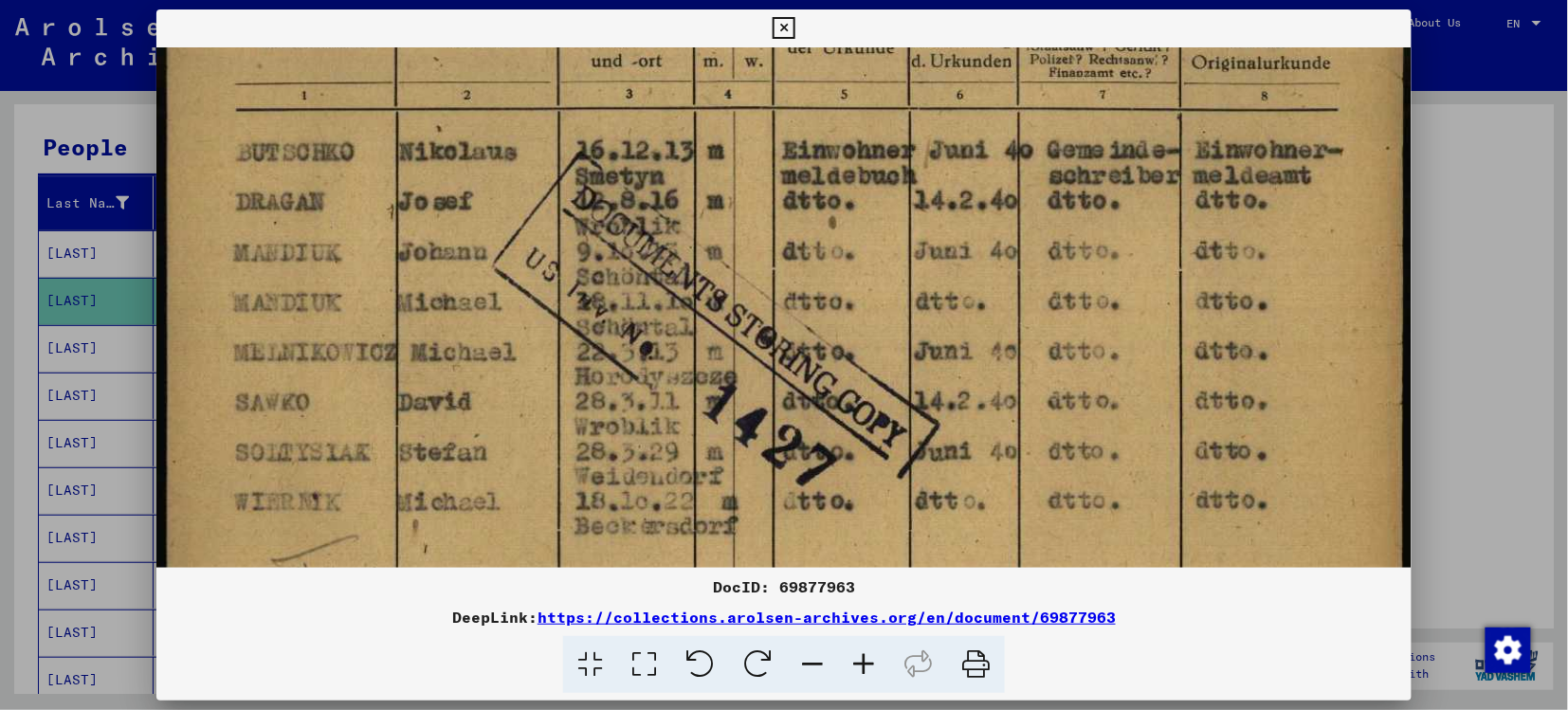 scroll, scrollTop: 511, scrollLeft: 0, axis: vertical 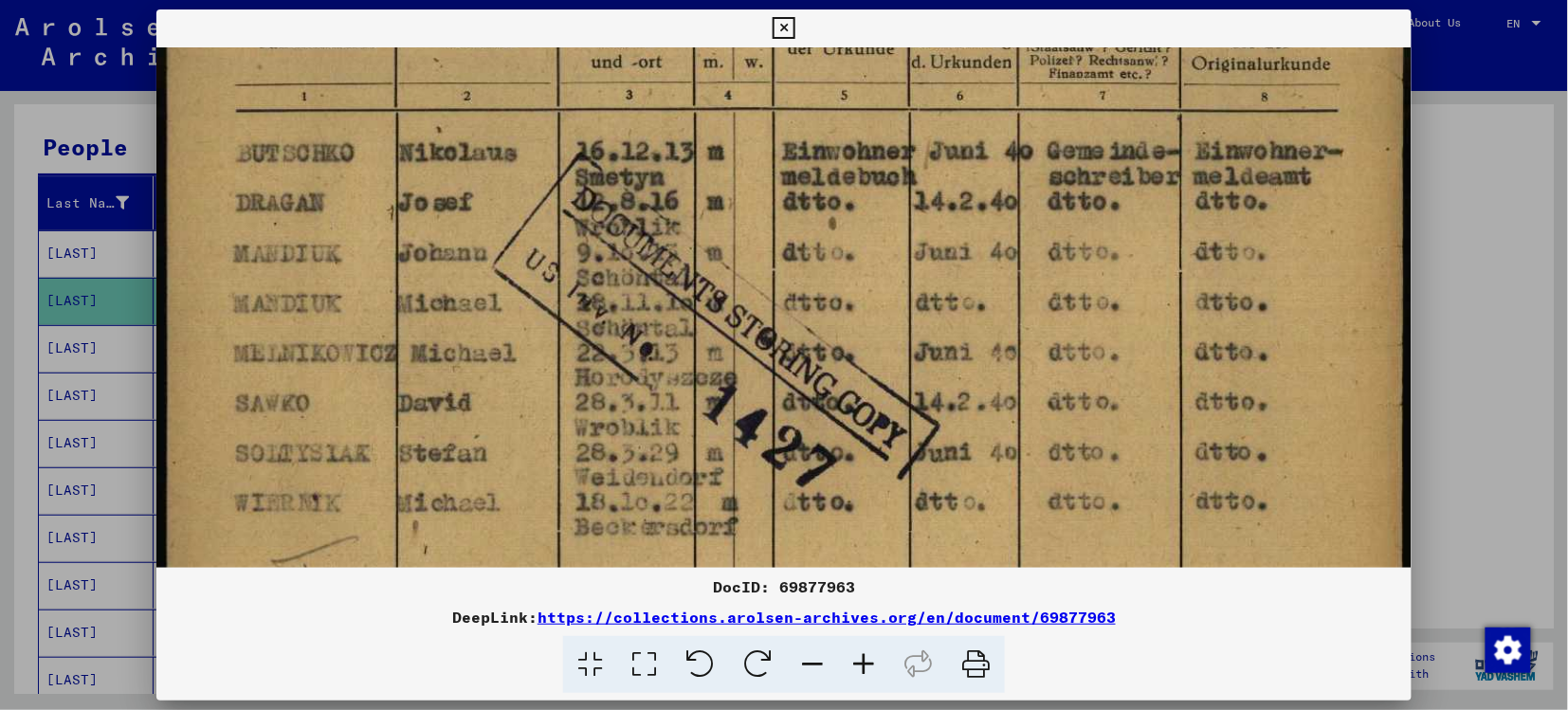 drag, startPoint x: 932, startPoint y: 533, endPoint x: 900, endPoint y: 262, distance: 272.8828 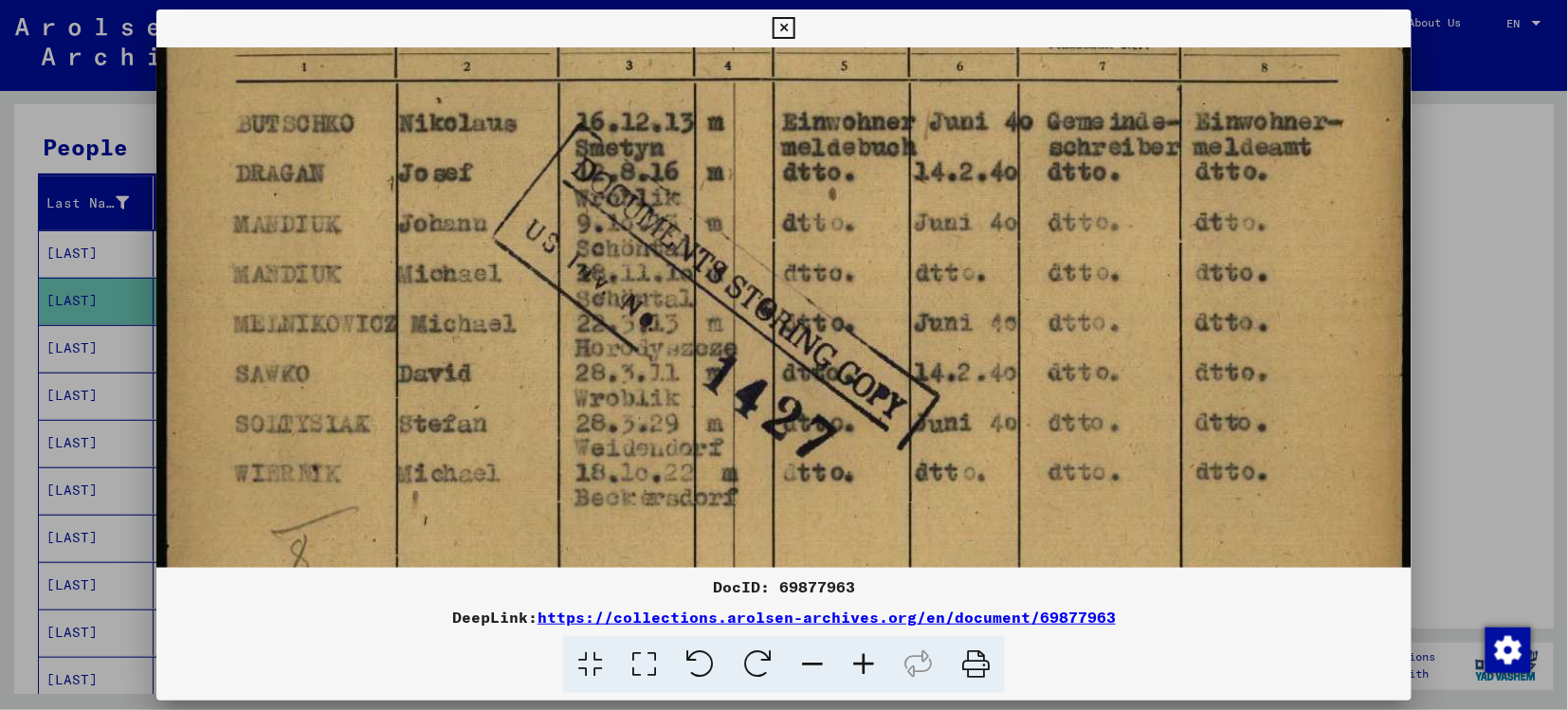 scroll, scrollTop: 552, scrollLeft: 0, axis: vertical 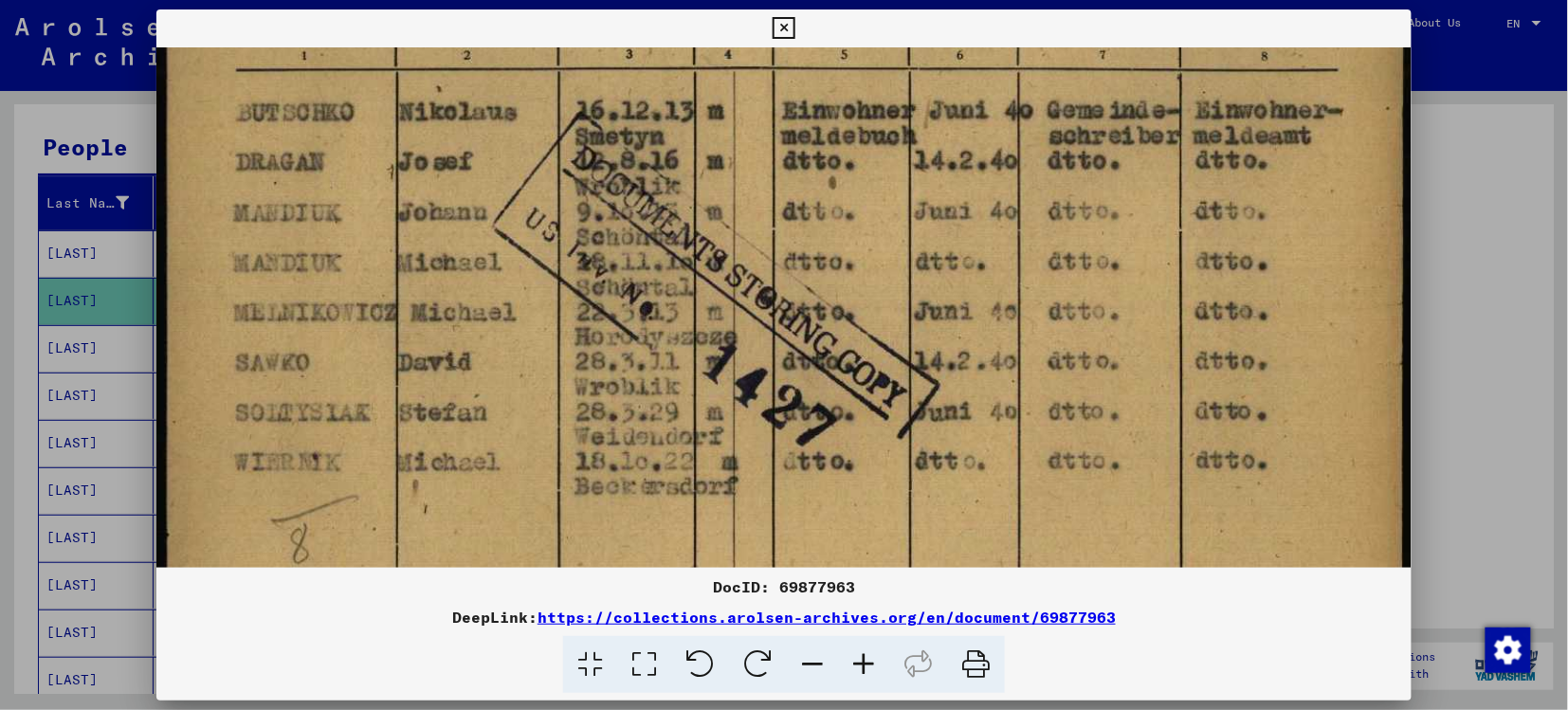 drag, startPoint x: 812, startPoint y: 269, endPoint x: 855, endPoint y: 231, distance: 57.384667 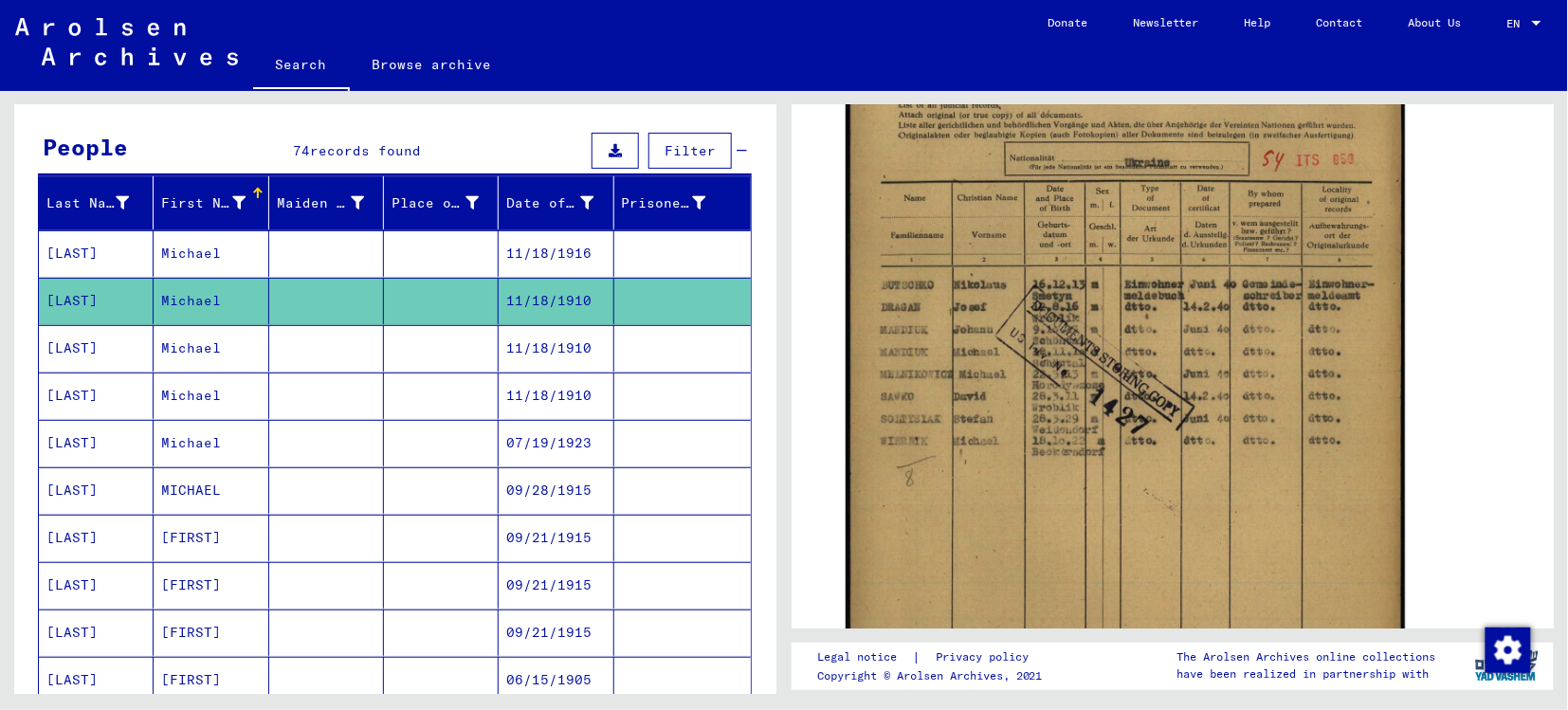 click on "[LAST]" at bounding box center [96, 395] 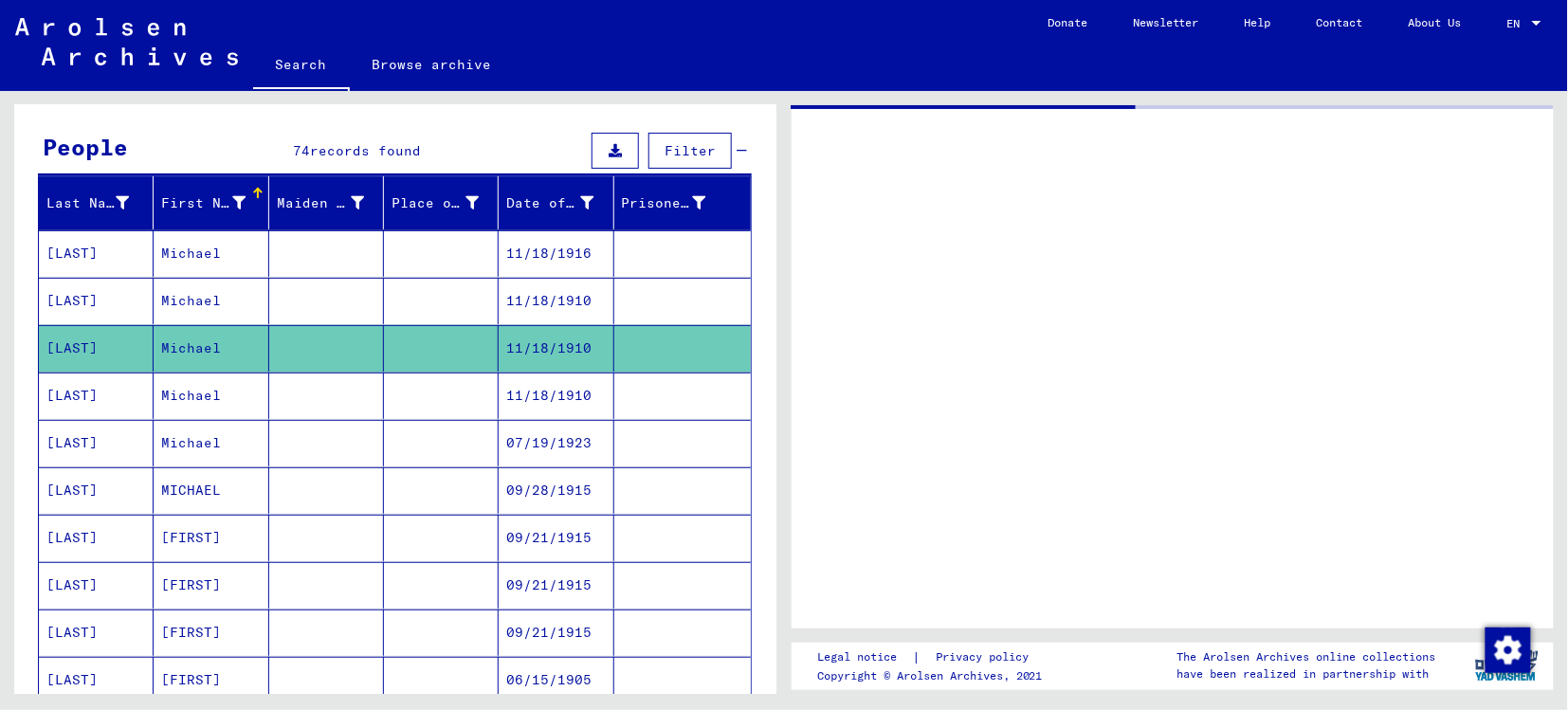 scroll, scrollTop: 0, scrollLeft: 0, axis: both 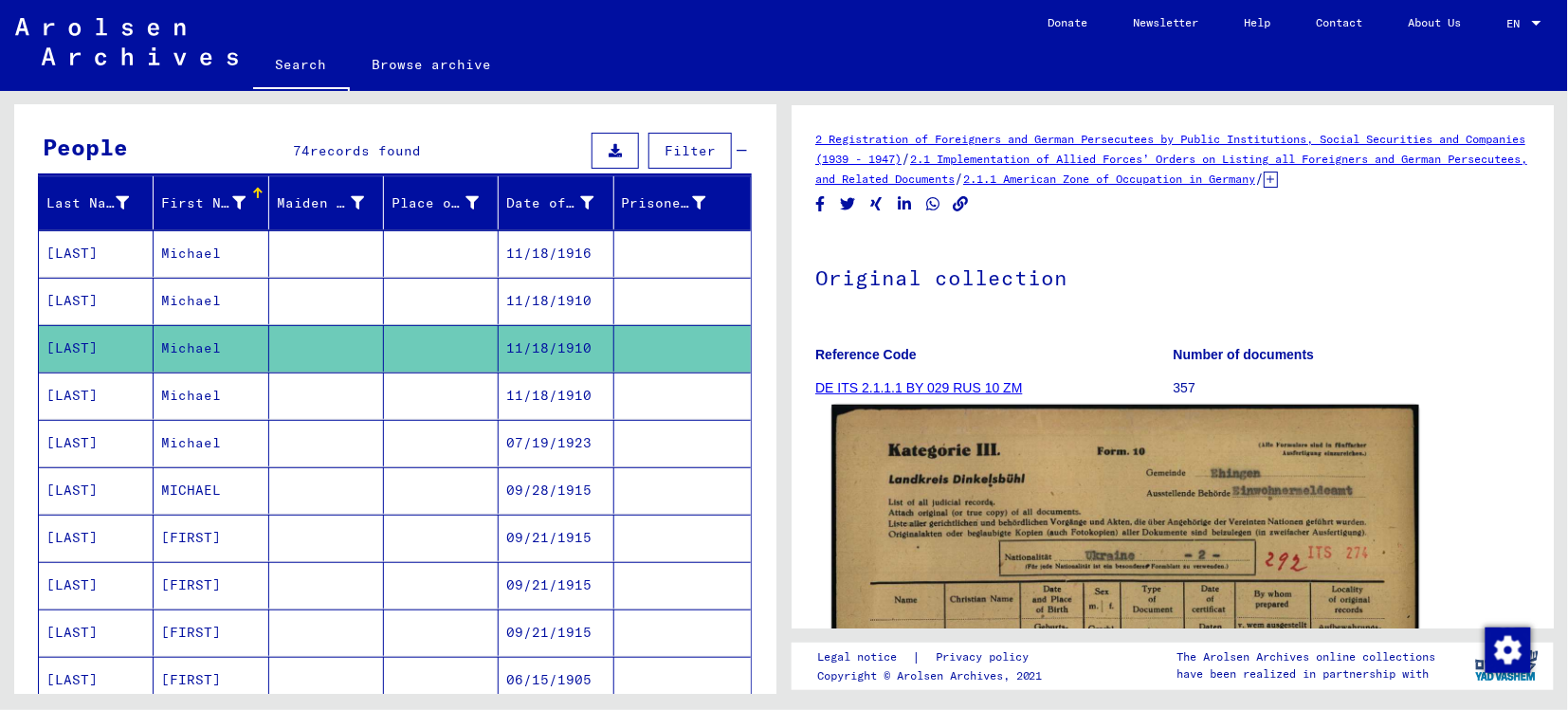 click 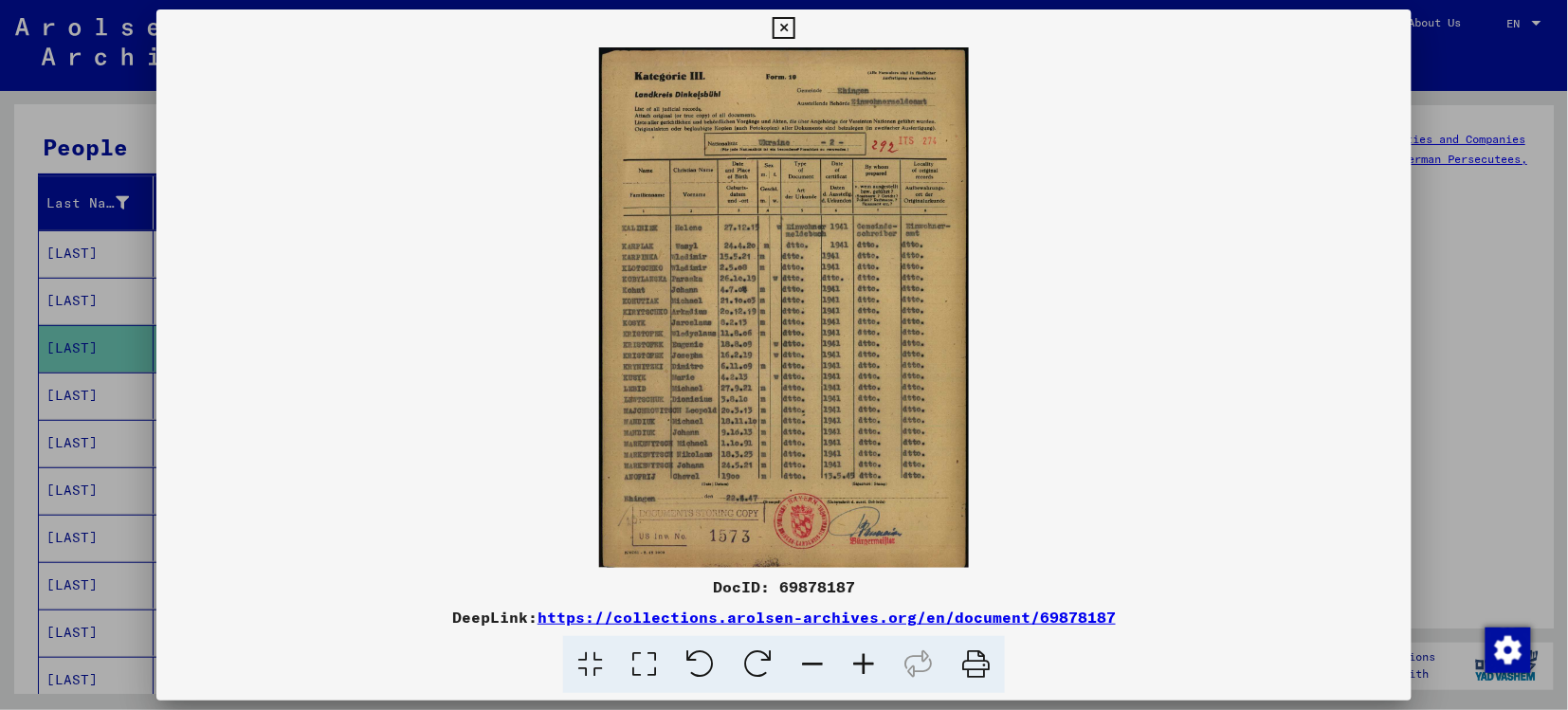 click at bounding box center (864, 664) 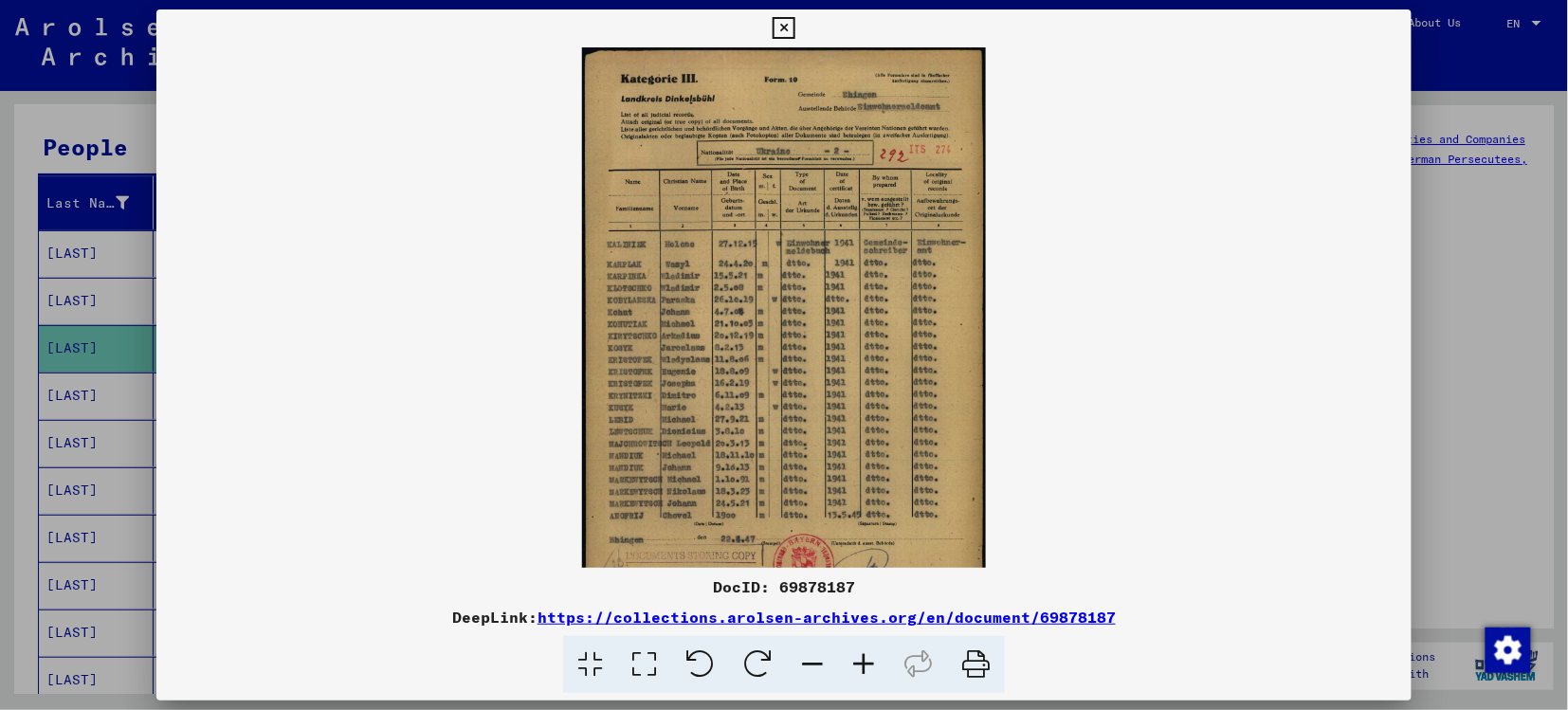 click at bounding box center [864, 664] 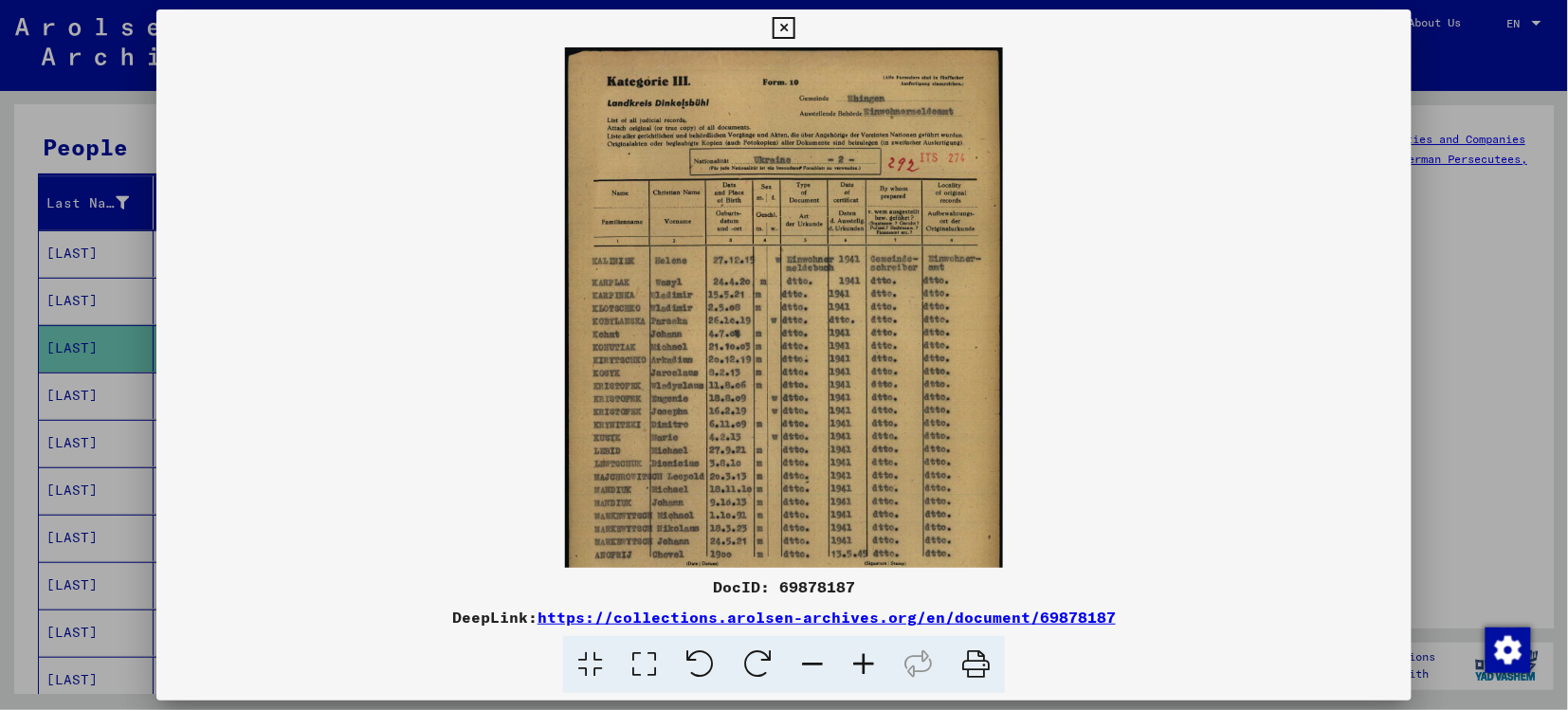click at bounding box center [864, 664] 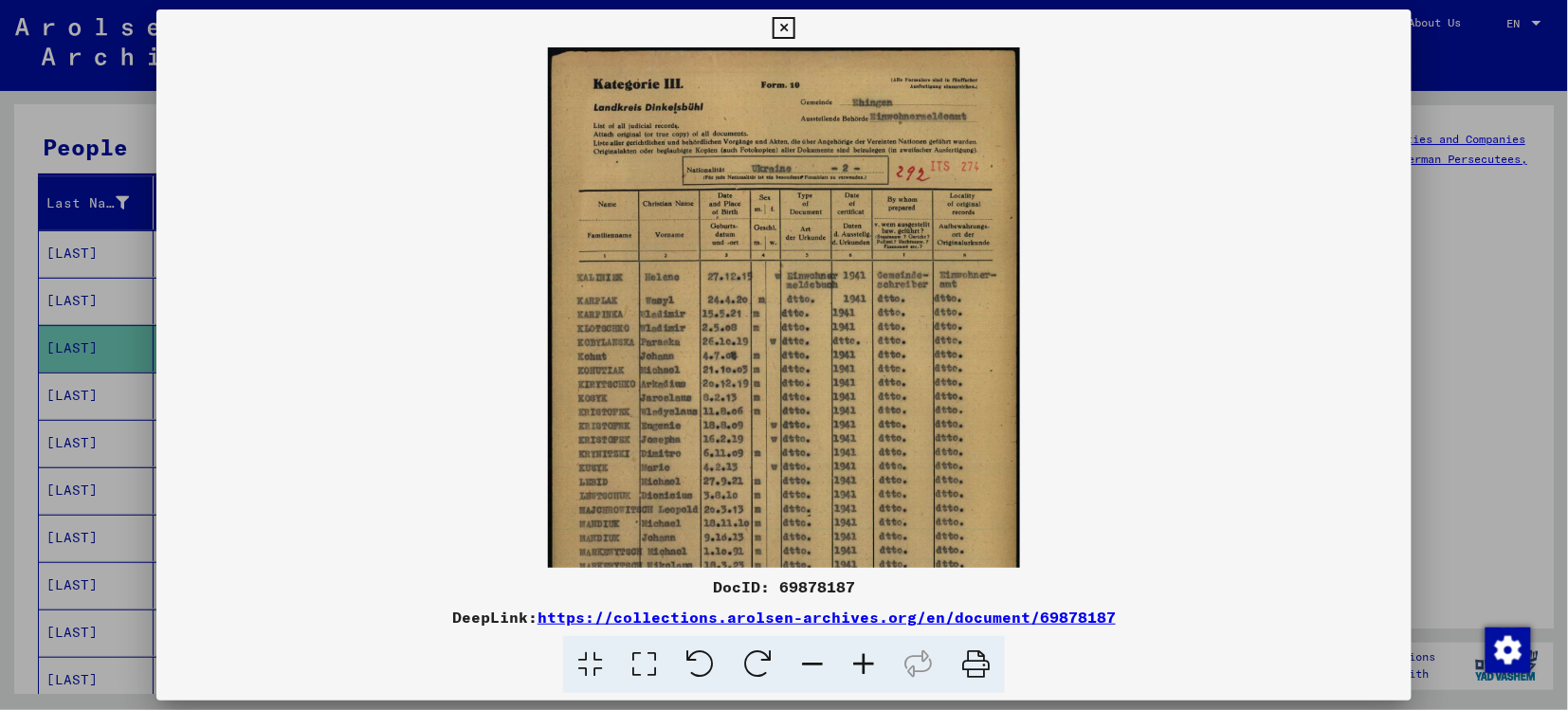 click at bounding box center (864, 664) 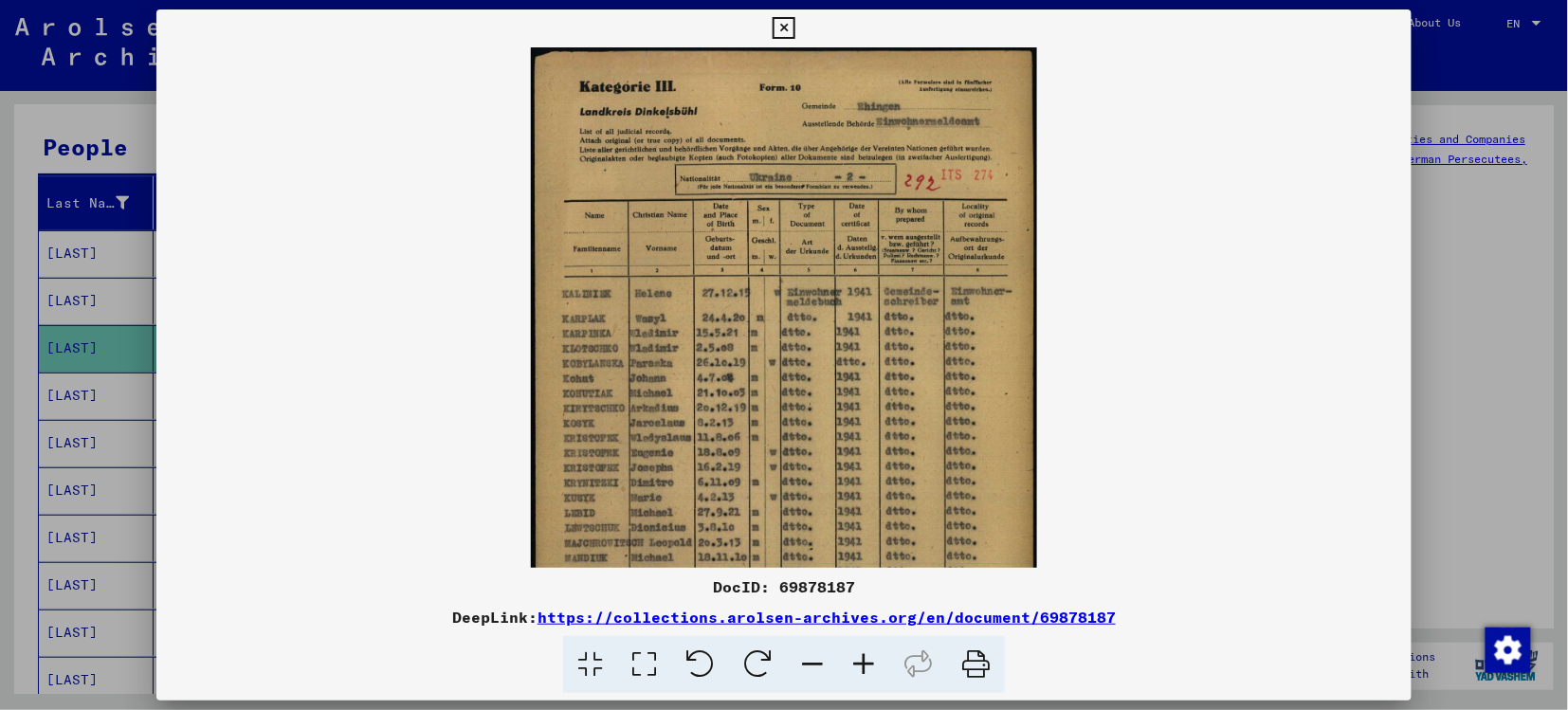 click at bounding box center [864, 664] 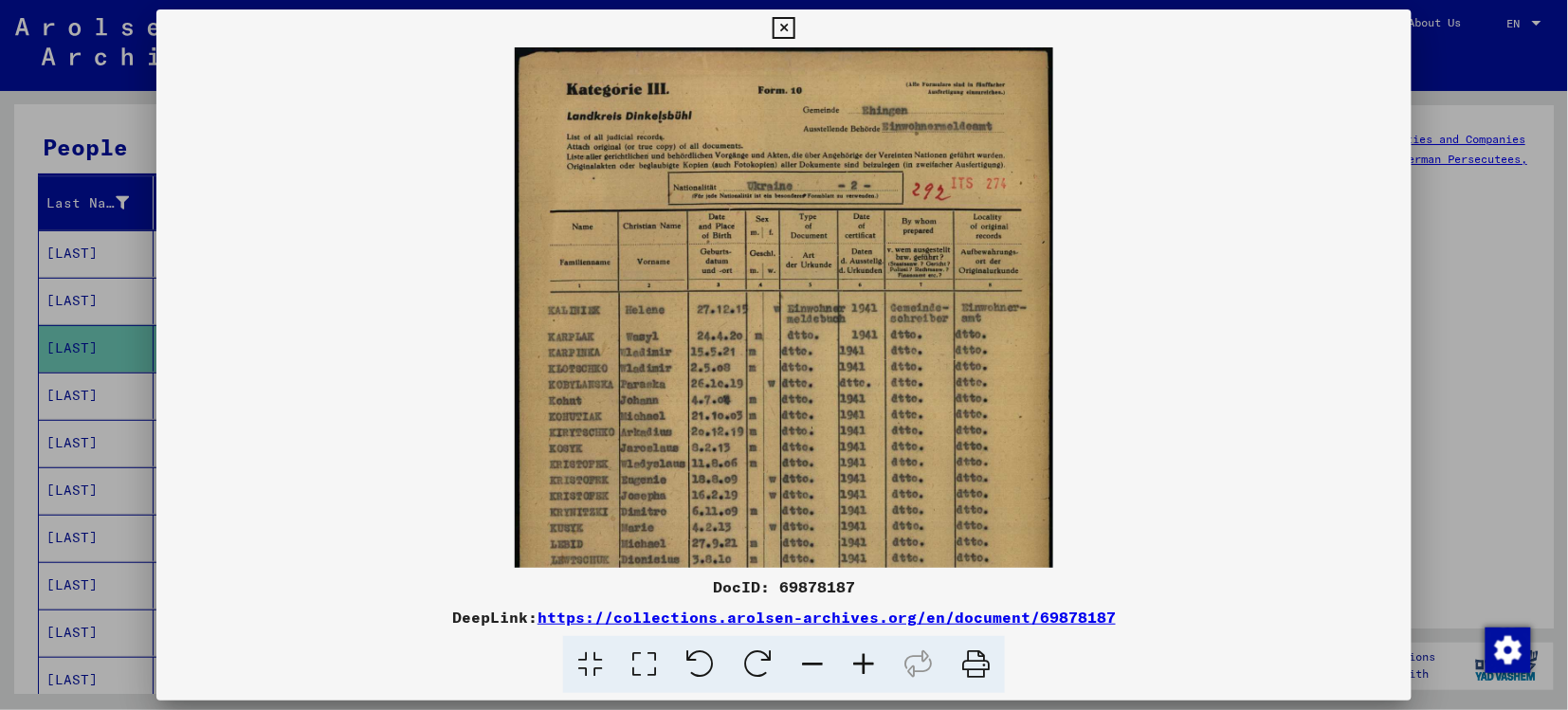 click at bounding box center (864, 664) 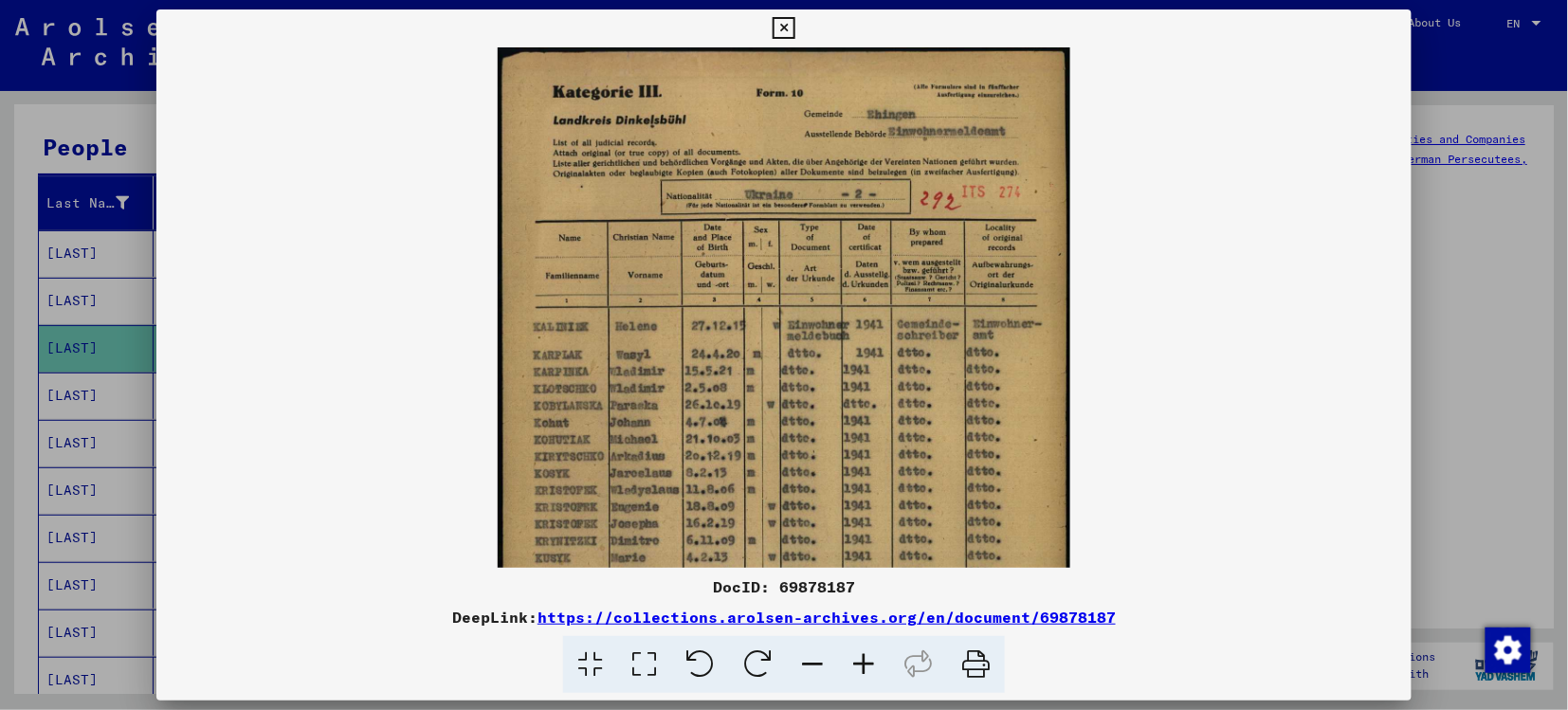 click at bounding box center (864, 664) 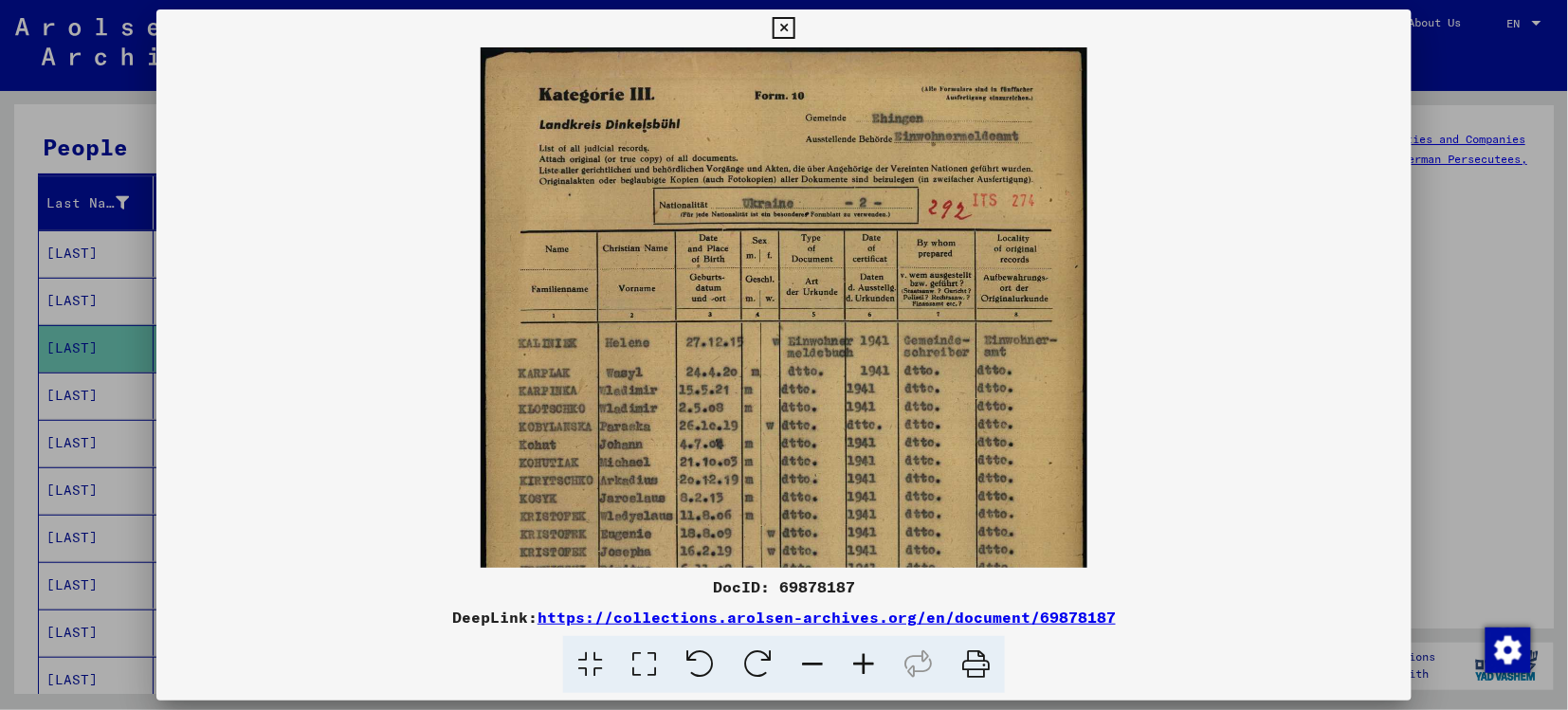 click at bounding box center (864, 664) 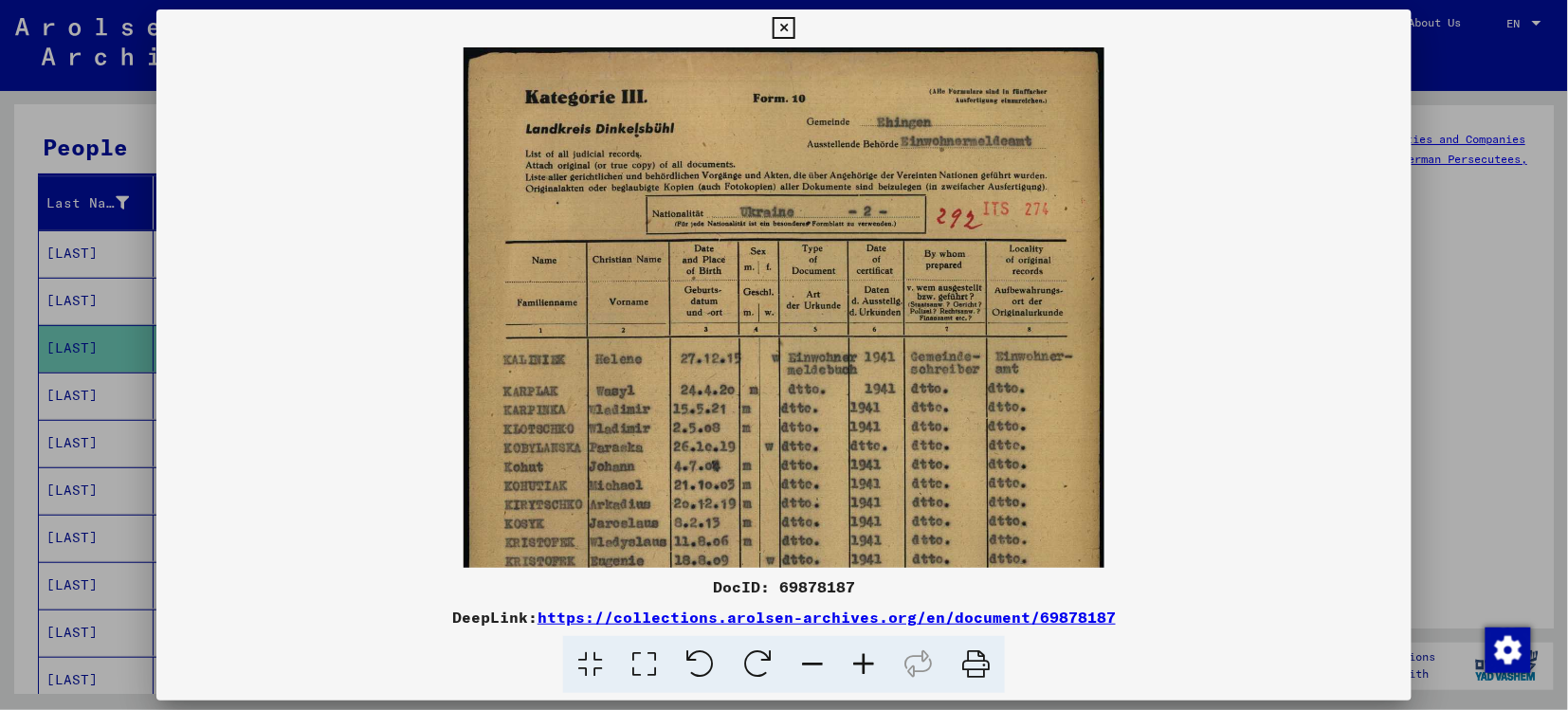 click at bounding box center (644, 664) 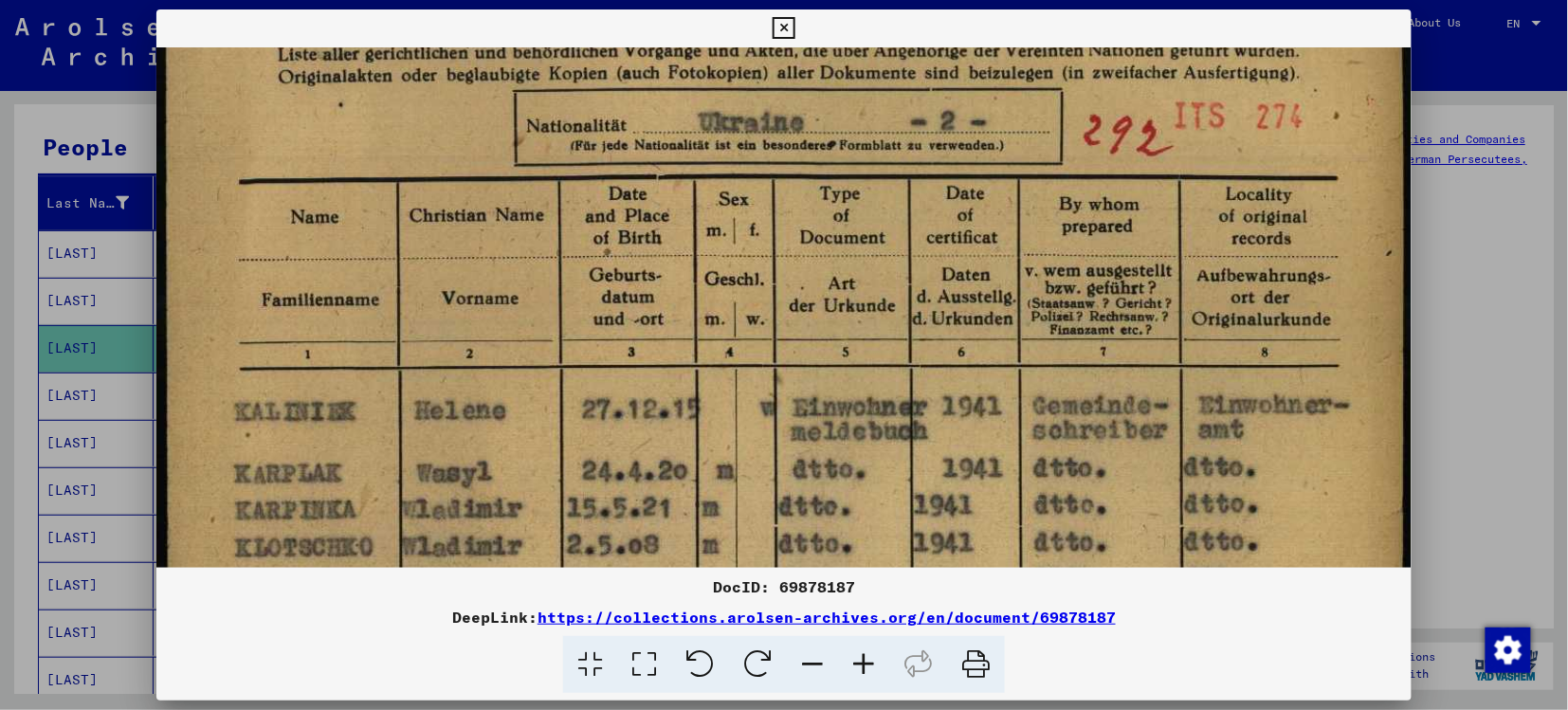 scroll, scrollTop: 254, scrollLeft: 0, axis: vertical 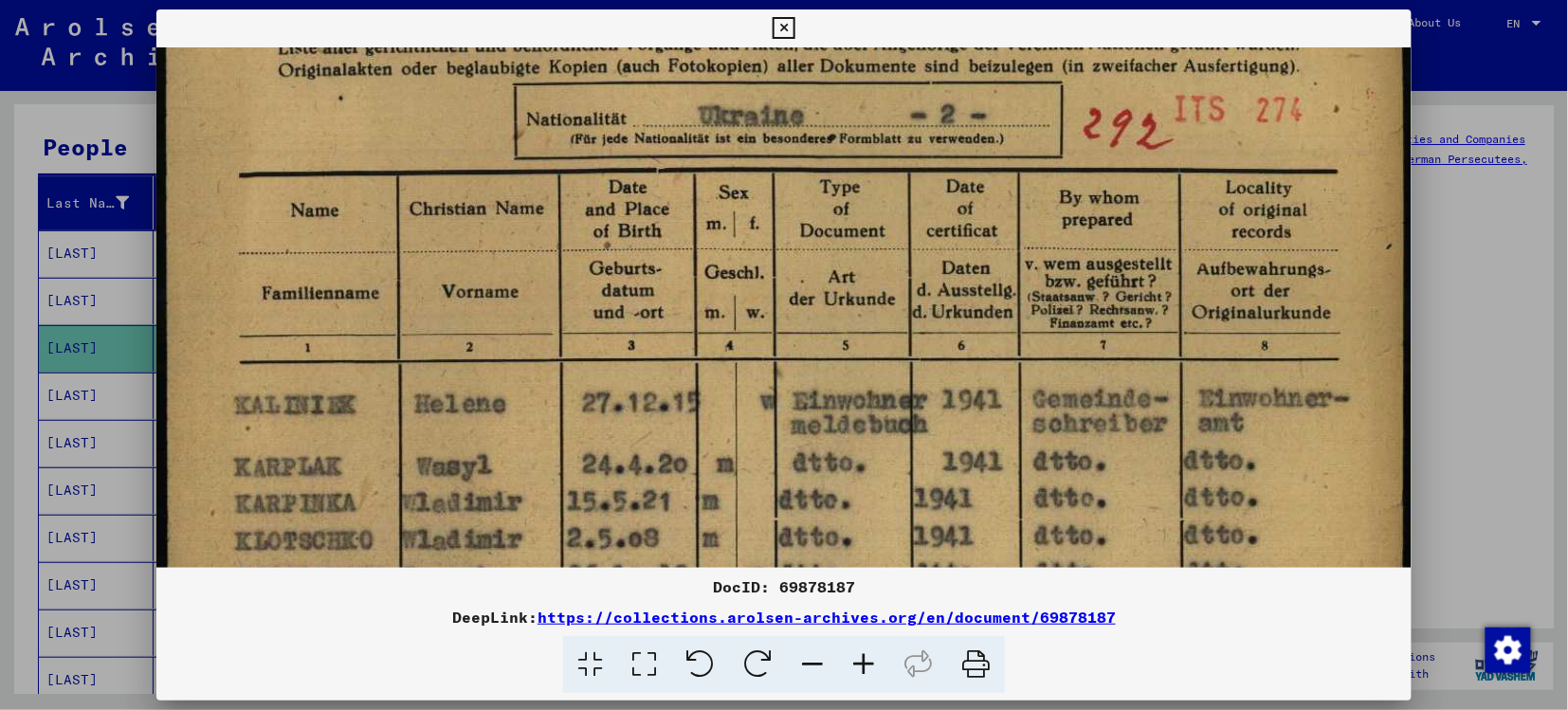 drag, startPoint x: 951, startPoint y: 468, endPoint x: 1023, endPoint y: 213, distance: 264.96981 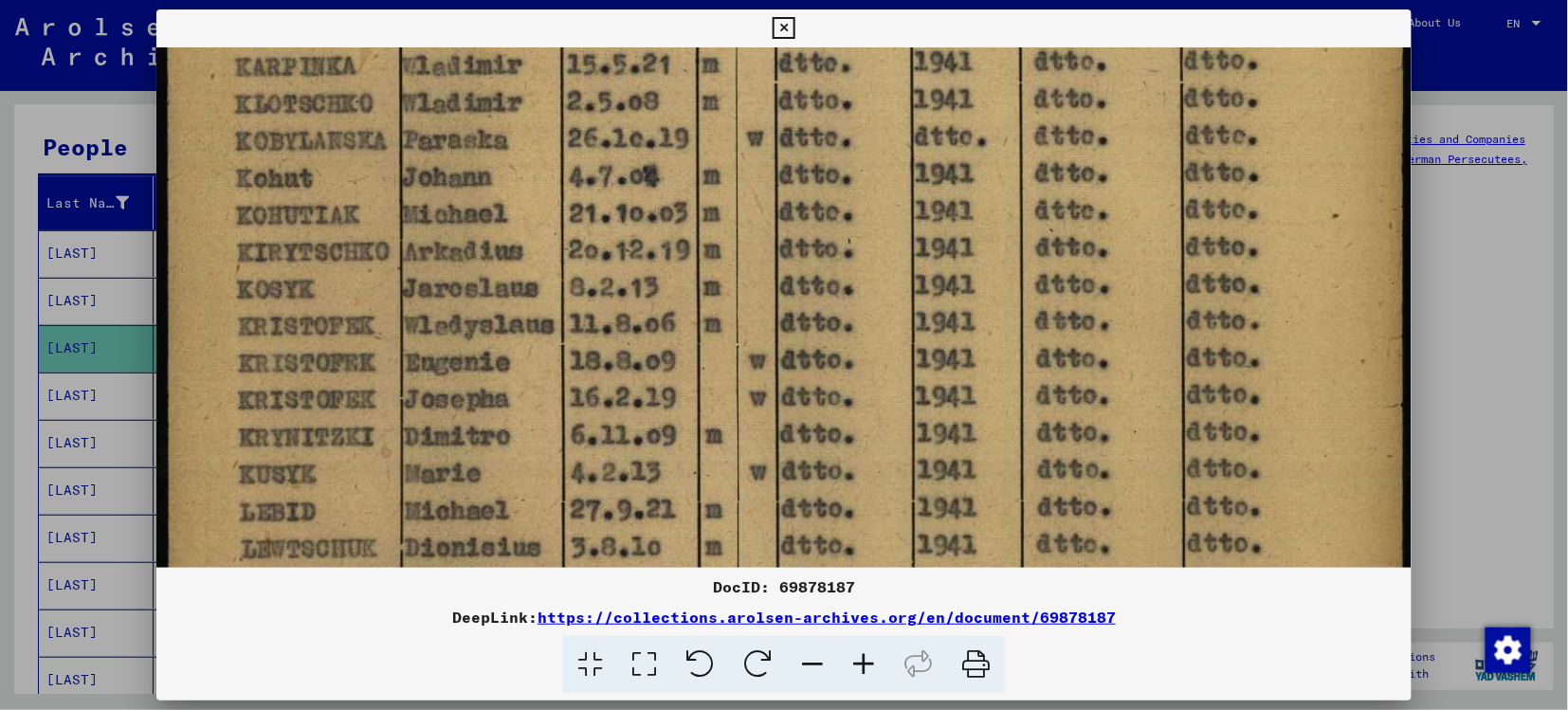 scroll, scrollTop: 719, scrollLeft: 0, axis: vertical 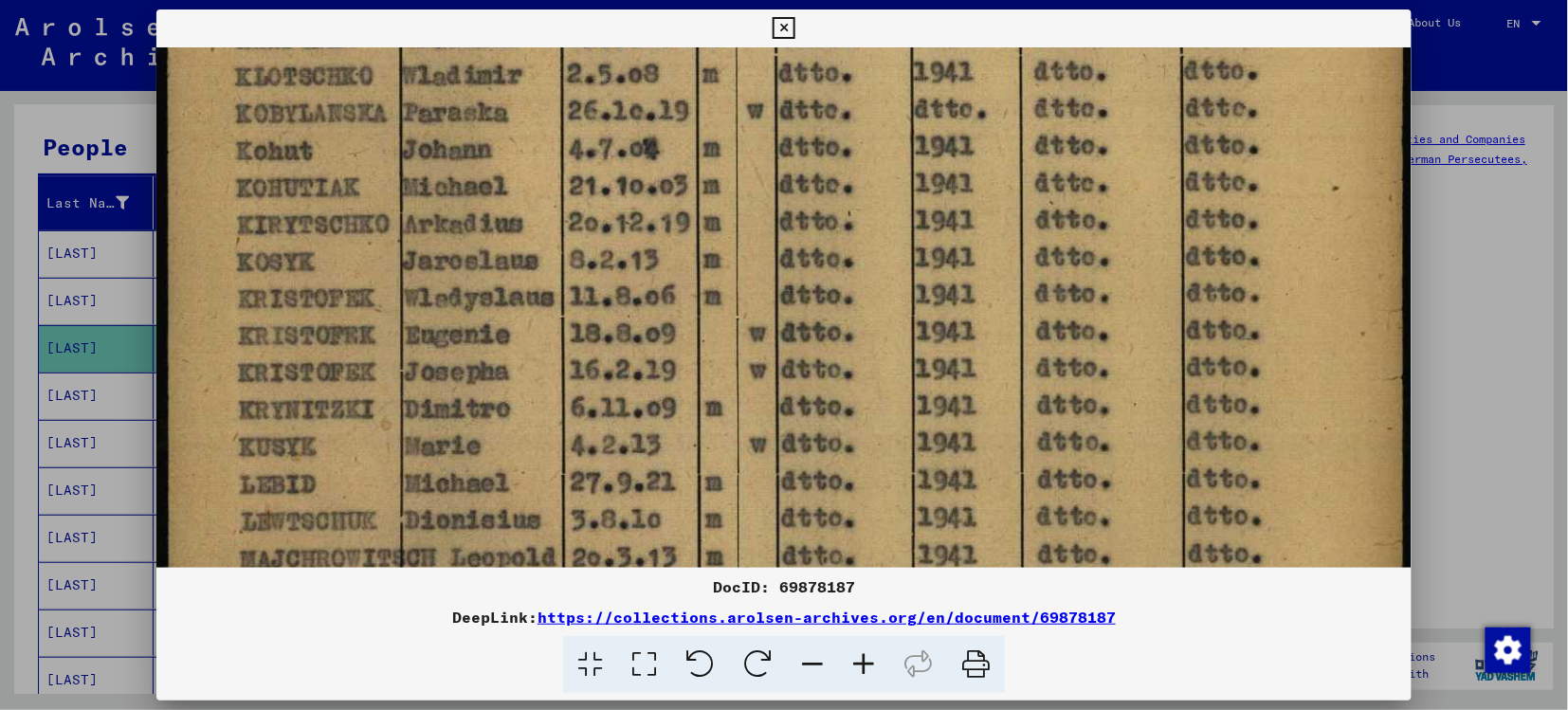 drag, startPoint x: 908, startPoint y: 392, endPoint x: 944, endPoint y: 181, distance: 214.0491 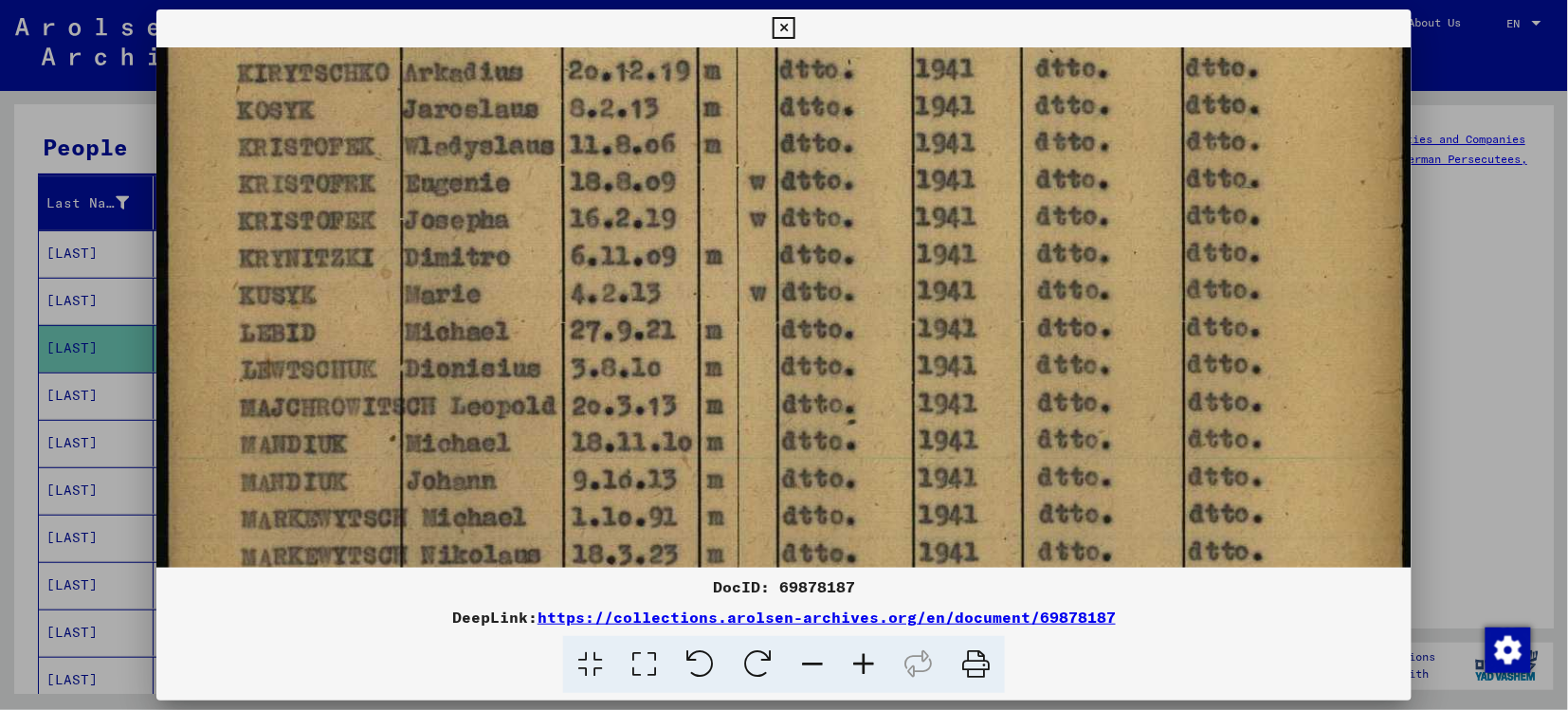 drag, startPoint x: 886, startPoint y: 388, endPoint x: 905, endPoint y: 207, distance: 181.99451 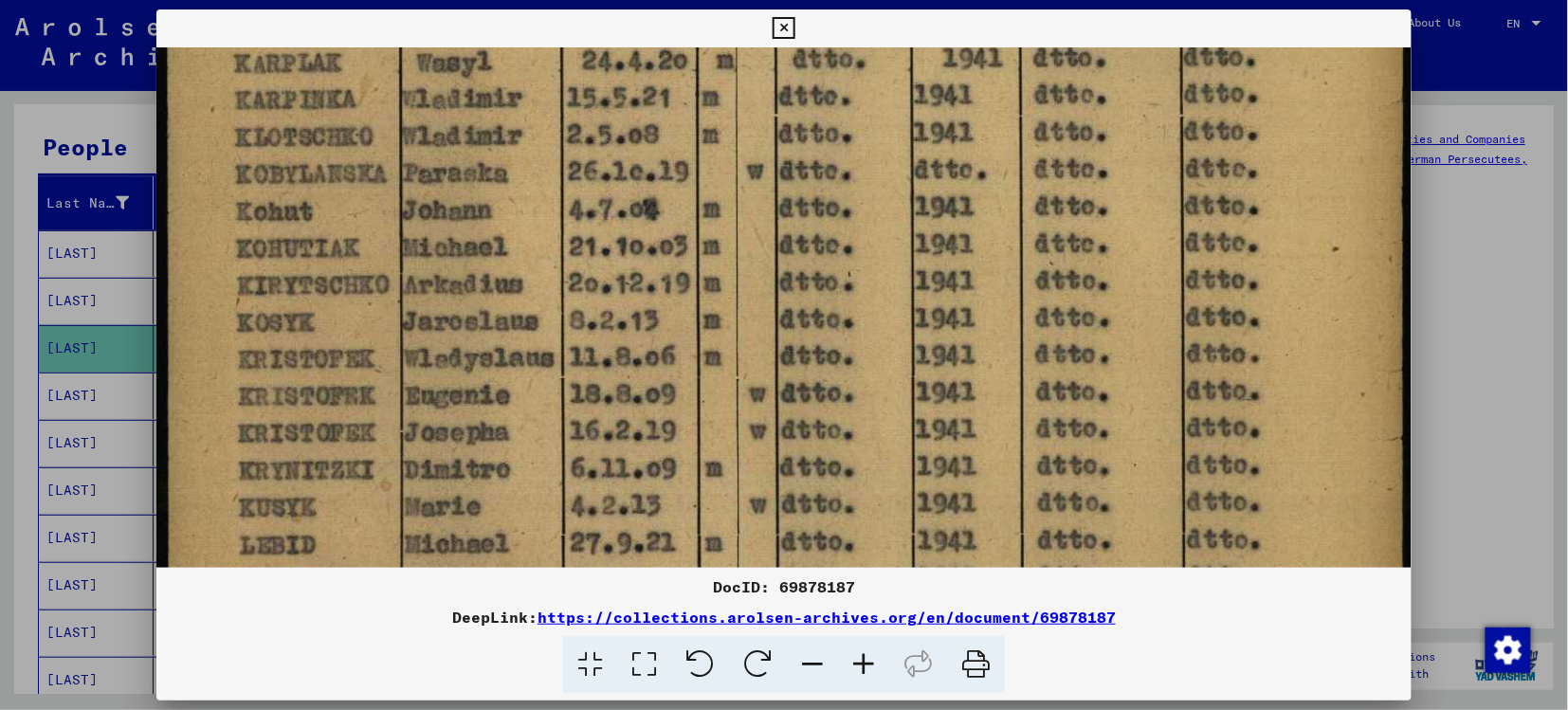 drag, startPoint x: 1005, startPoint y: 257, endPoint x: 969, endPoint y: 499, distance: 244.66303 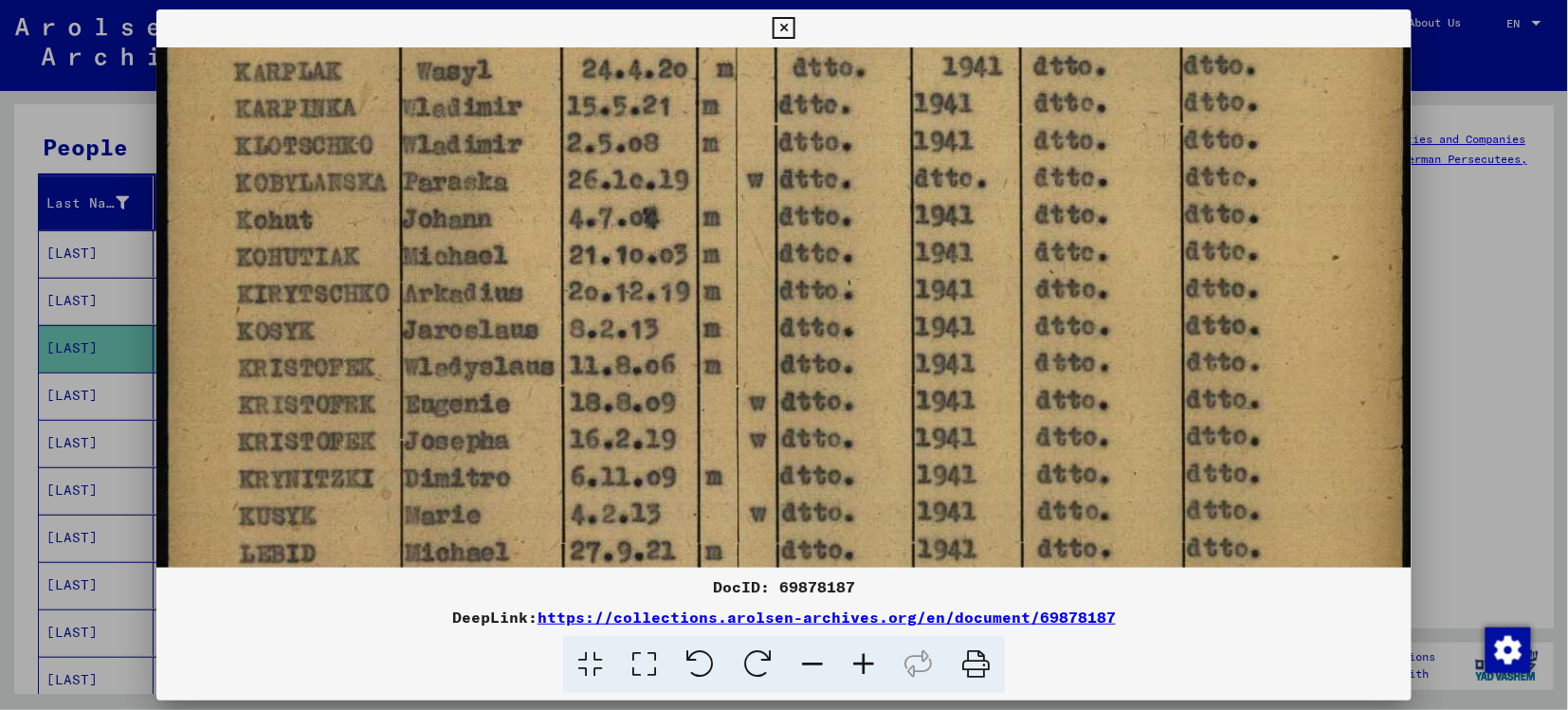 scroll, scrollTop: 664, scrollLeft: 0, axis: vertical 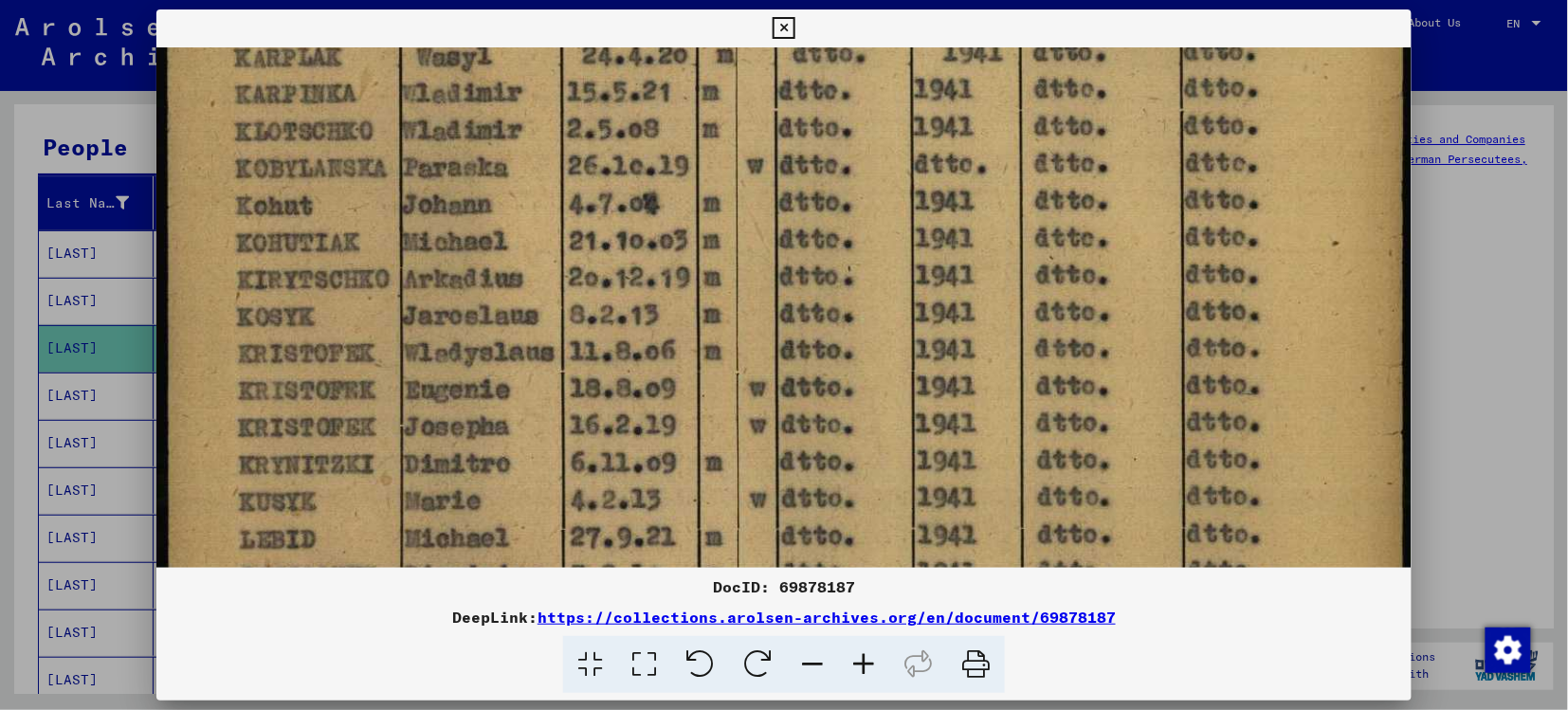 drag, startPoint x: 1003, startPoint y: 234, endPoint x: 1060, endPoint y: 231, distance: 57.078893 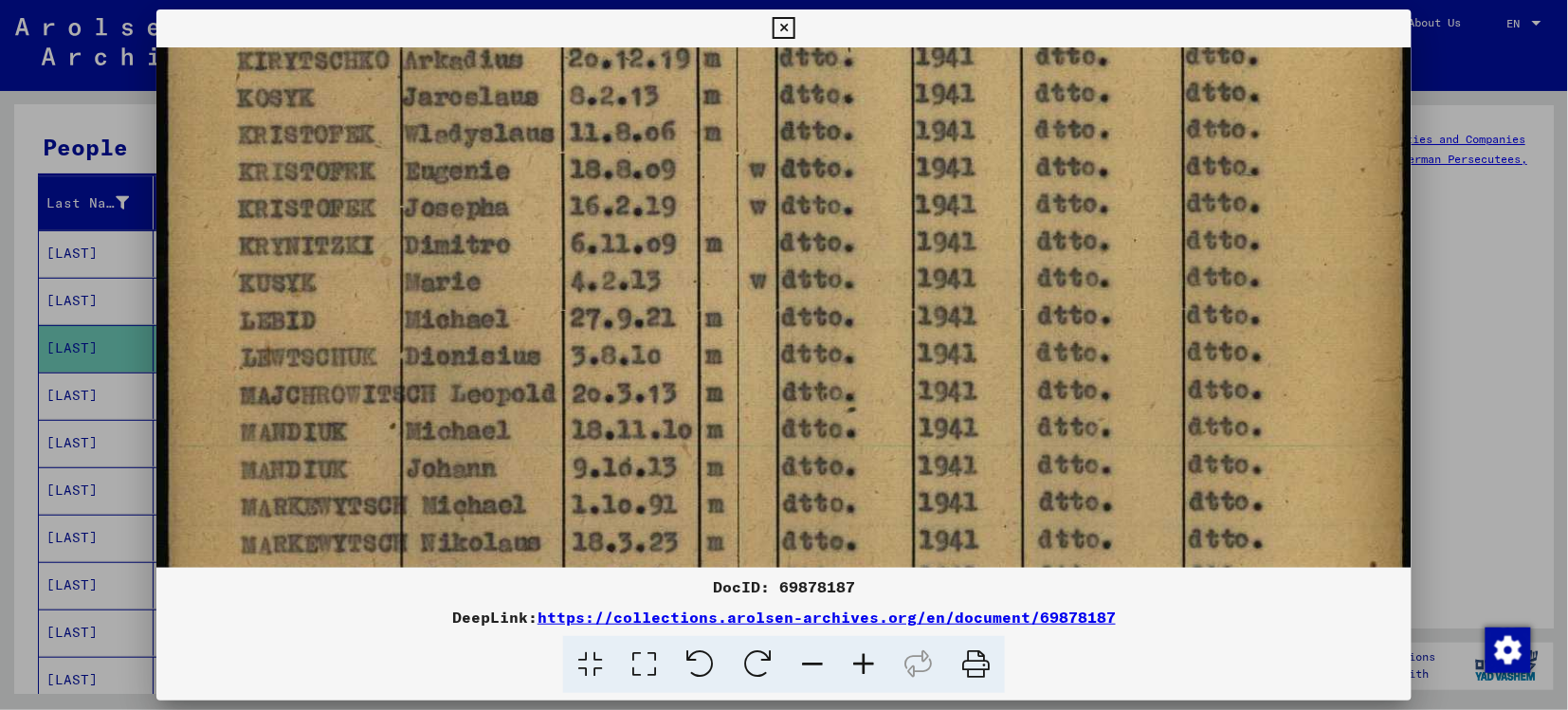scroll, scrollTop: 948, scrollLeft: 0, axis: vertical 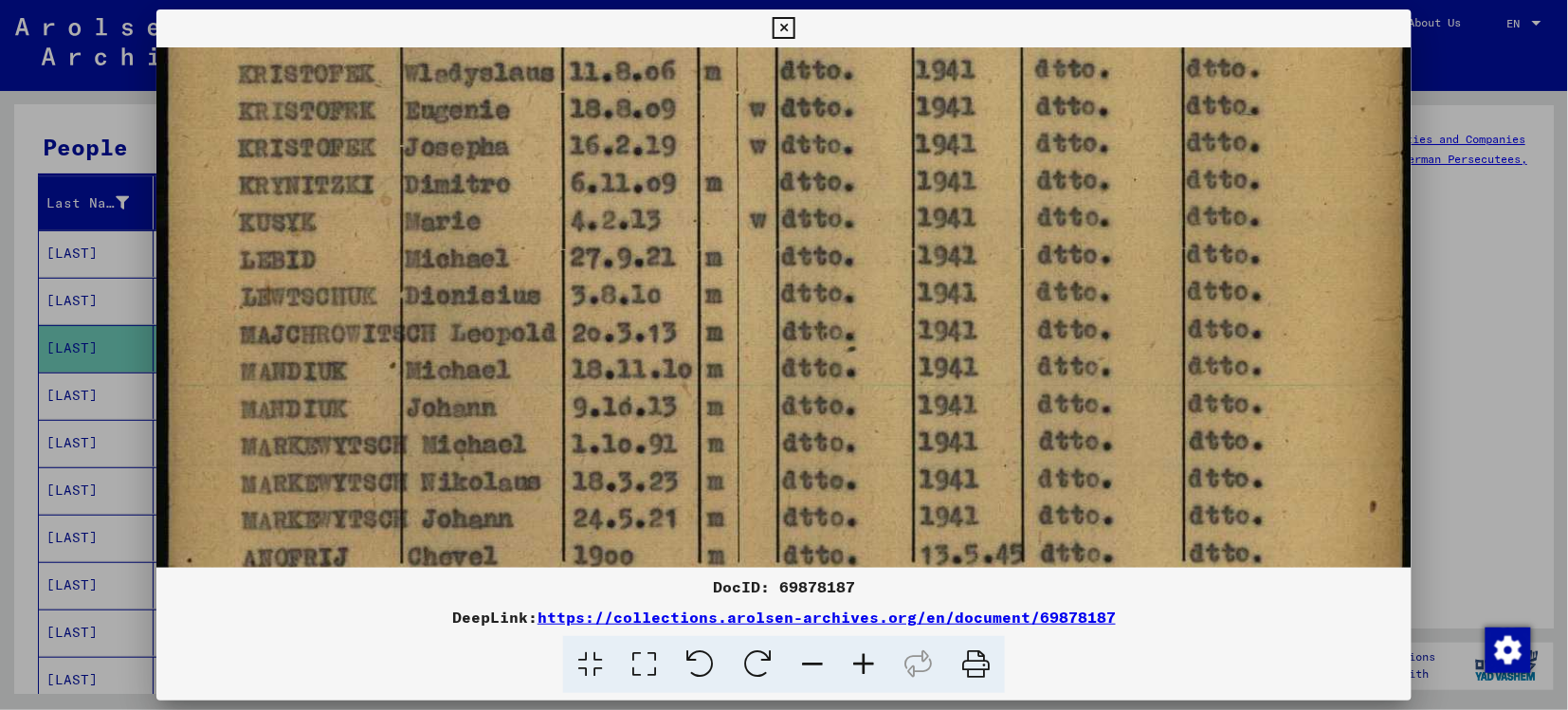 drag, startPoint x: 998, startPoint y: 432, endPoint x: 1072, endPoint y: 145, distance: 296.38657 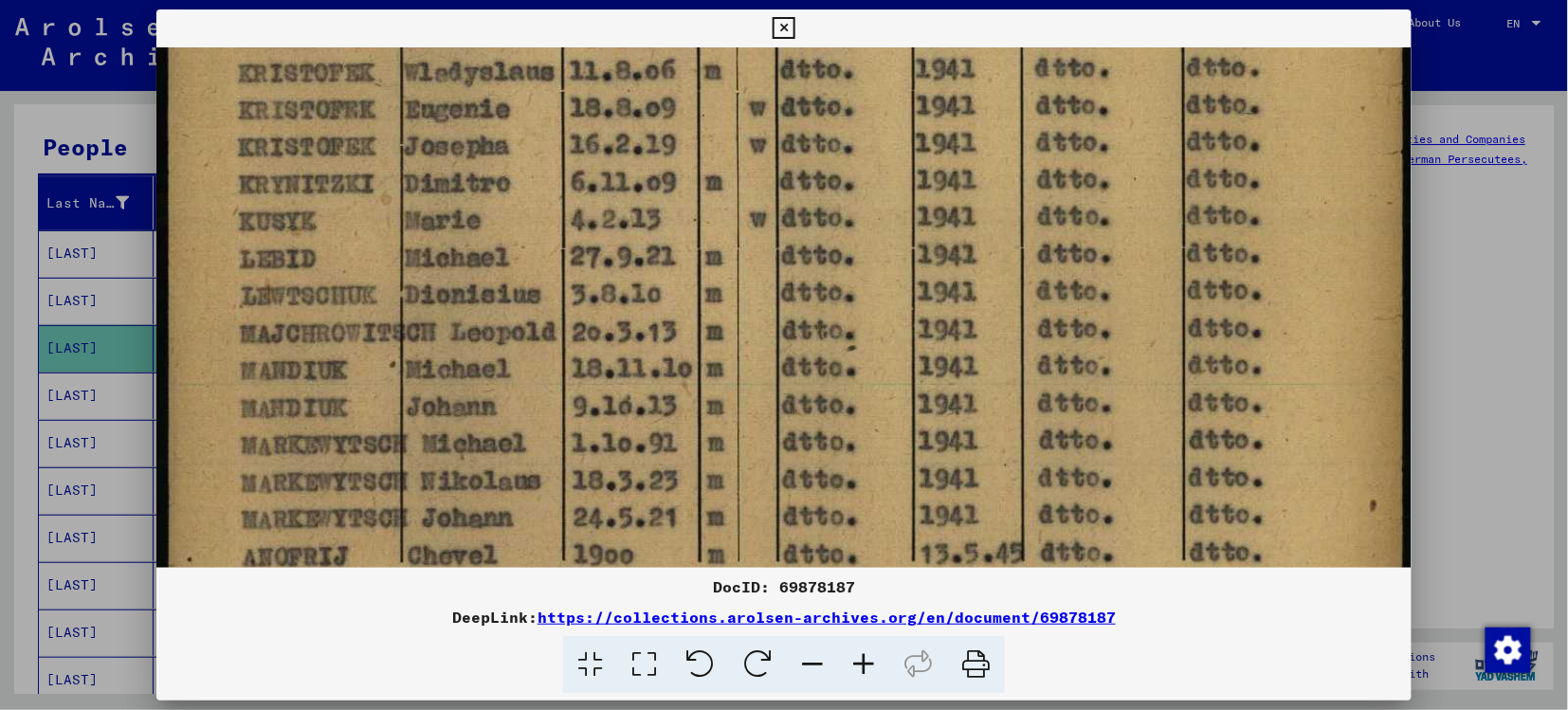 click at bounding box center (783, -16) 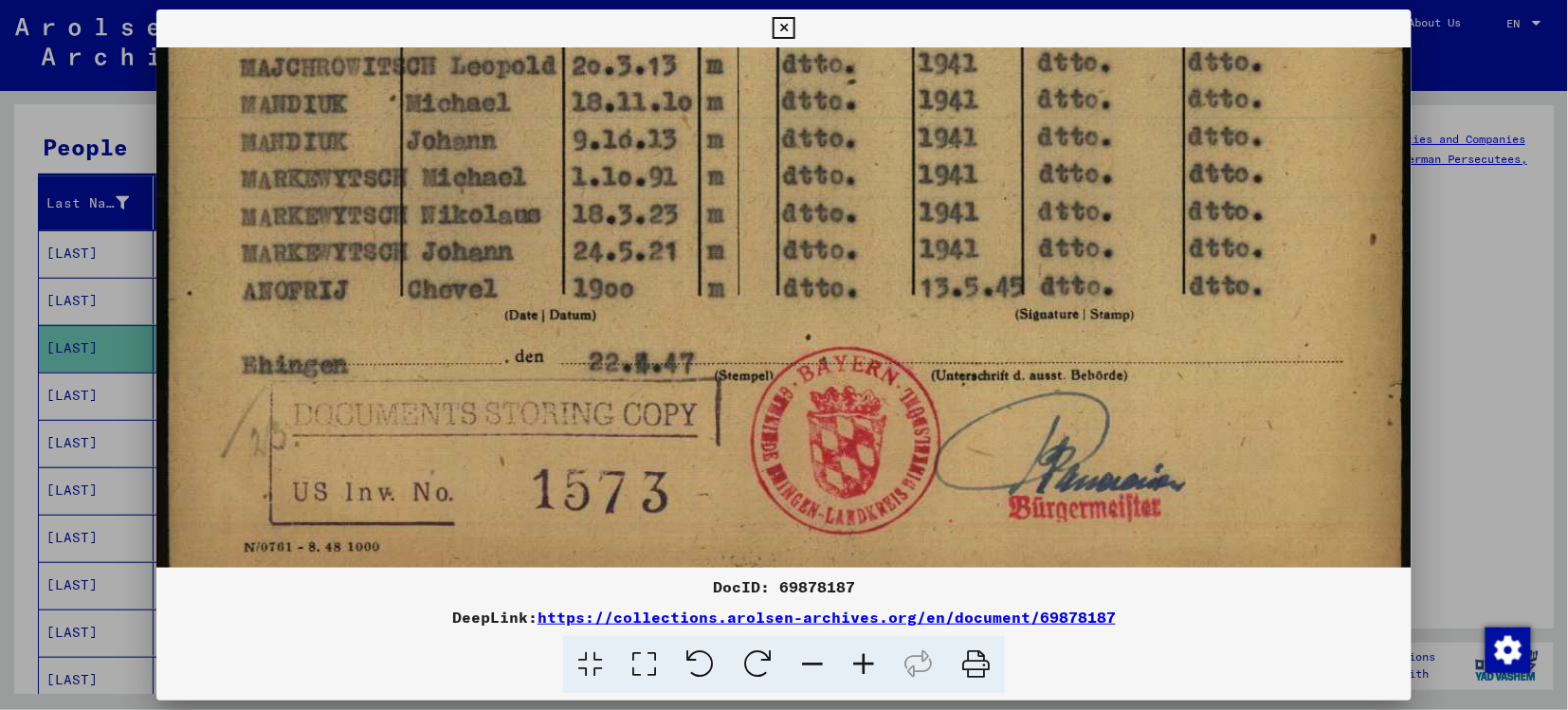 scroll, scrollTop: 1223, scrollLeft: 0, axis: vertical 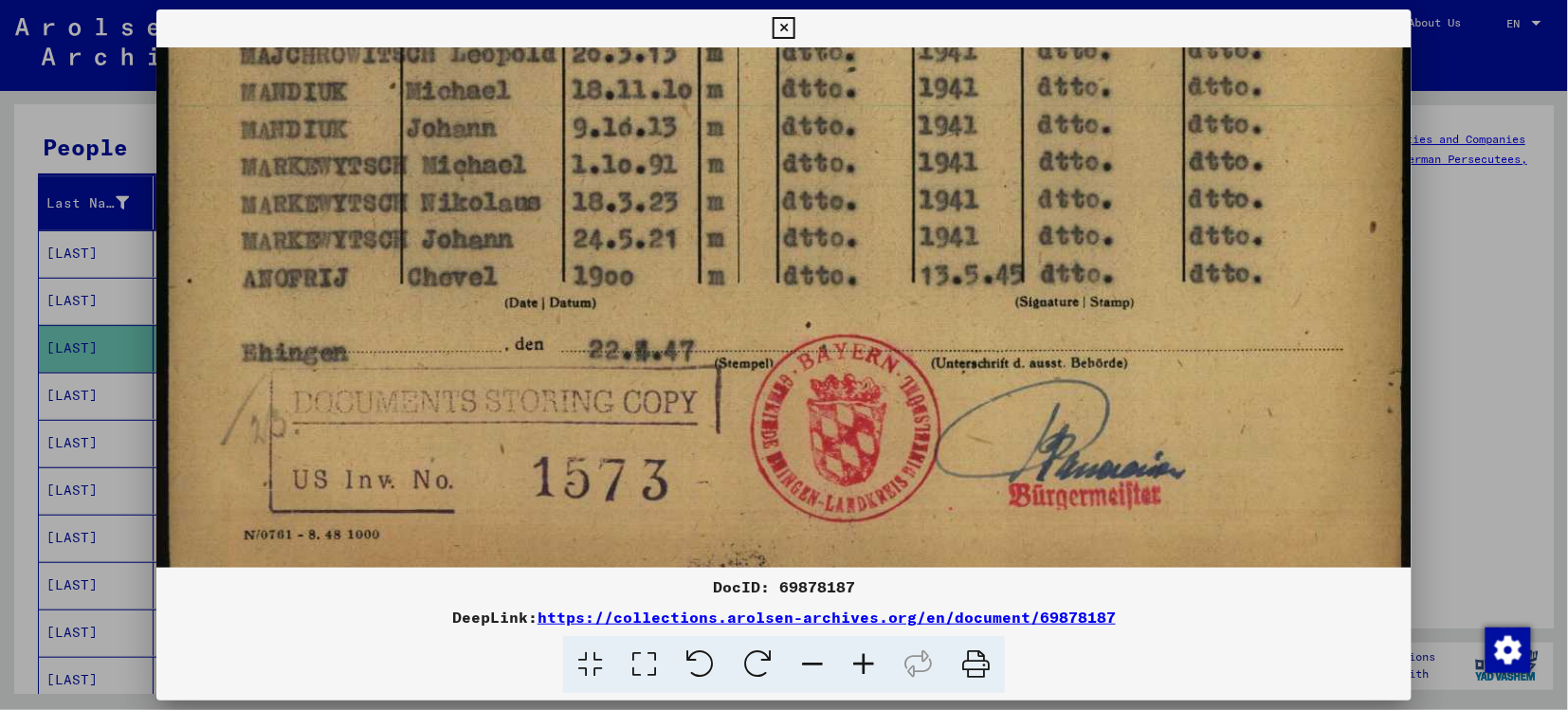drag, startPoint x: 774, startPoint y: 410, endPoint x: 813, endPoint y: 137, distance: 275.77164 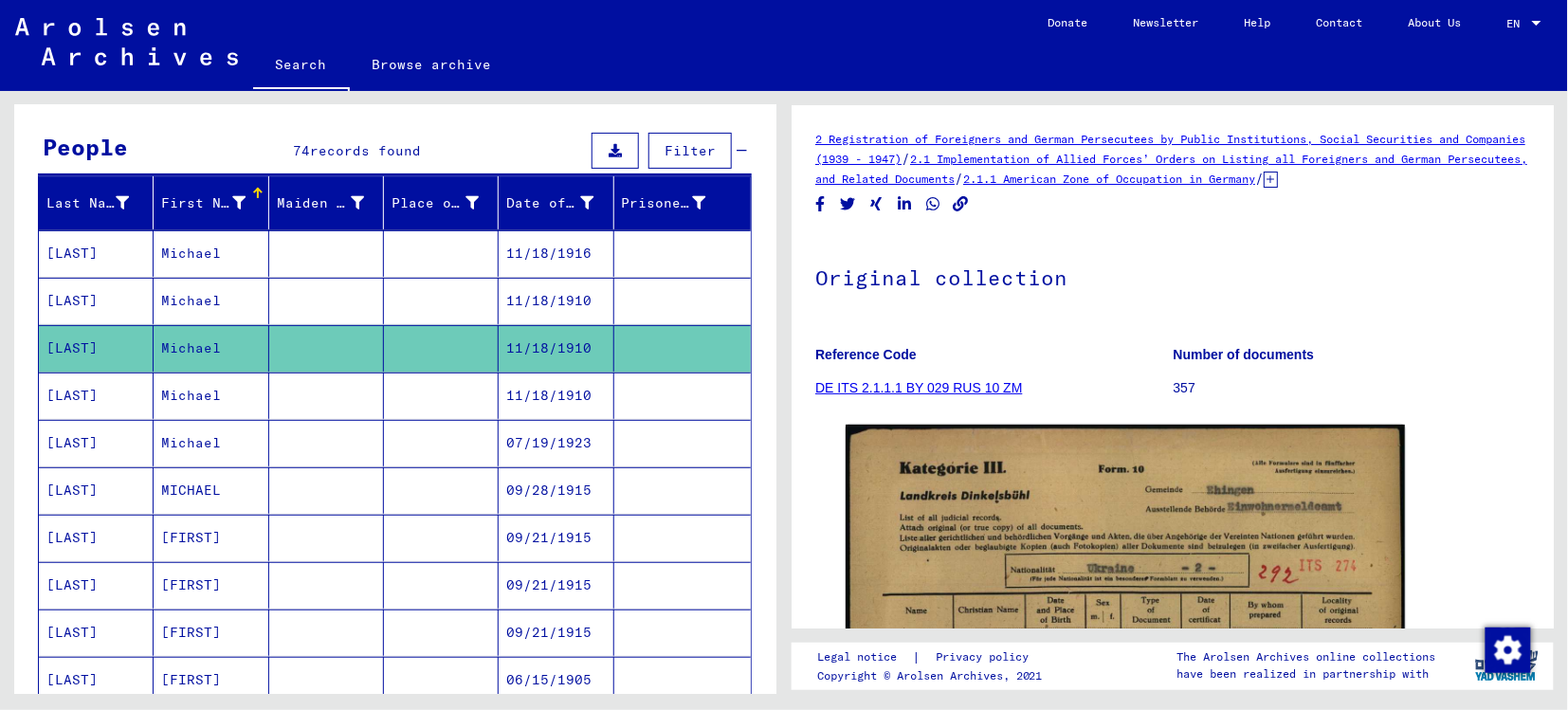click on "[LAST]" at bounding box center (96, 443) 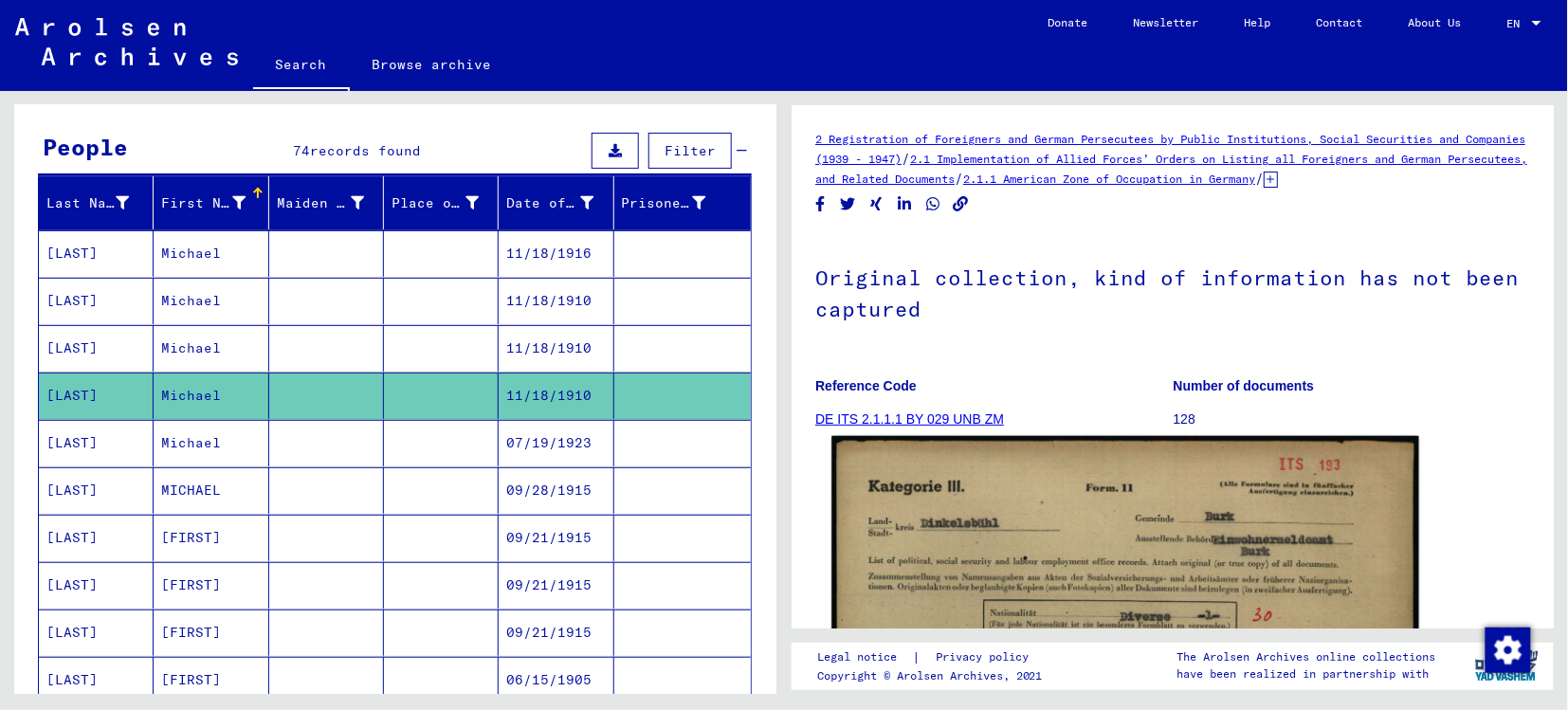 scroll, scrollTop: 0, scrollLeft: 0, axis: both 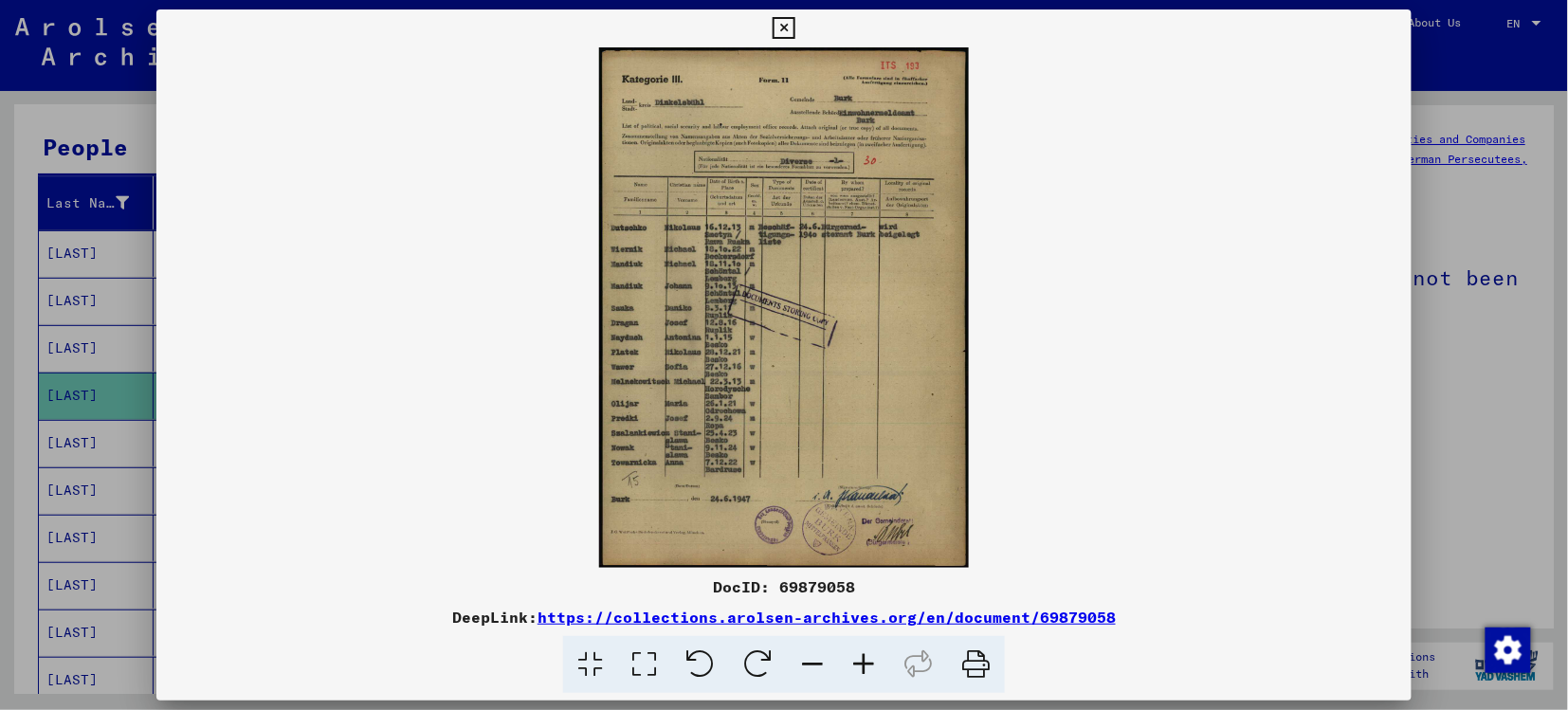 click at bounding box center (644, 664) 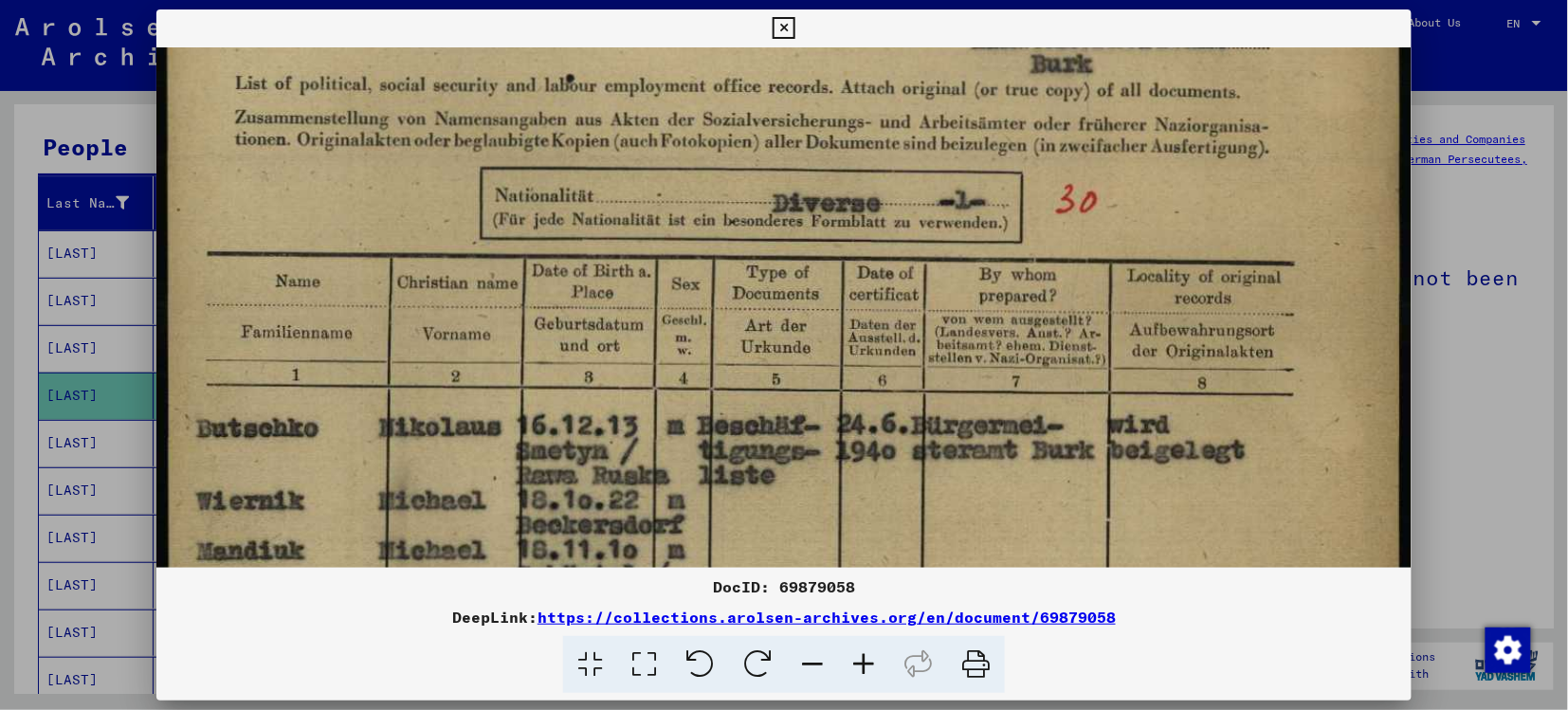 drag, startPoint x: 901, startPoint y: 480, endPoint x: 958, endPoint y: 206, distance: 279.86604 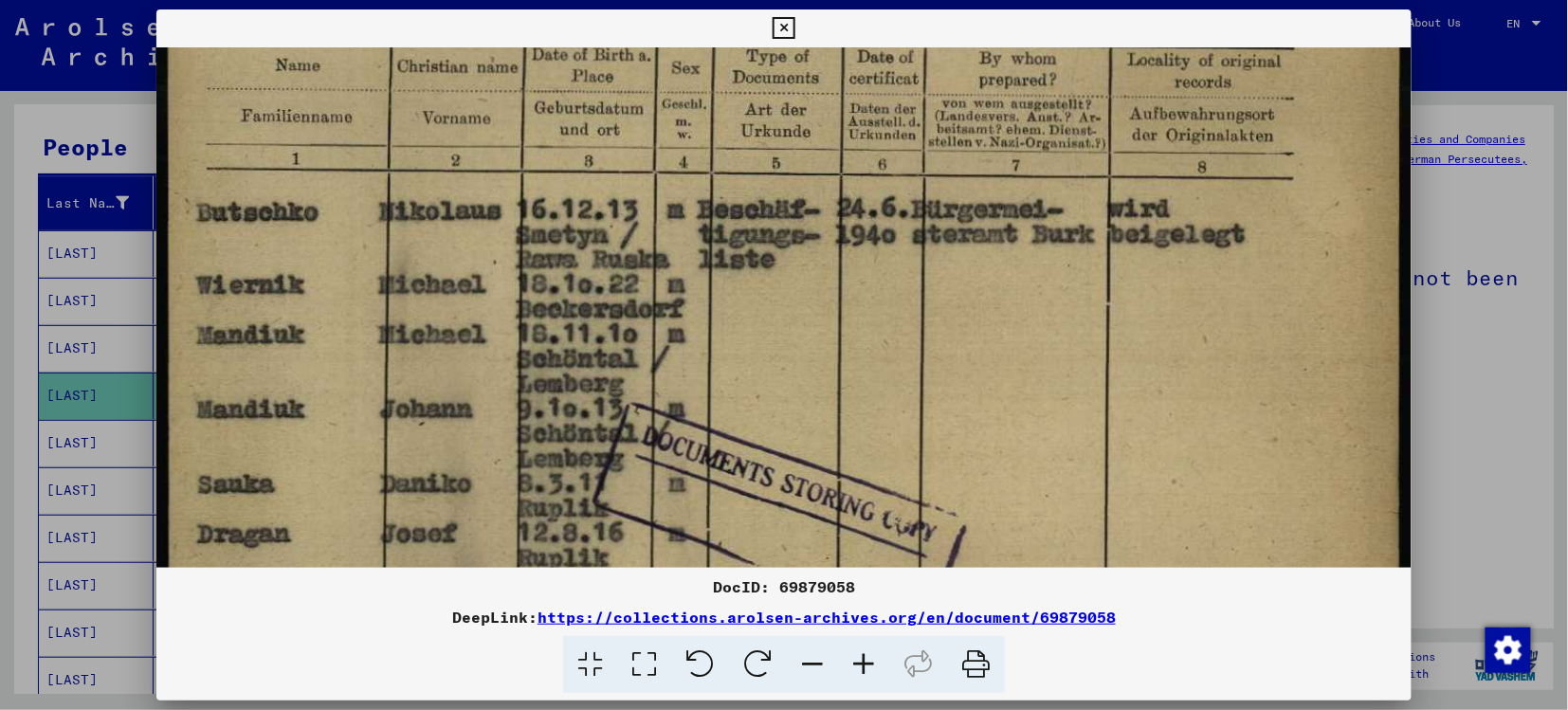 scroll, scrollTop: 474, scrollLeft: 0, axis: vertical 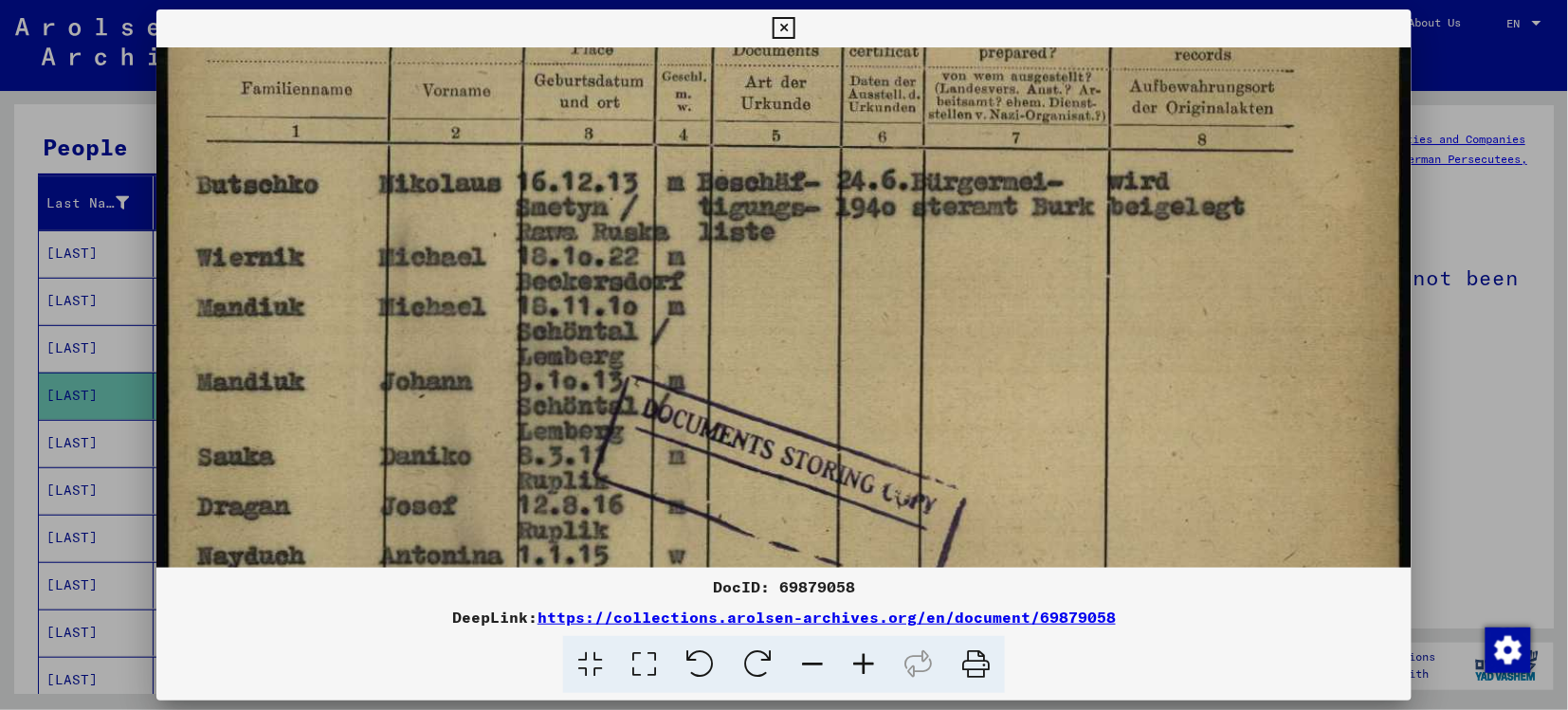 drag, startPoint x: 916, startPoint y: 437, endPoint x: 960, endPoint y: 222, distance: 219.45615 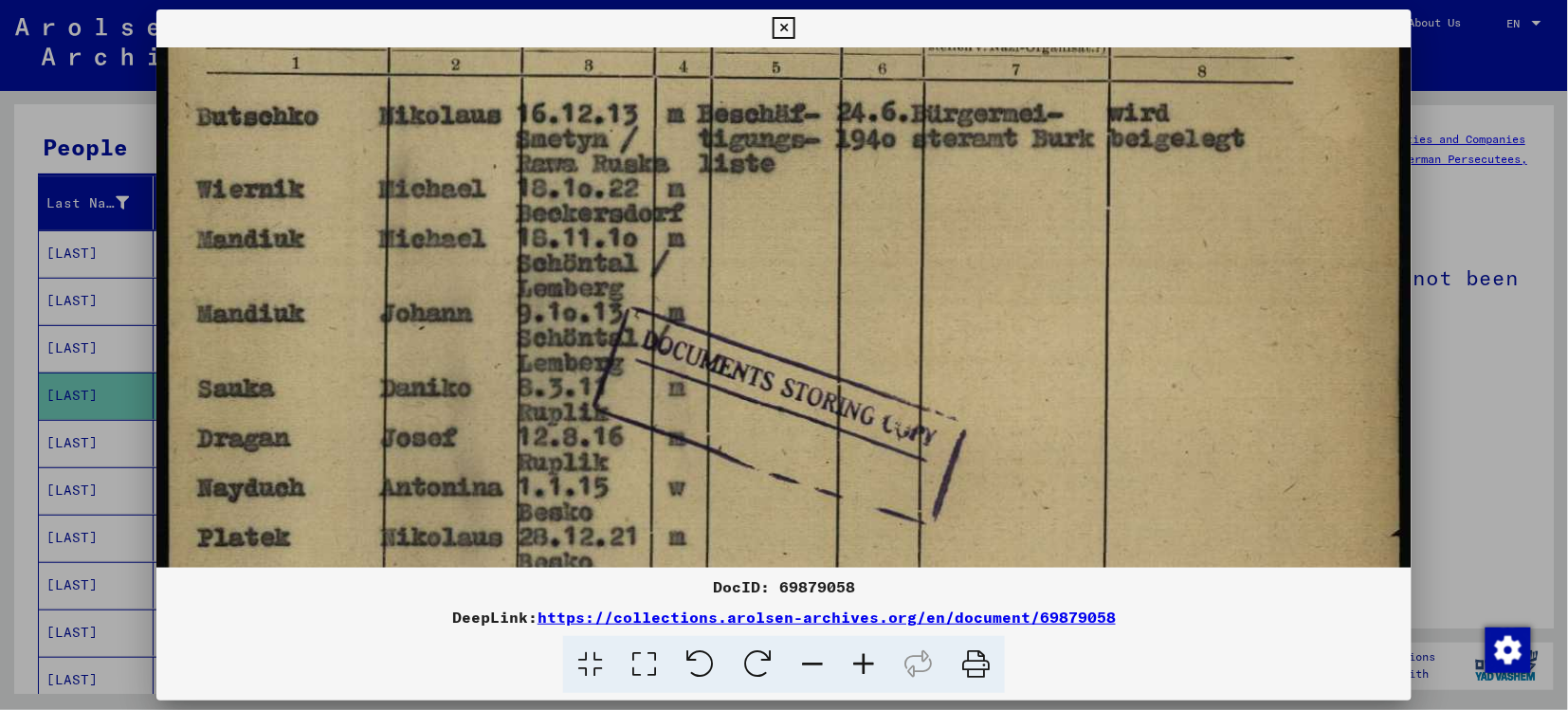 scroll, scrollTop: 544, scrollLeft: 0, axis: vertical 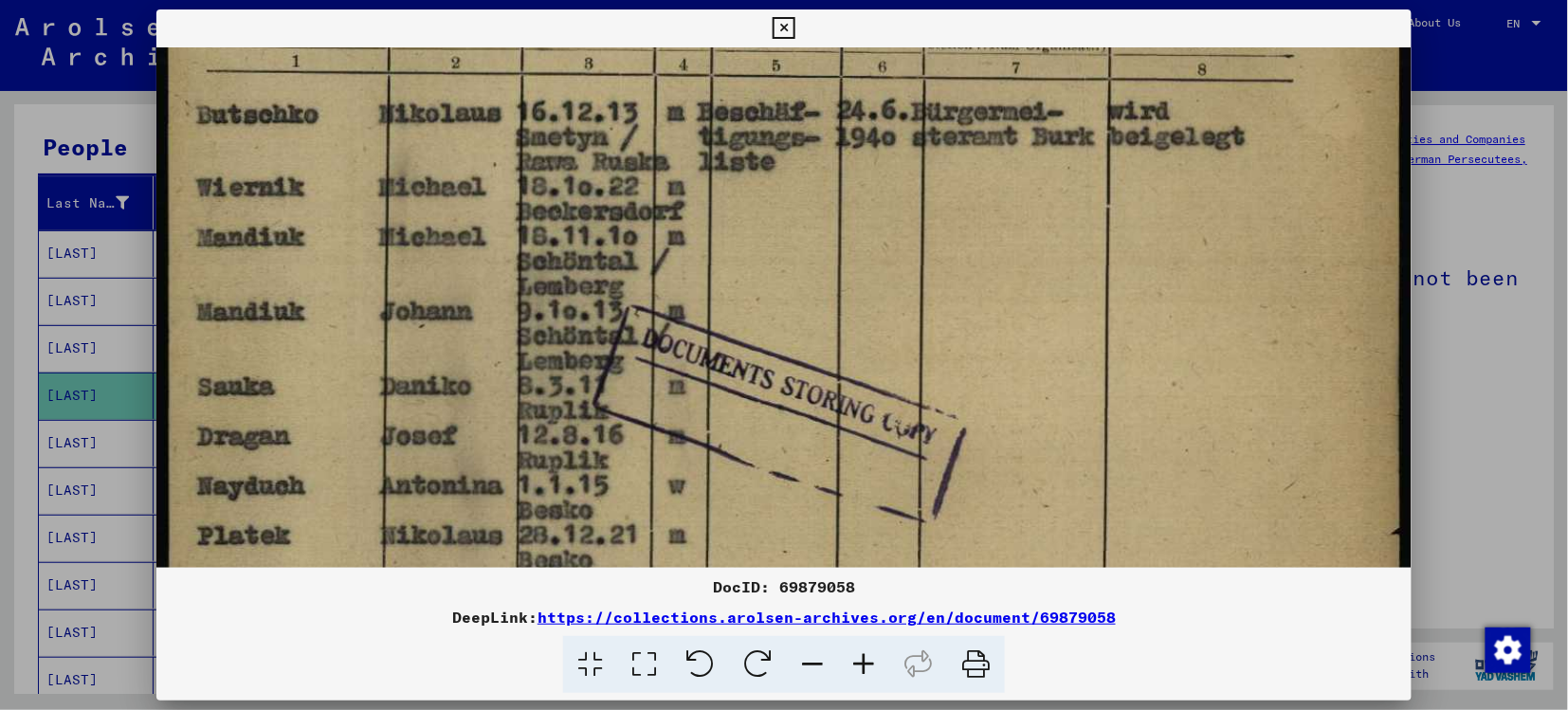 drag, startPoint x: 916, startPoint y: 428, endPoint x: 922, endPoint y: 368, distance: 60.299254 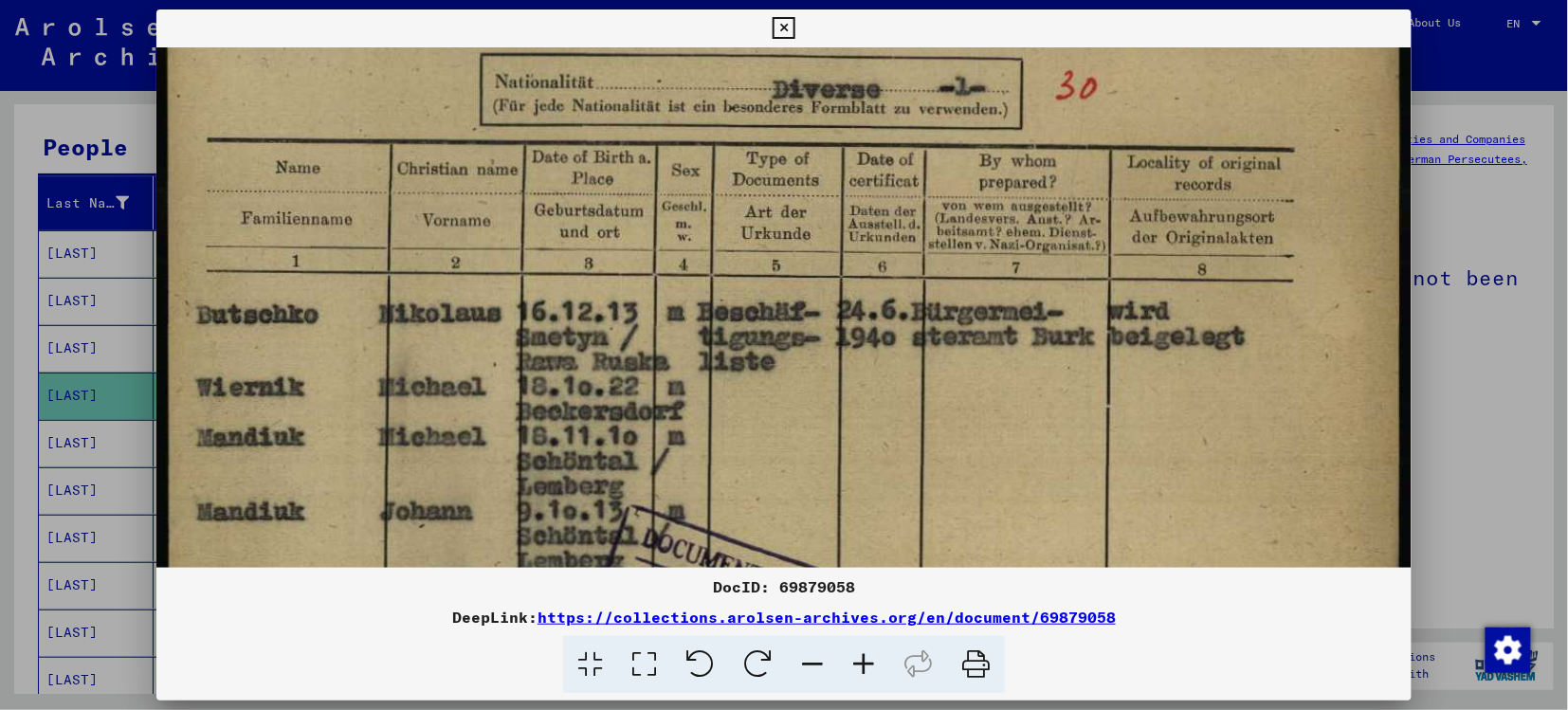 scroll, scrollTop: 343, scrollLeft: 0, axis: vertical 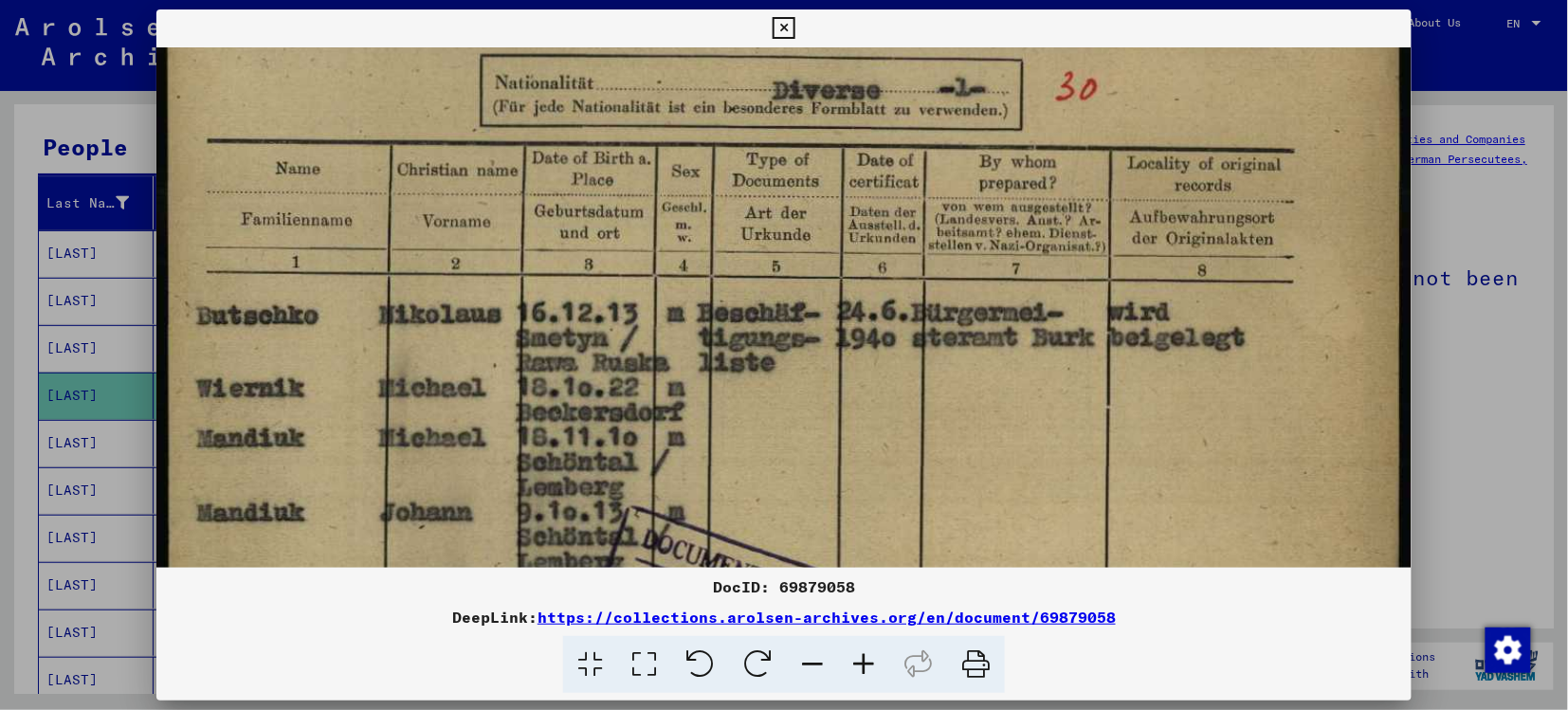 drag, startPoint x: 1121, startPoint y: 291, endPoint x: 1088, endPoint y: 493, distance: 204.6778 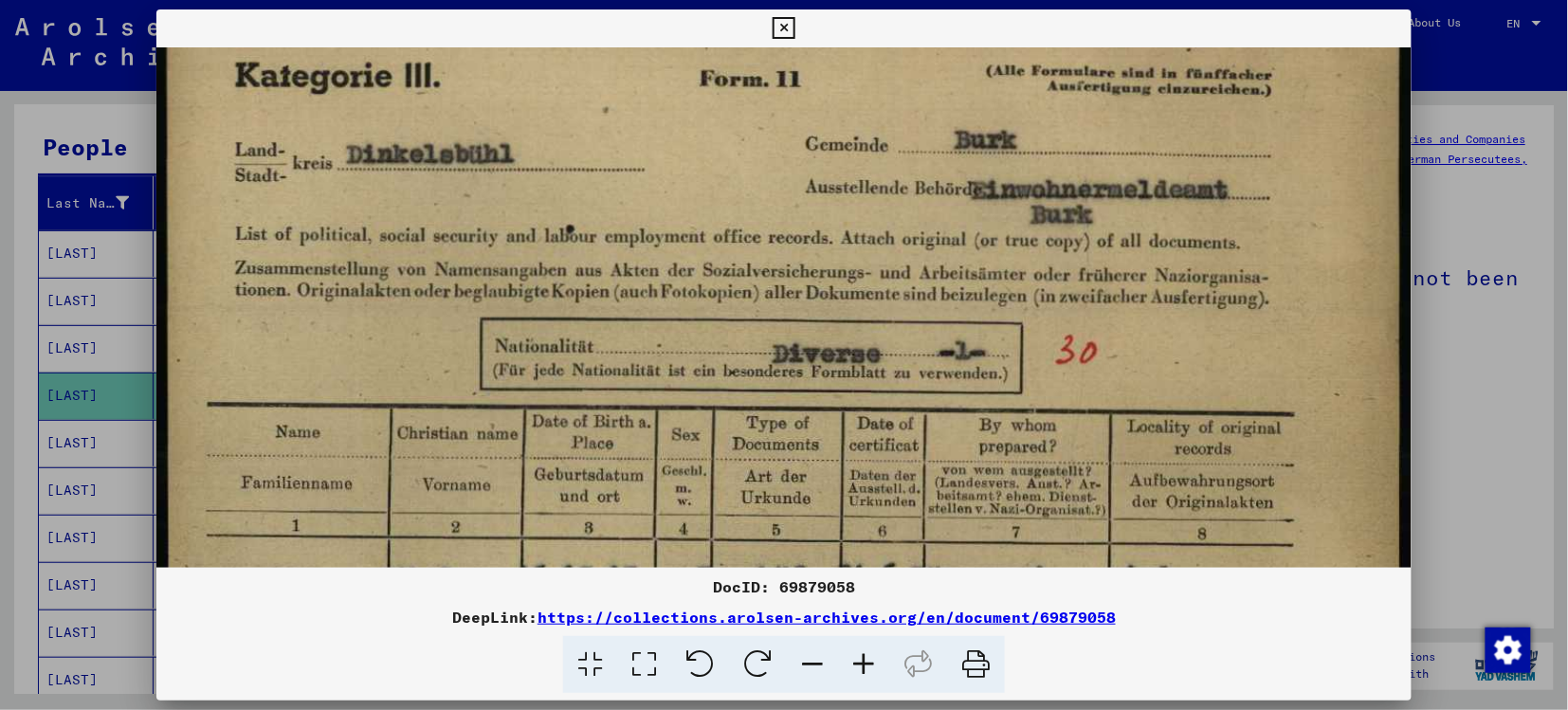 scroll, scrollTop: 46, scrollLeft: 0, axis: vertical 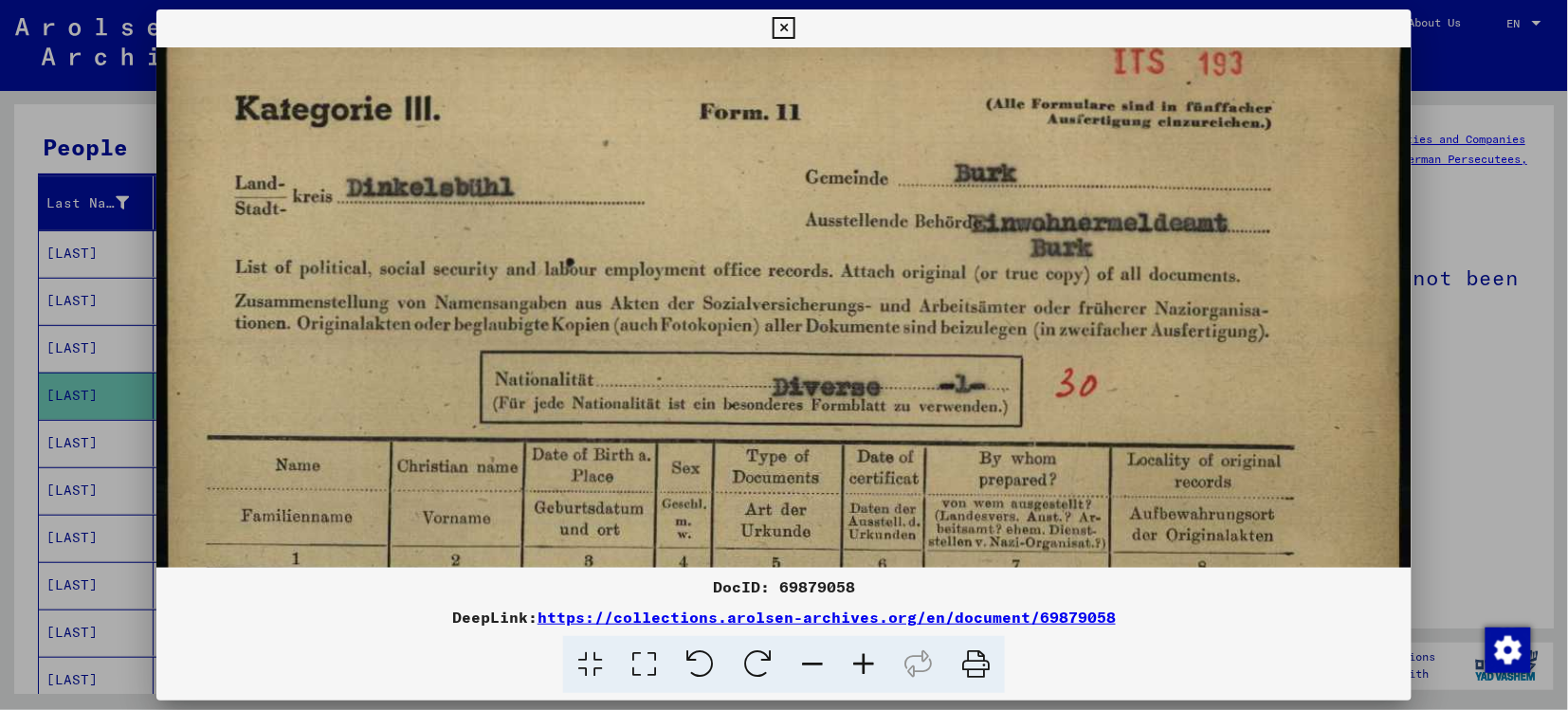 drag, startPoint x: 954, startPoint y: 257, endPoint x: 953, endPoint y: 551, distance: 294.0017 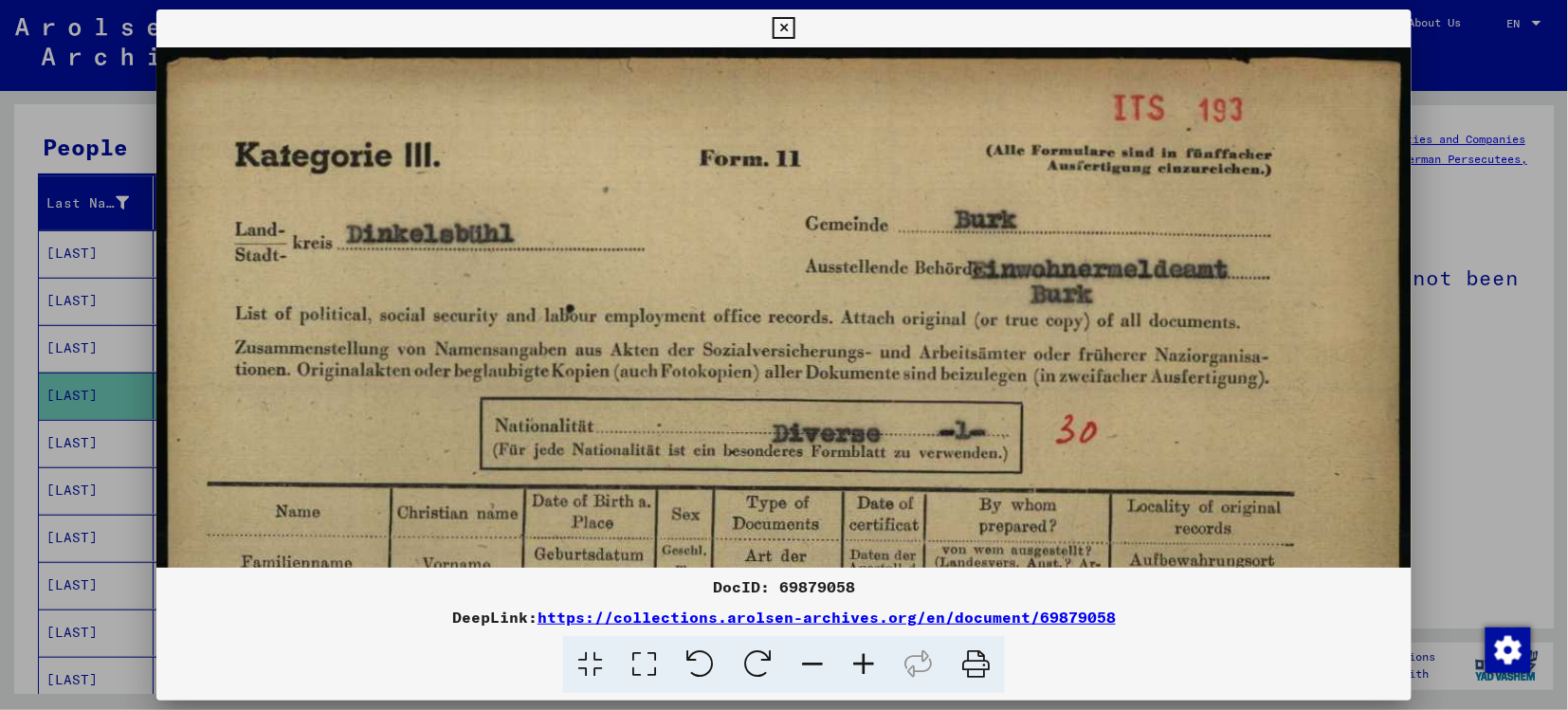 scroll, scrollTop: 24, scrollLeft: 0, axis: vertical 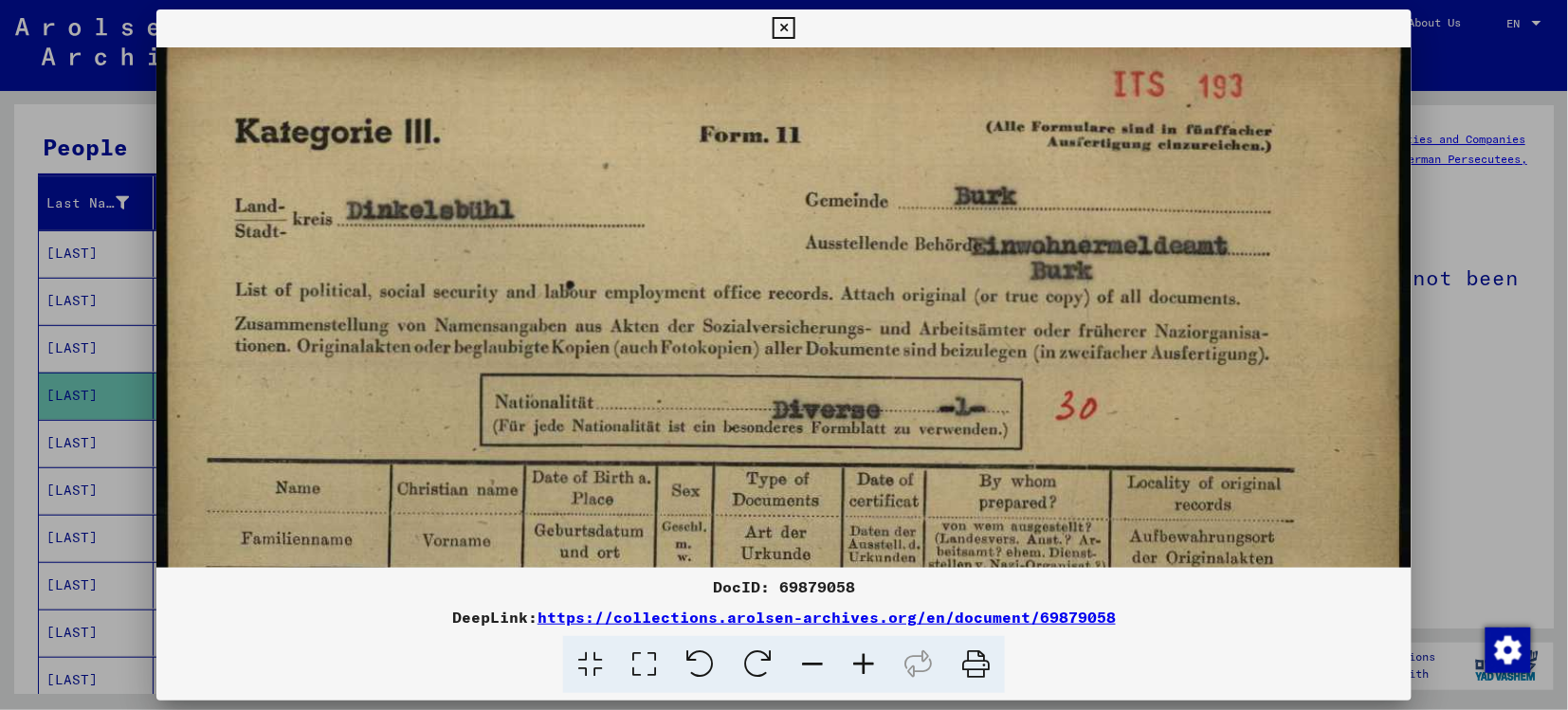 drag, startPoint x: 737, startPoint y: 239, endPoint x: 741, endPoint y: 289, distance: 50.159745 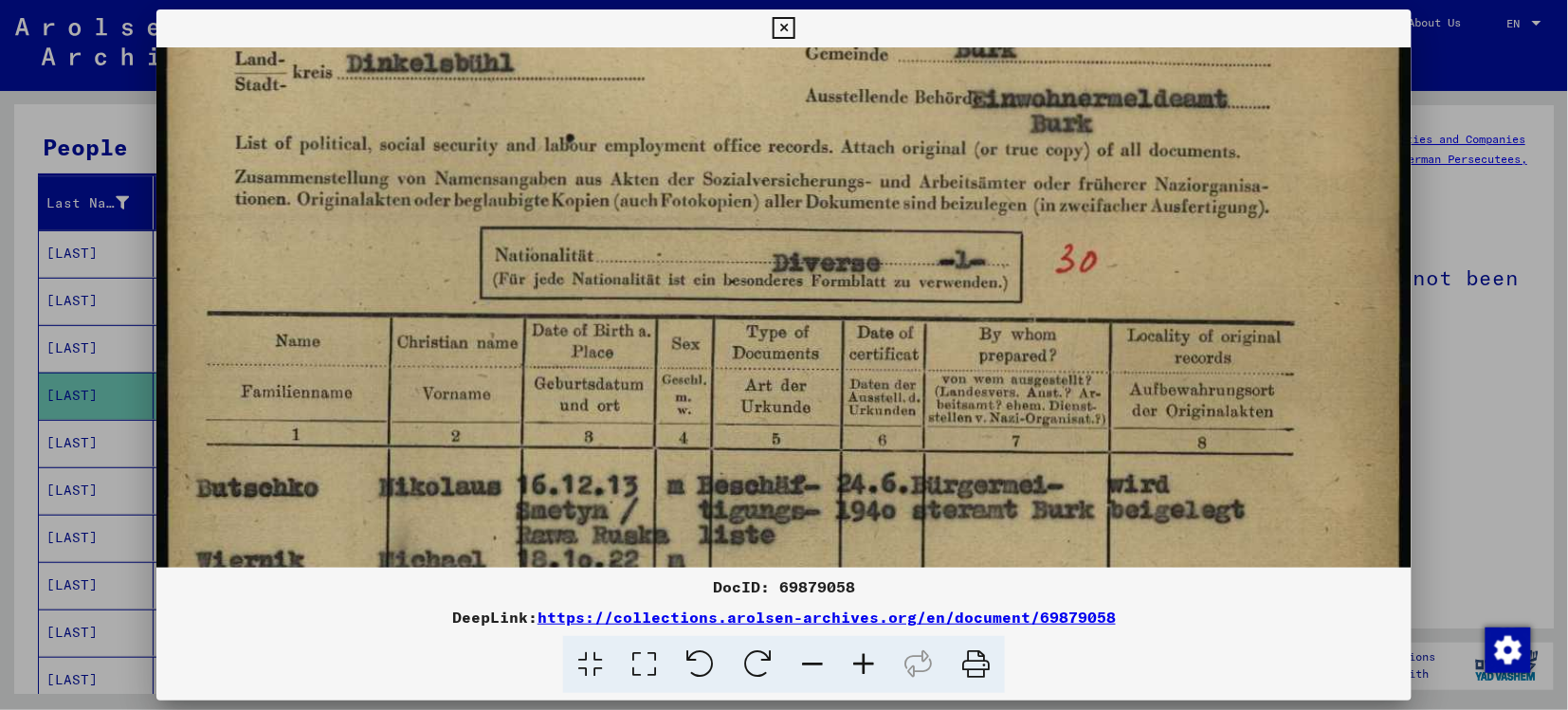scroll, scrollTop: 204, scrollLeft: 0, axis: vertical 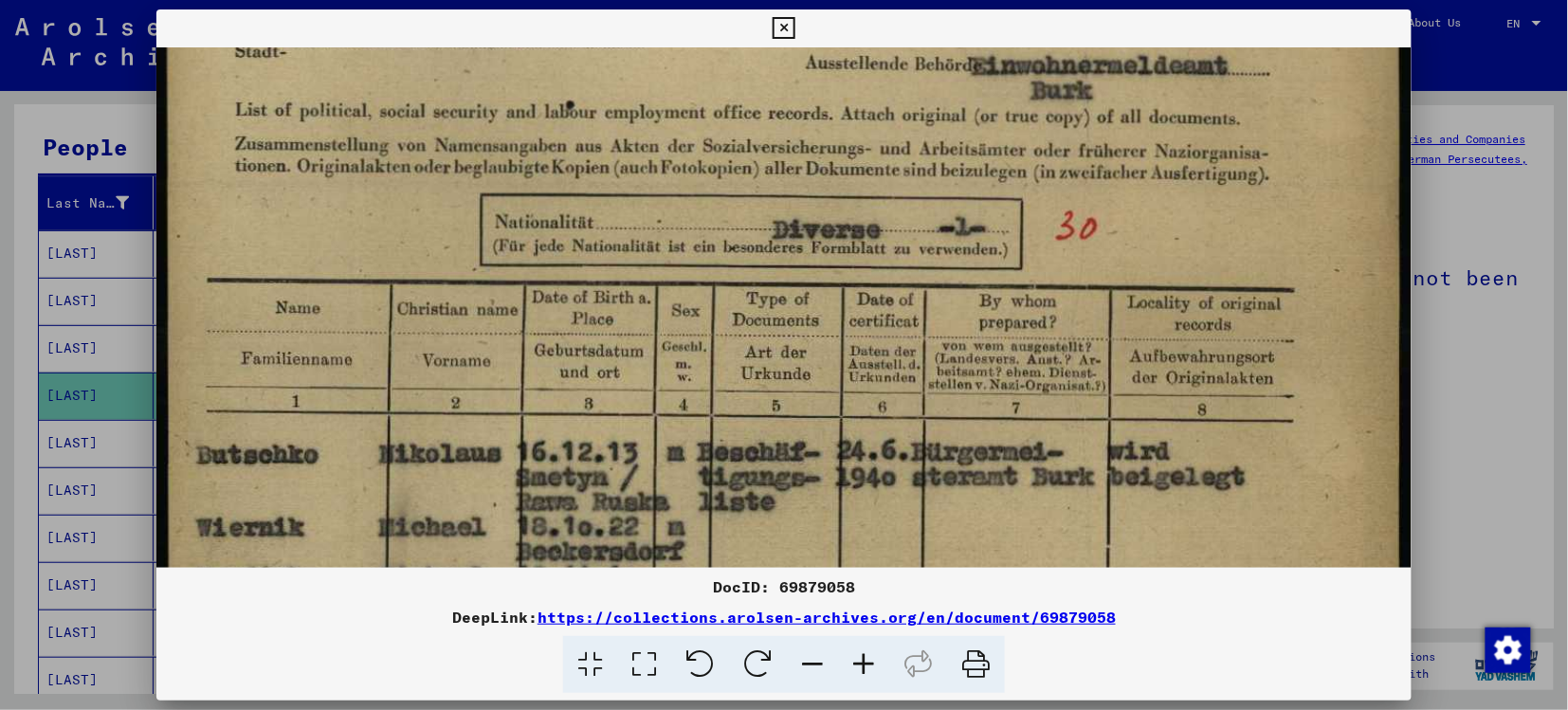 drag, startPoint x: 308, startPoint y: 353, endPoint x: 350, endPoint y: 174, distance: 183.86136 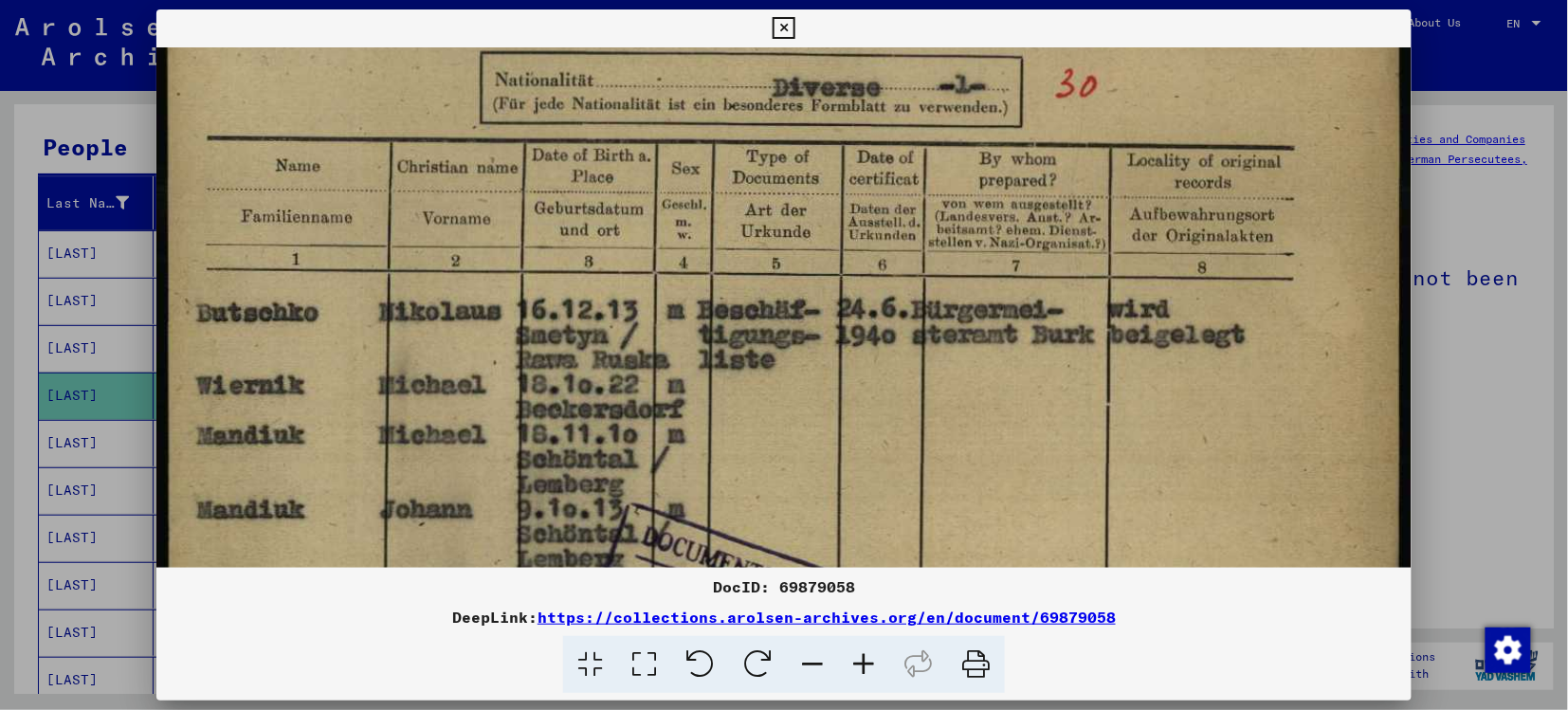 scroll, scrollTop: 372, scrollLeft: 0, axis: vertical 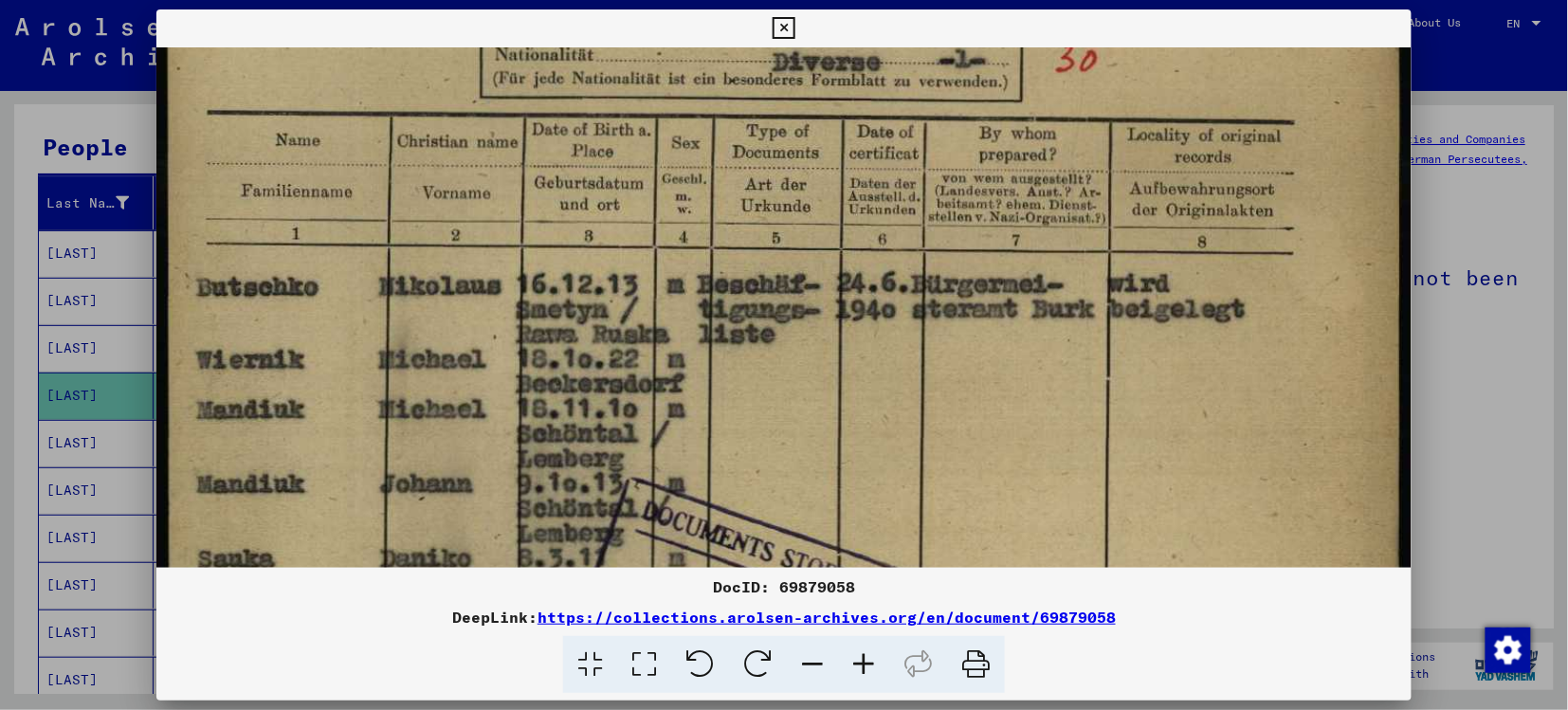 drag, startPoint x: 341, startPoint y: 345, endPoint x: 364, endPoint y: 176, distance: 170.55791 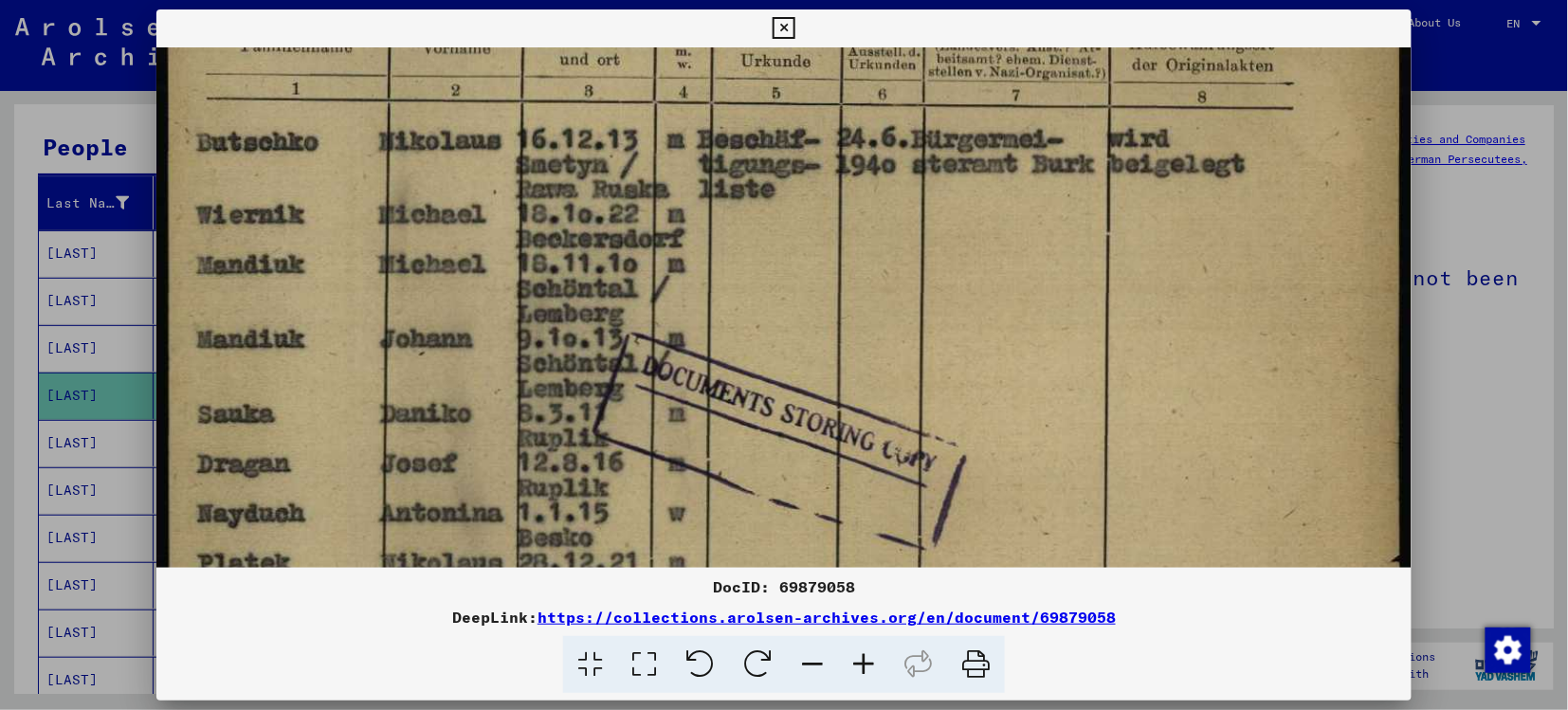 drag, startPoint x: 353, startPoint y: 320, endPoint x: 383, endPoint y: 172, distance: 151.00993 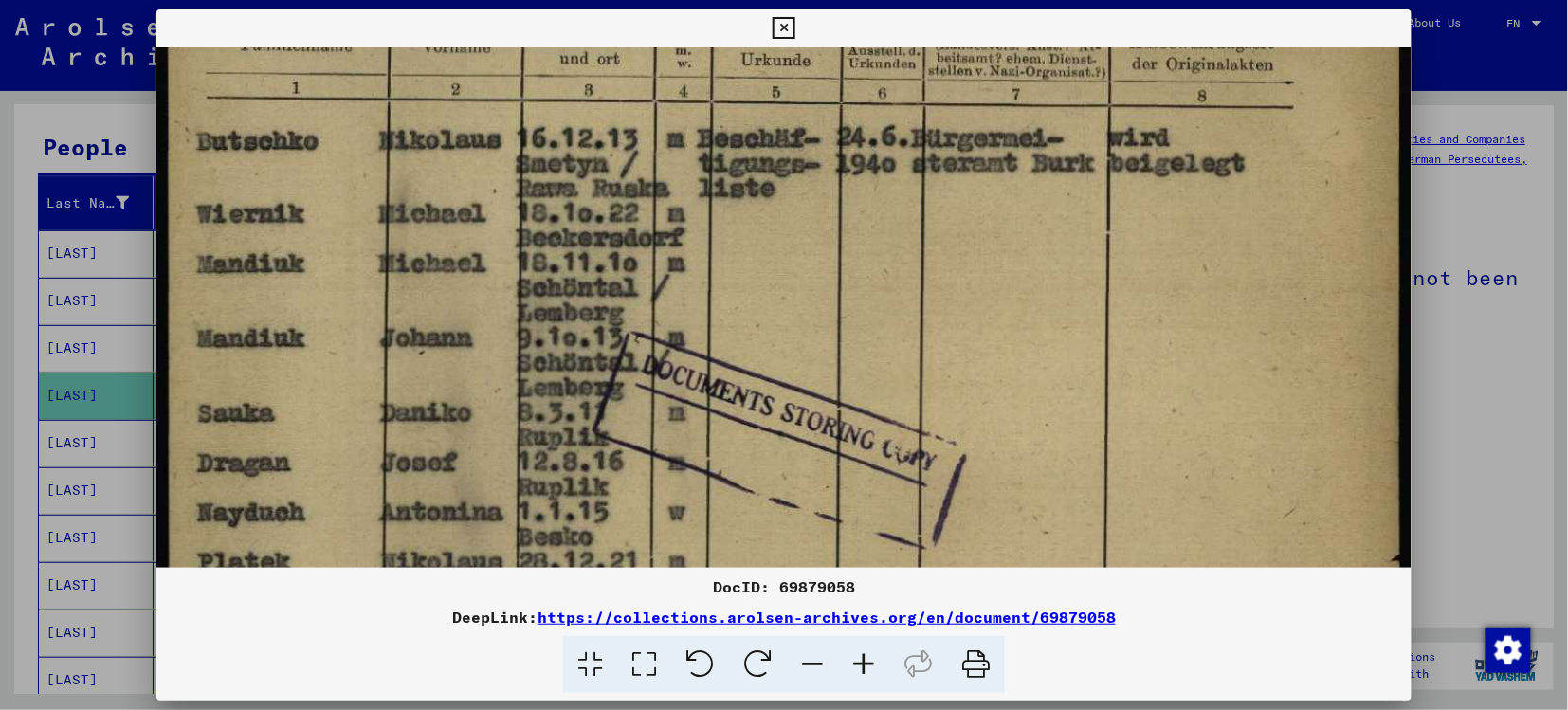 click at bounding box center (783, 410) 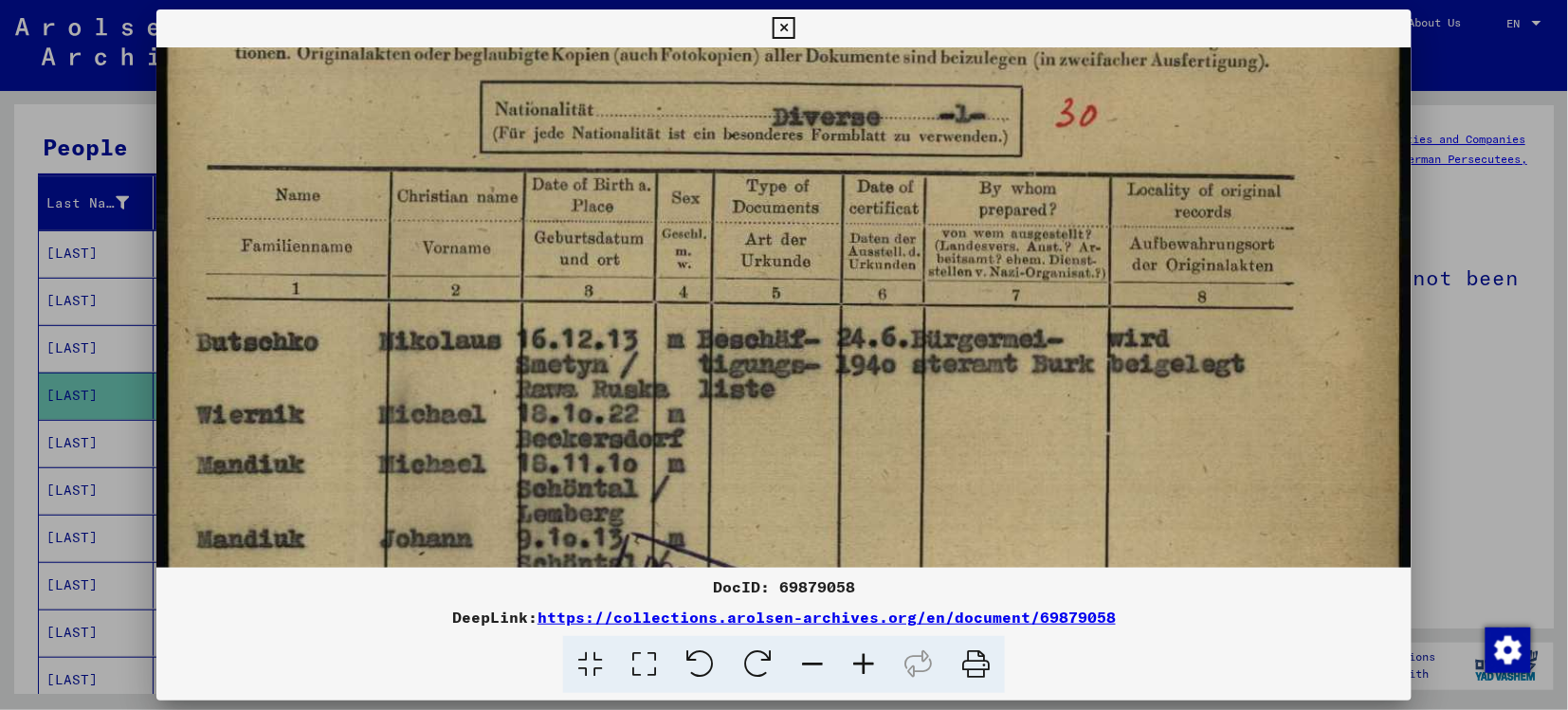 drag, startPoint x: 284, startPoint y: 219, endPoint x: 329, endPoint y: 419, distance: 205 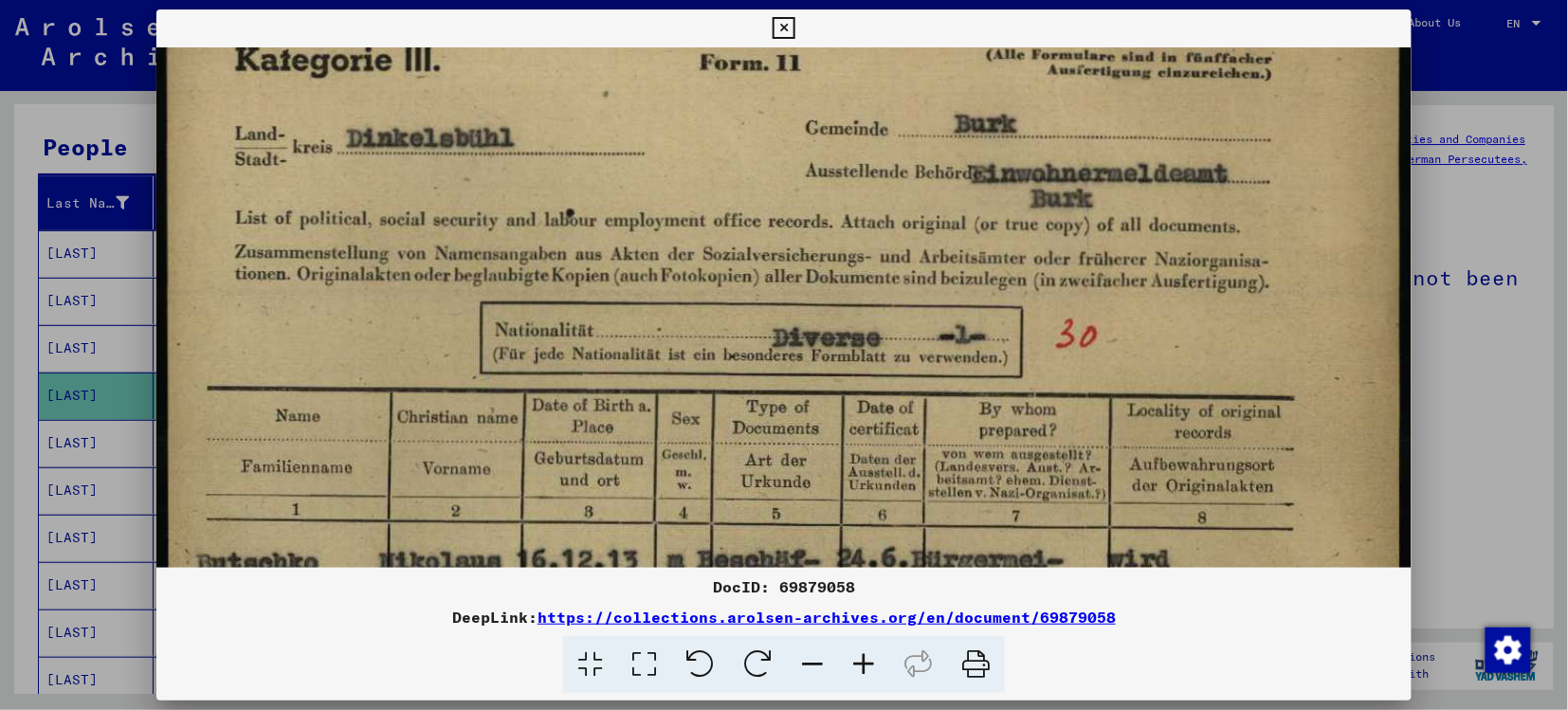scroll, scrollTop: 69, scrollLeft: 0, axis: vertical 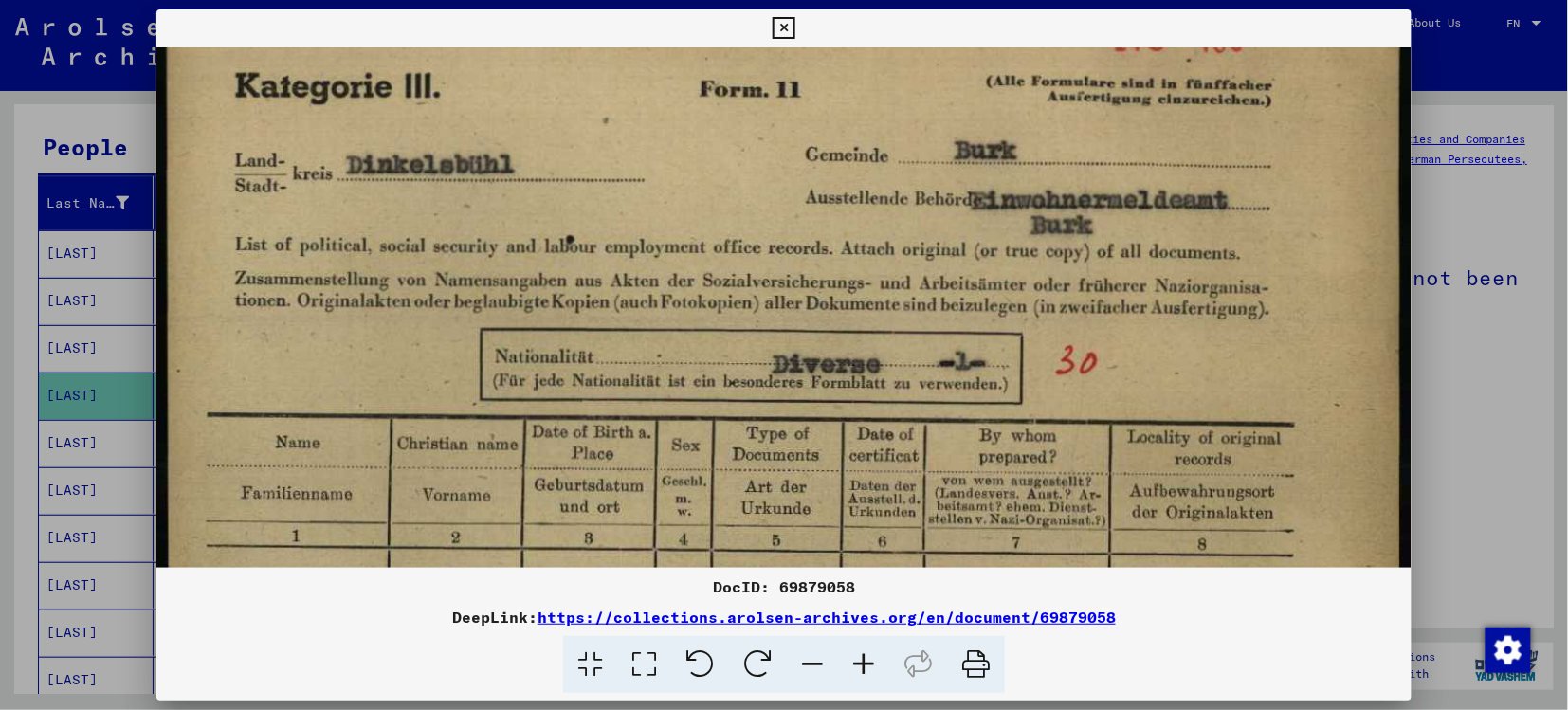 drag, startPoint x: 310, startPoint y: 192, endPoint x: 331, endPoint y: 440, distance: 248.88752 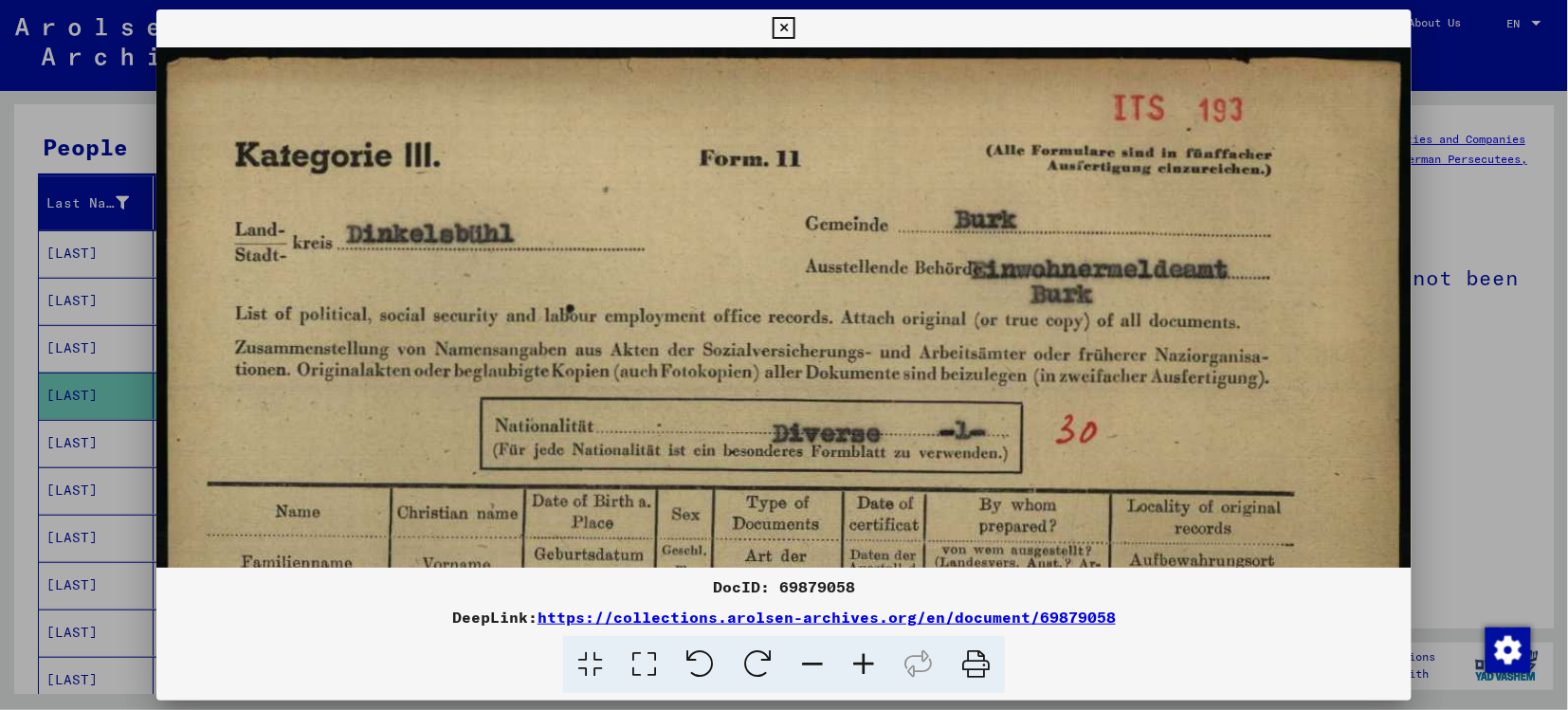 drag, startPoint x: 352, startPoint y: 291, endPoint x: 371, endPoint y: 402, distance: 112.61439 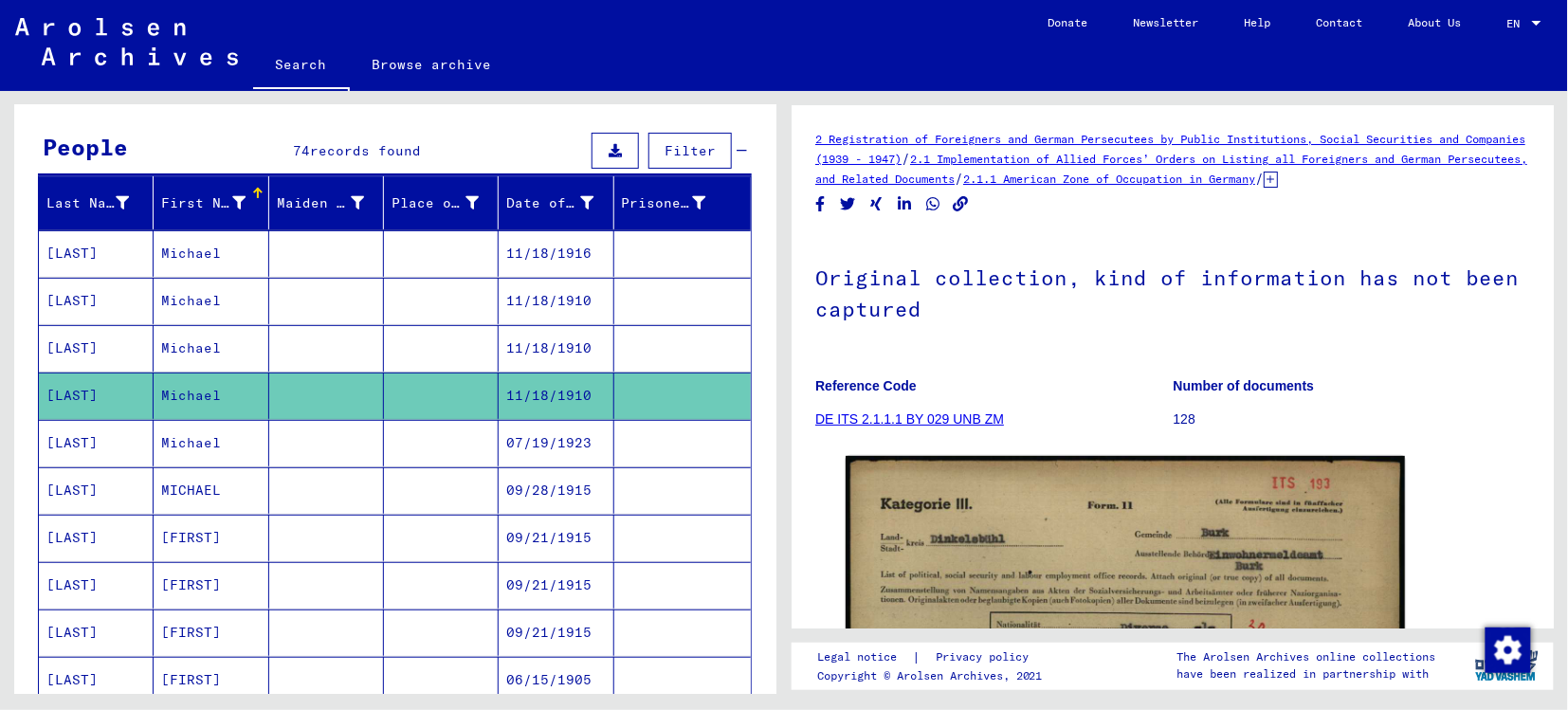 click on "[LAST]" at bounding box center [96, 490] 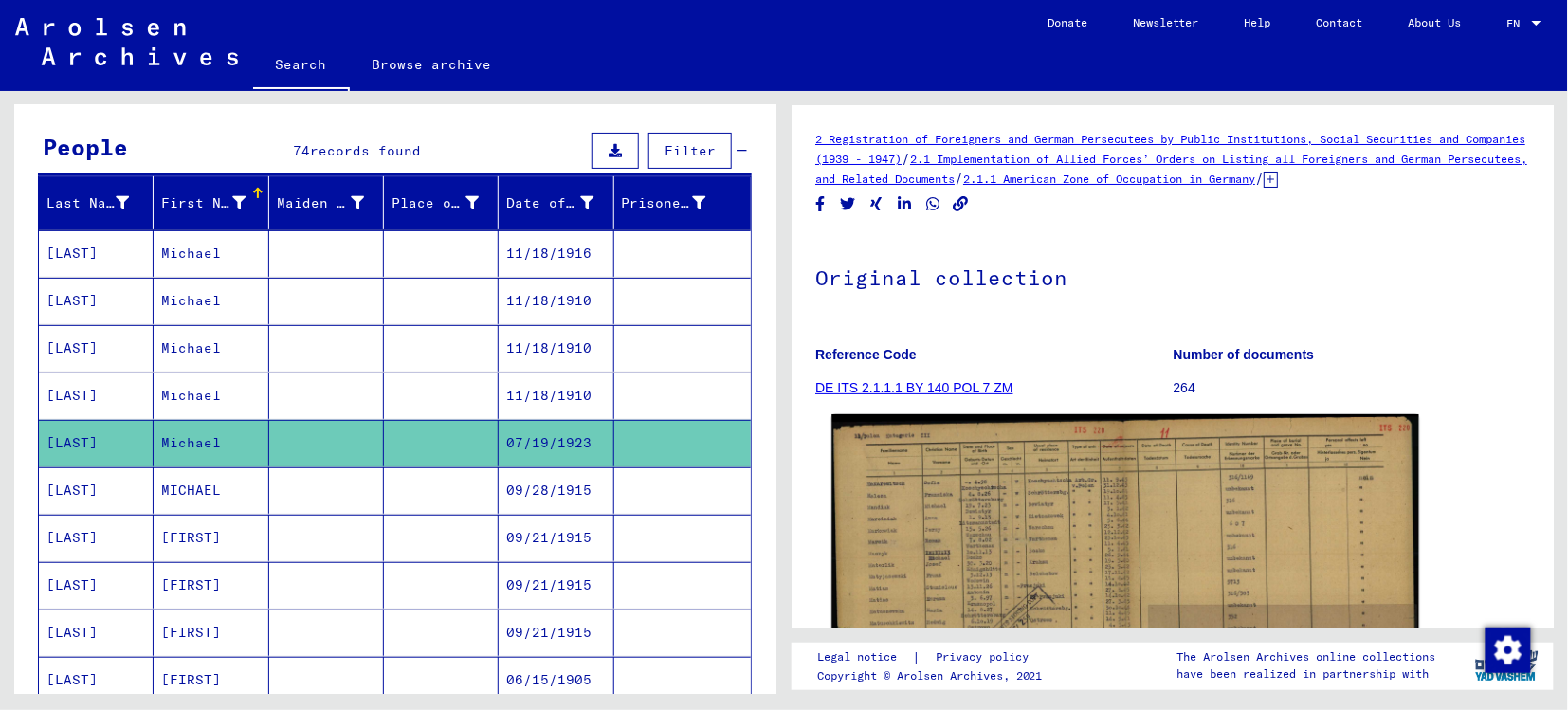 scroll, scrollTop: 0, scrollLeft: 0, axis: both 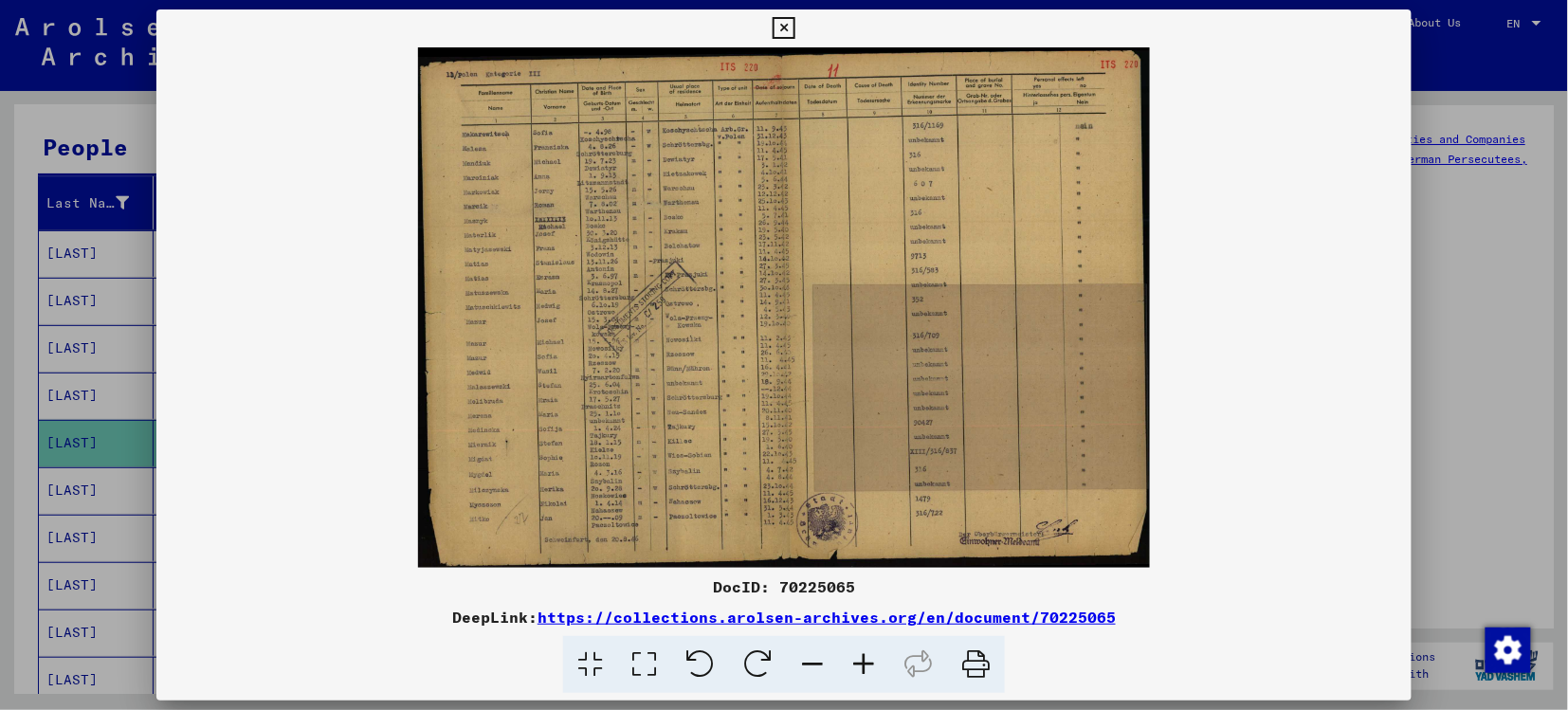 click at bounding box center (644, 664) 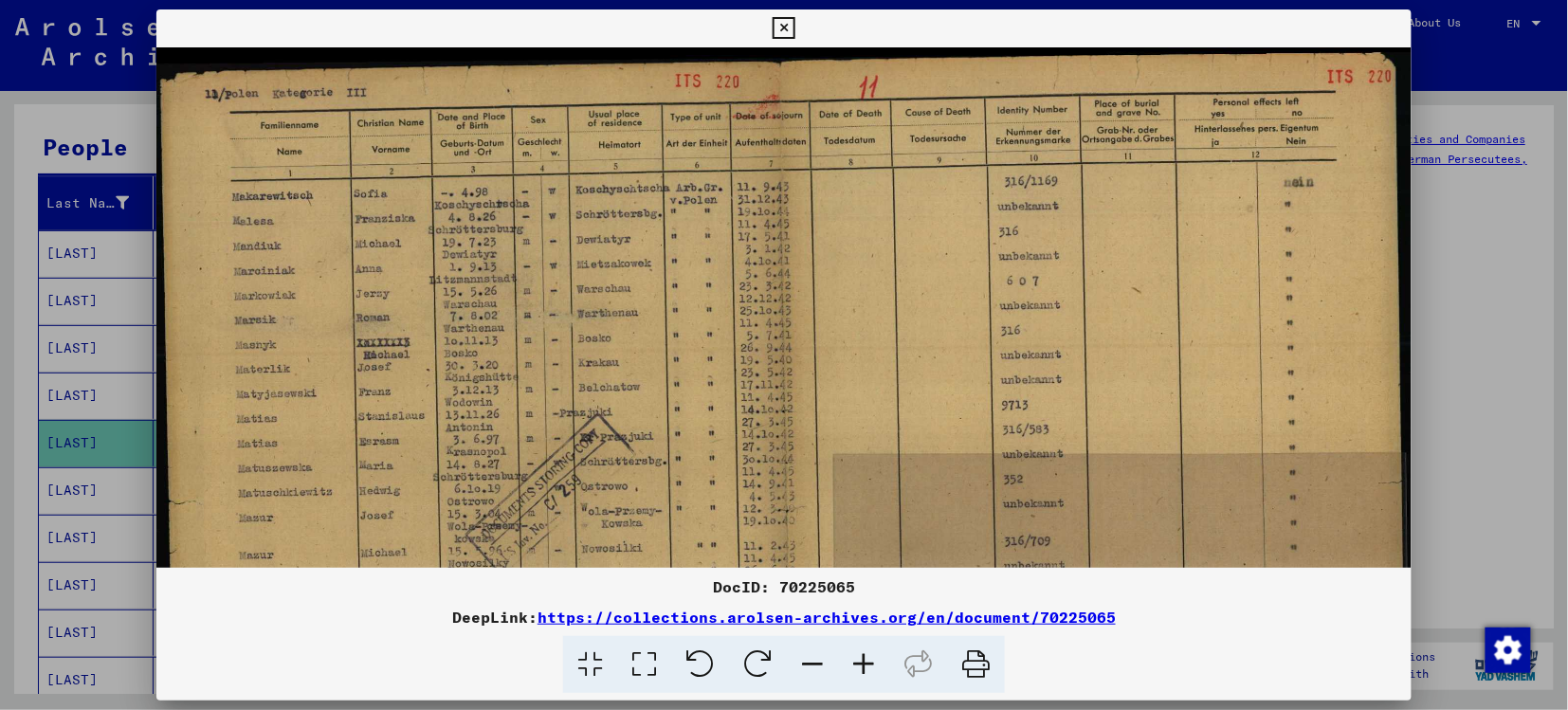 click at bounding box center (864, 664) 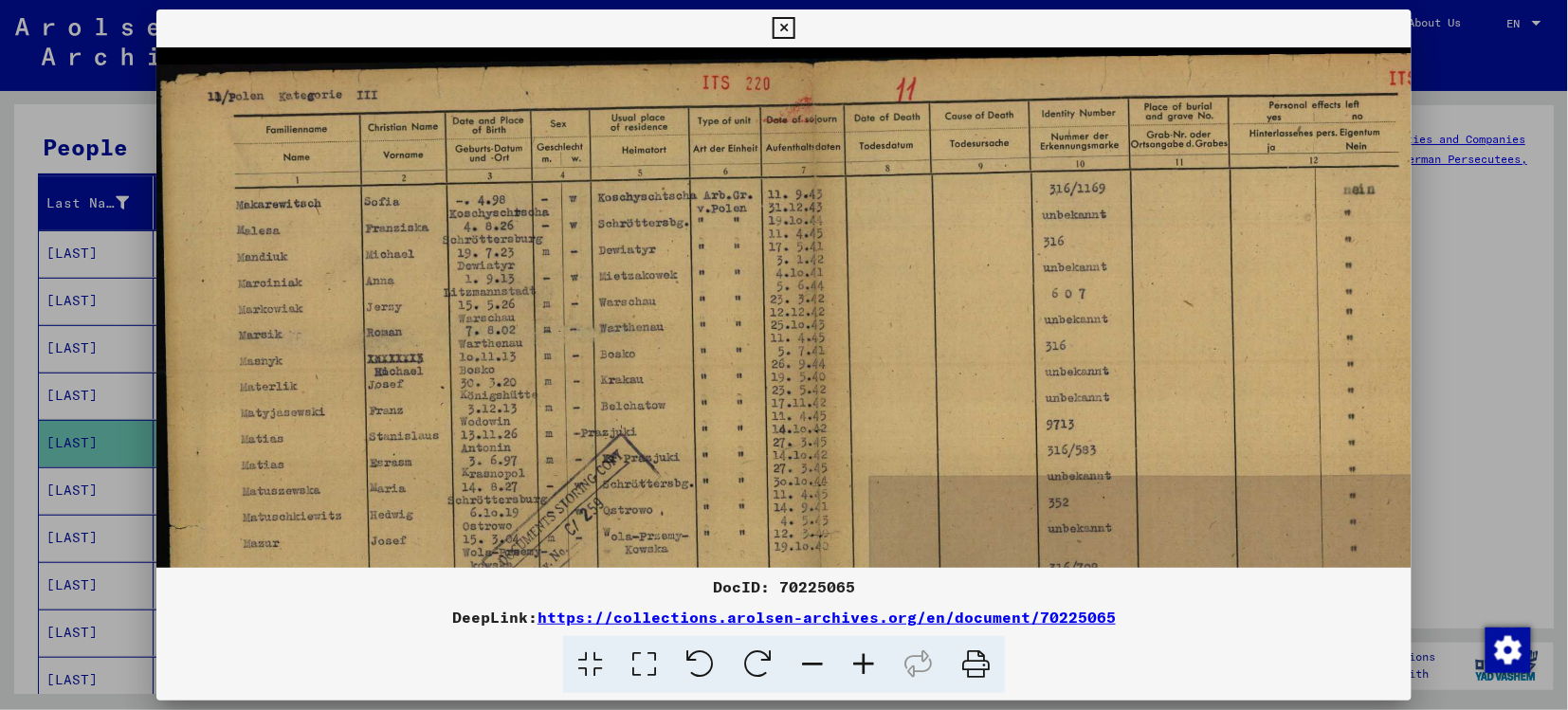 click at bounding box center [864, 664] 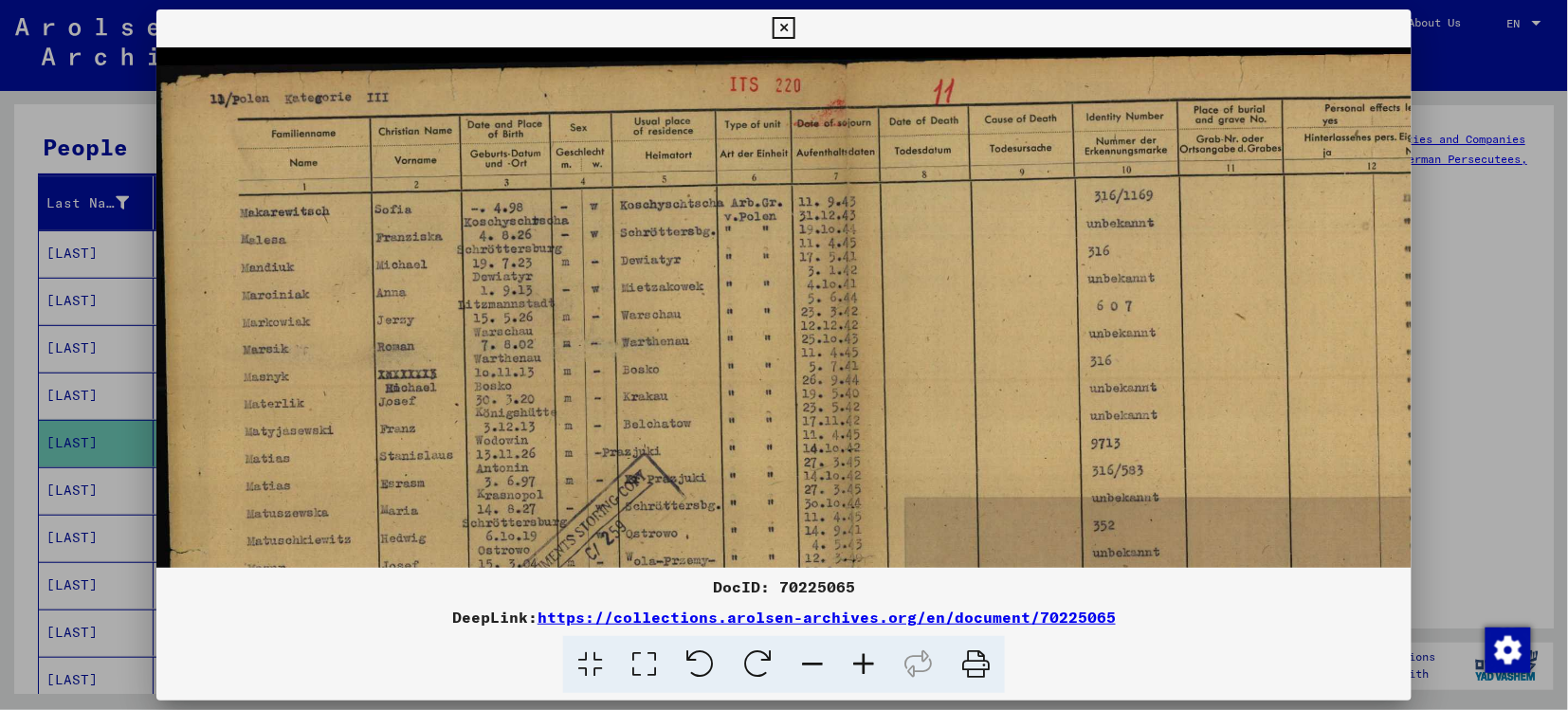 click at bounding box center [864, 664] 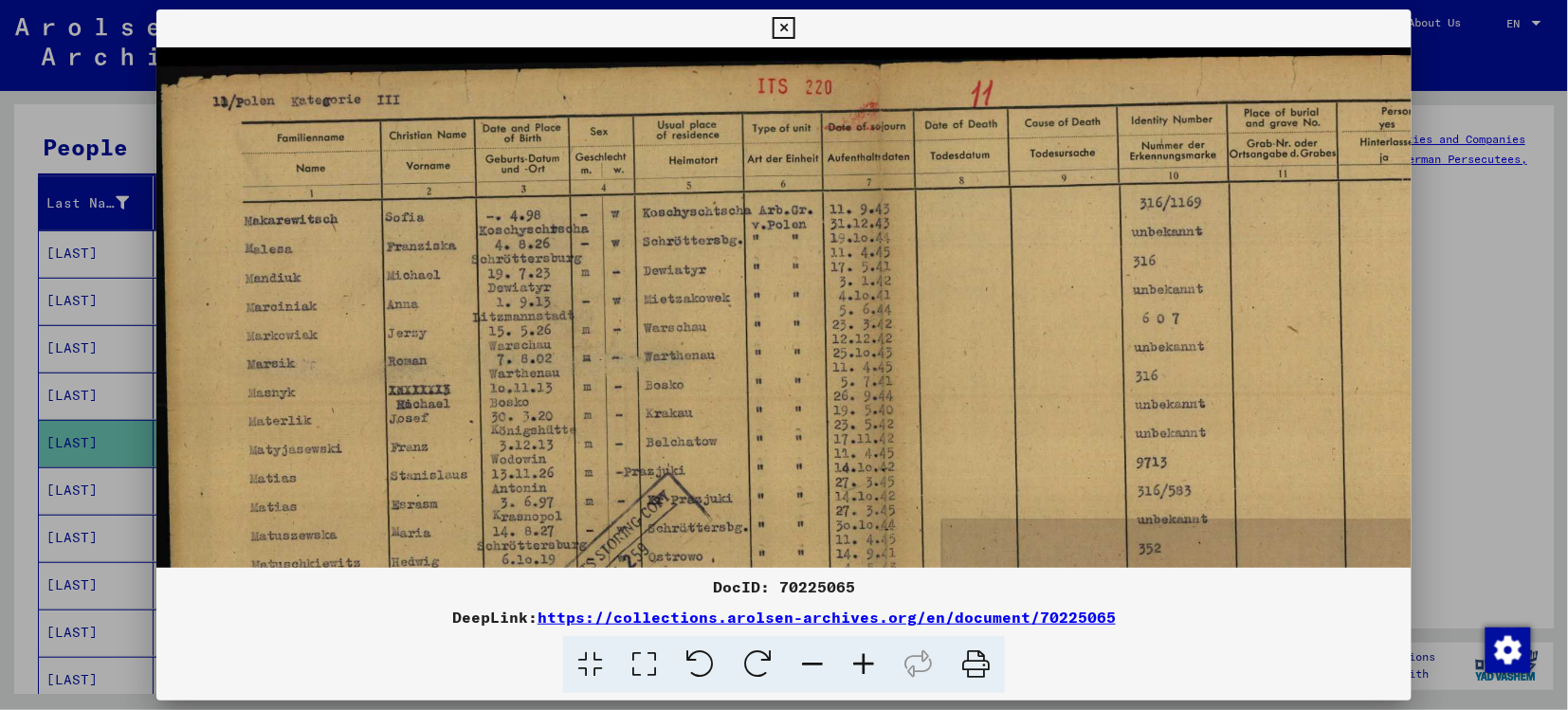 click at bounding box center [864, 664] 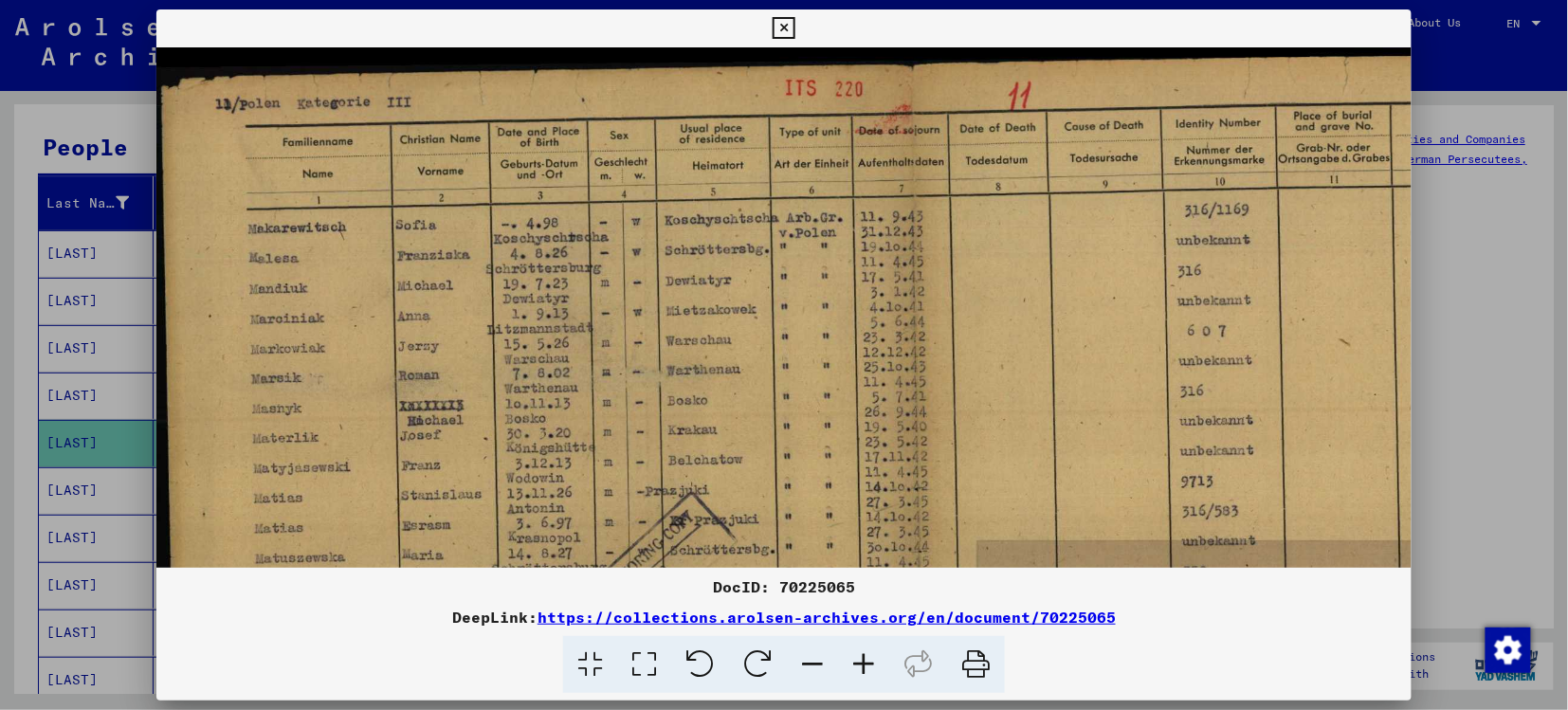 click at bounding box center [864, 664] 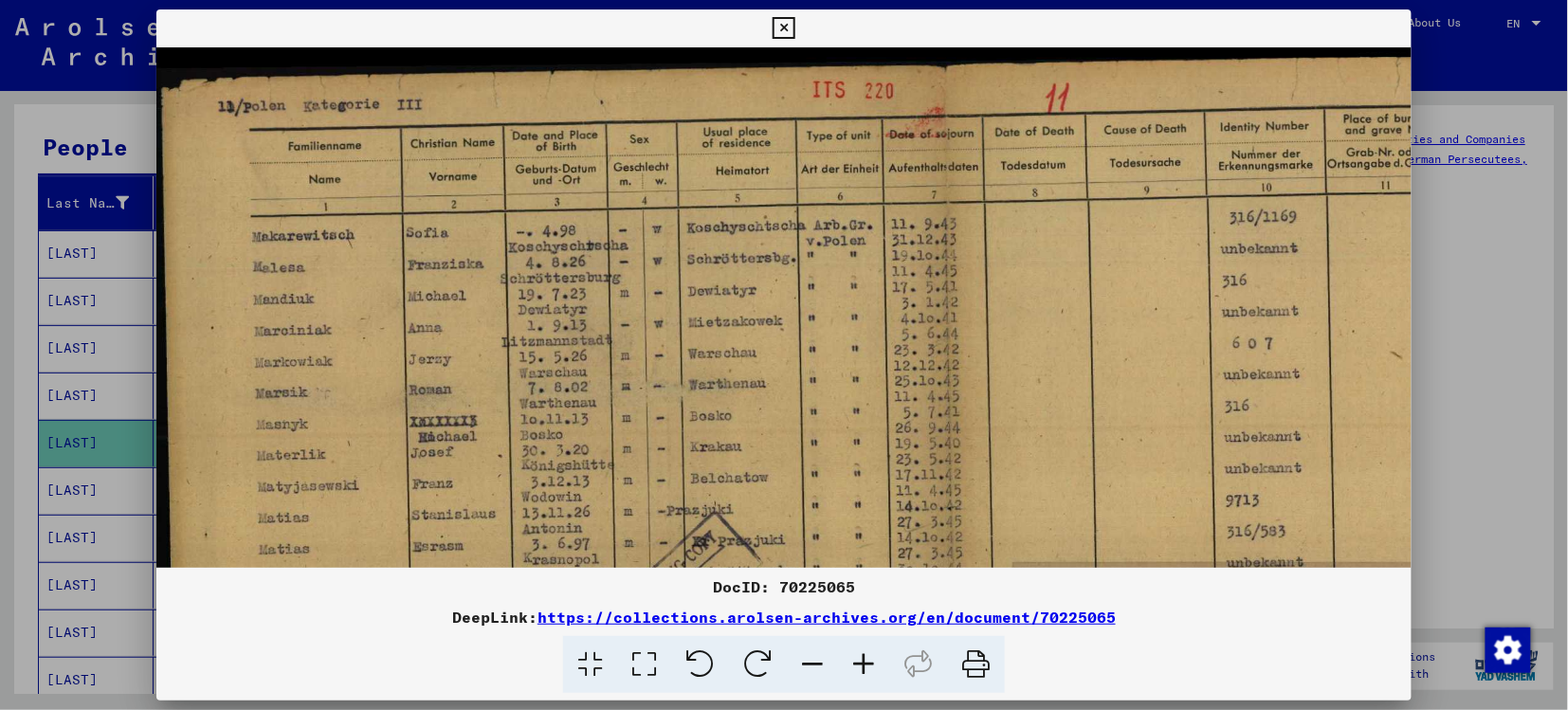 click at bounding box center [864, 664] 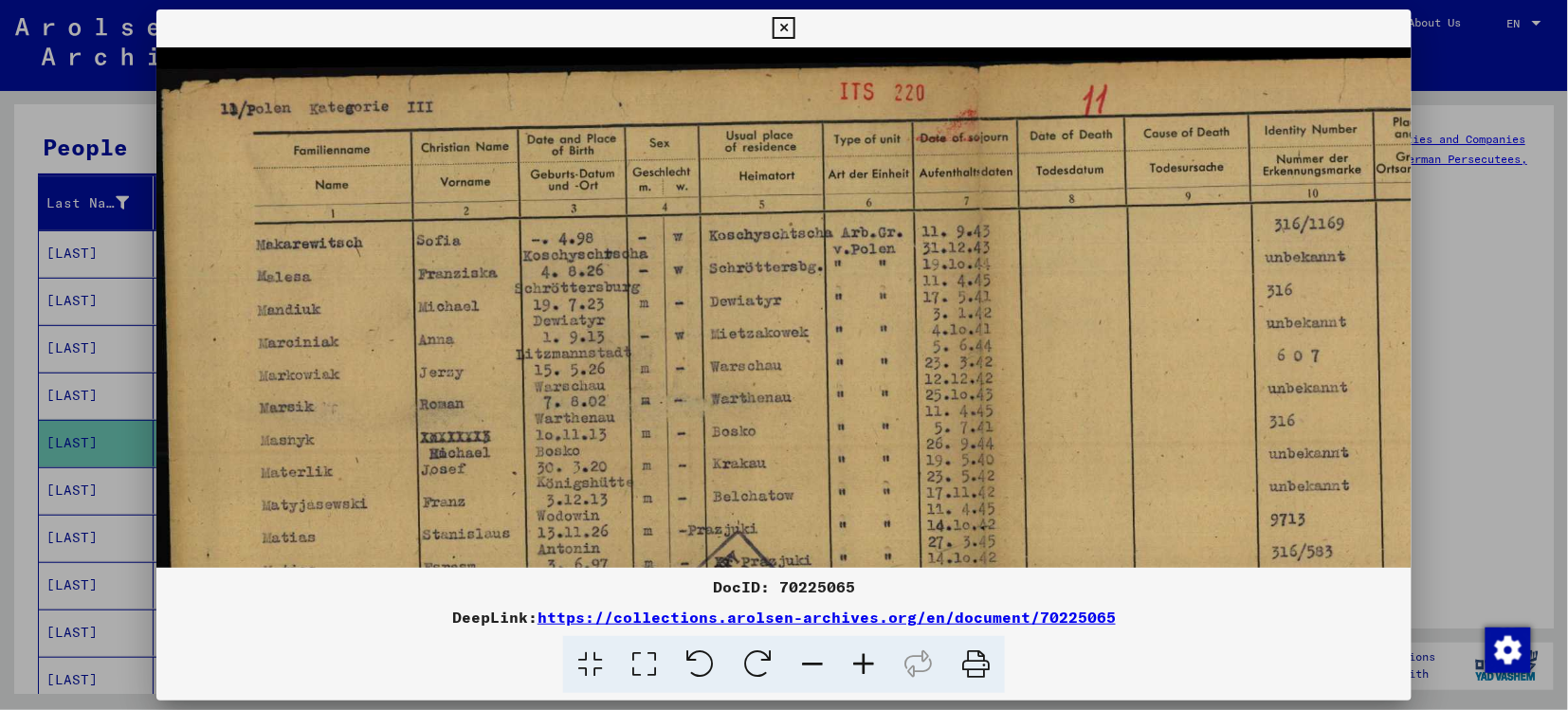 click at bounding box center [864, 664] 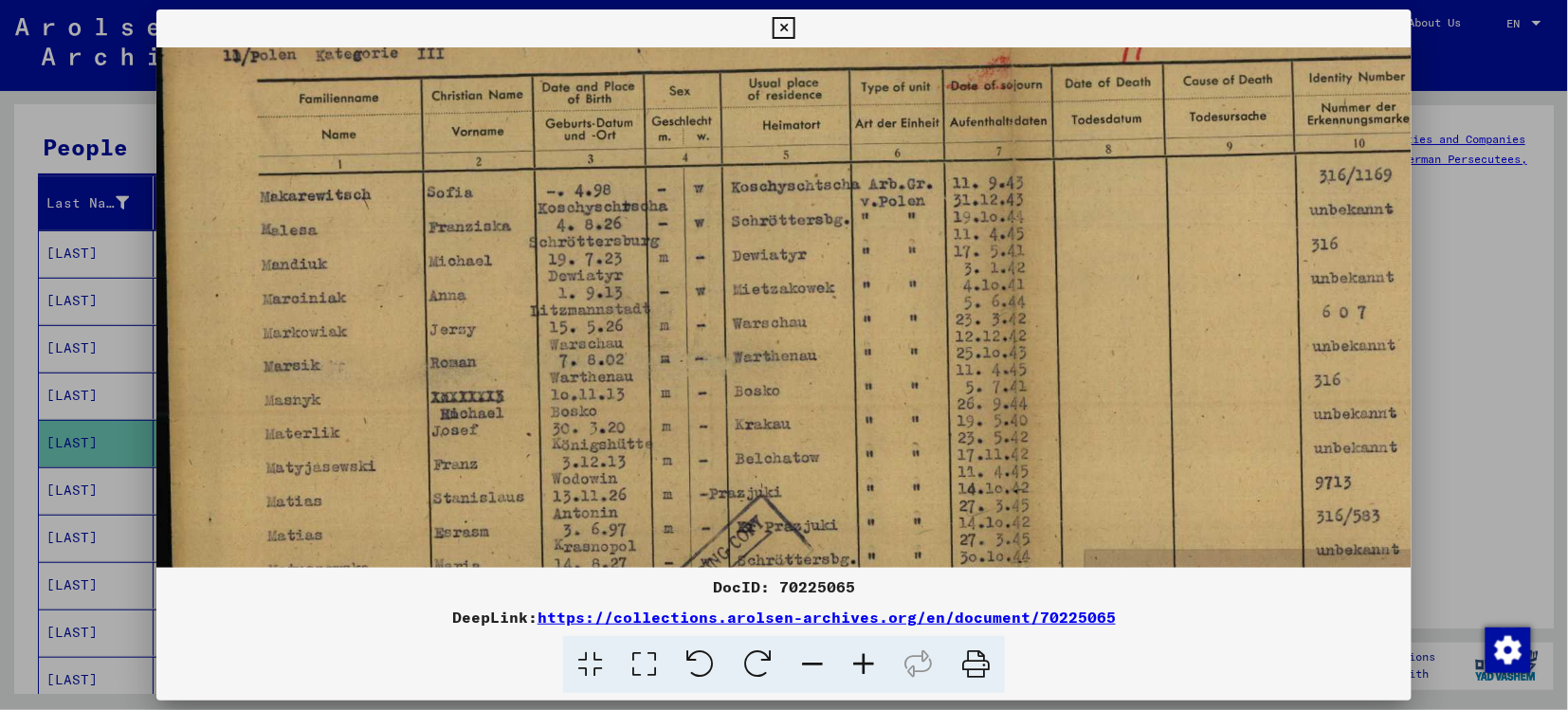 scroll, scrollTop: 73, scrollLeft: 0, axis: vertical 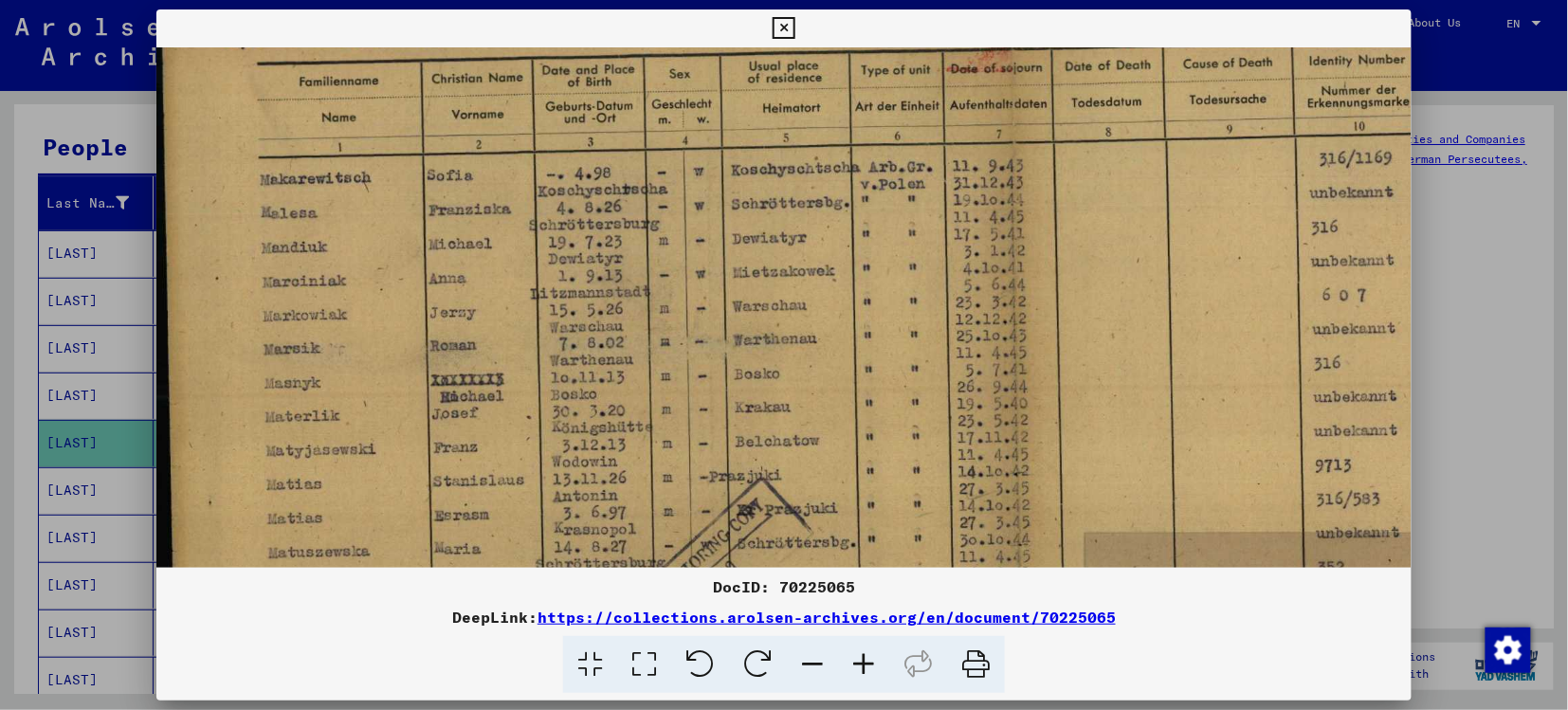 drag, startPoint x: 914, startPoint y: 338, endPoint x: 929, endPoint y: 369, distance: 34.43835 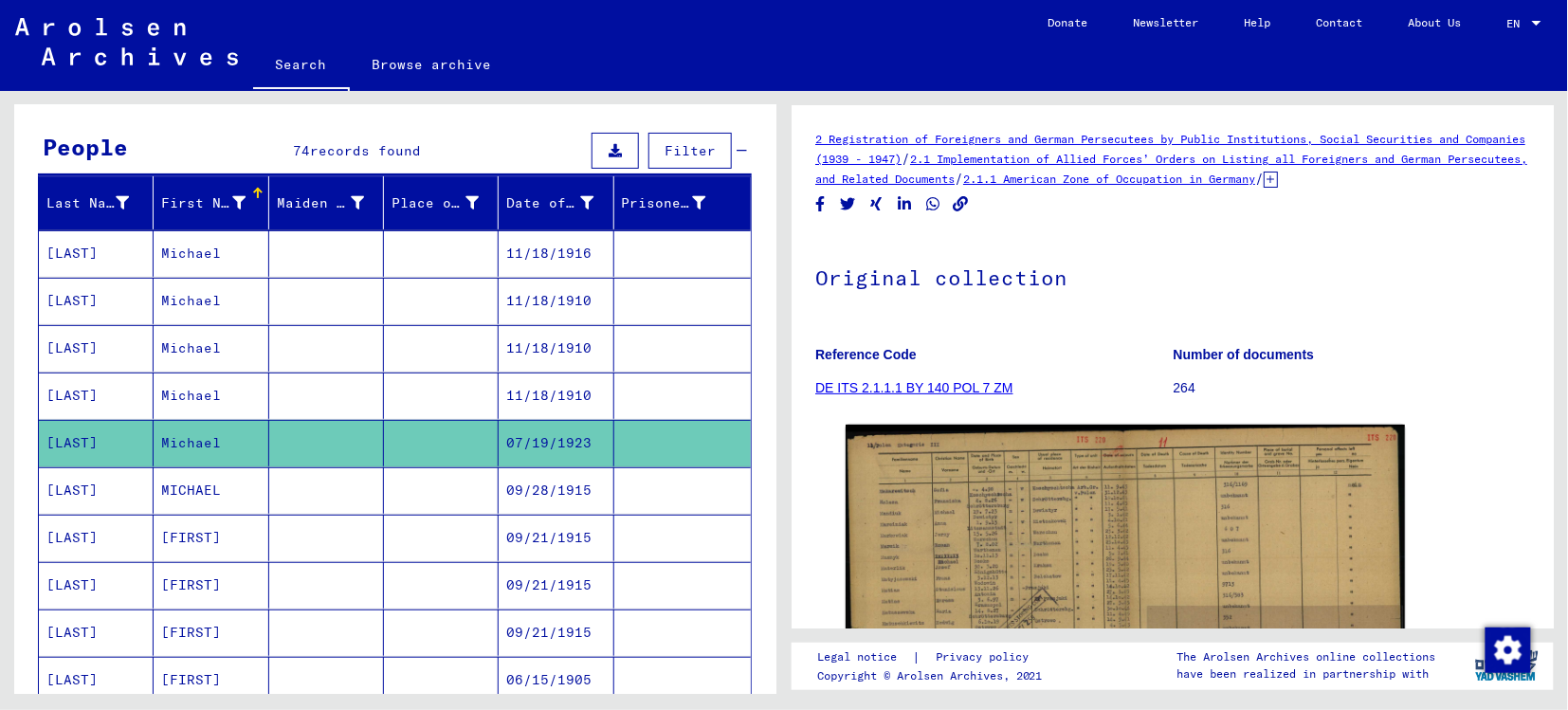 click on "[LAST]" at bounding box center [96, 537] 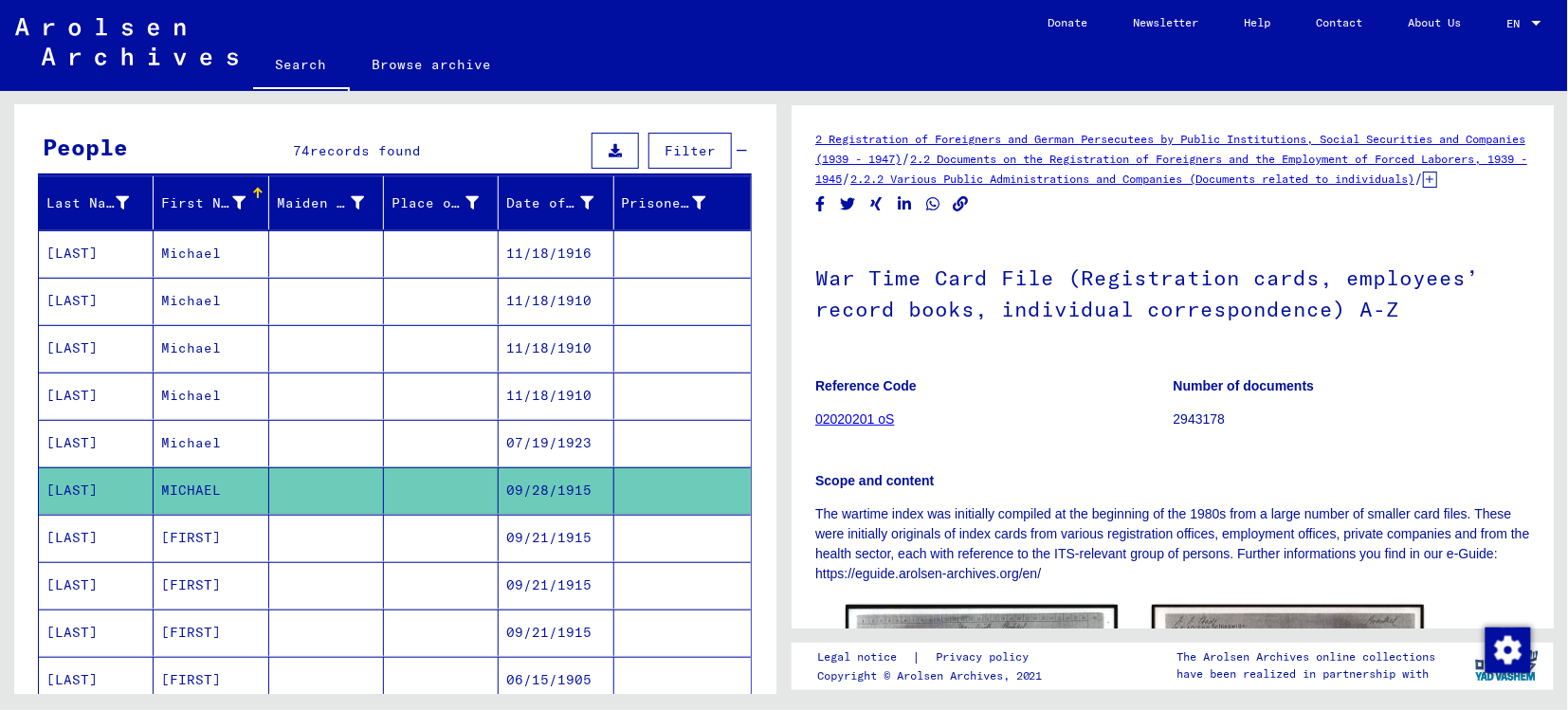 scroll, scrollTop: 0, scrollLeft: 0, axis: both 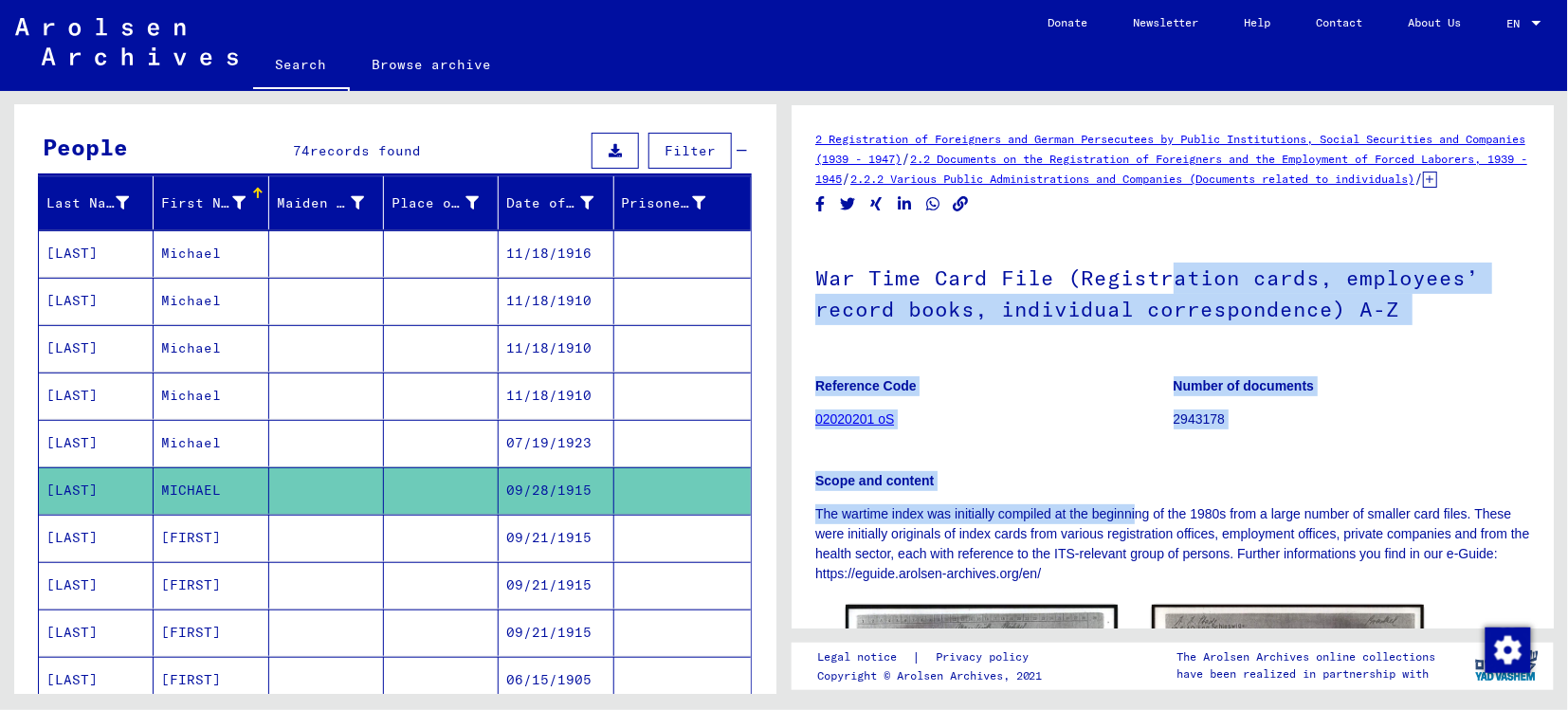 drag, startPoint x: 1138, startPoint y: 533, endPoint x: 1167, endPoint y: 300, distance: 234.79779 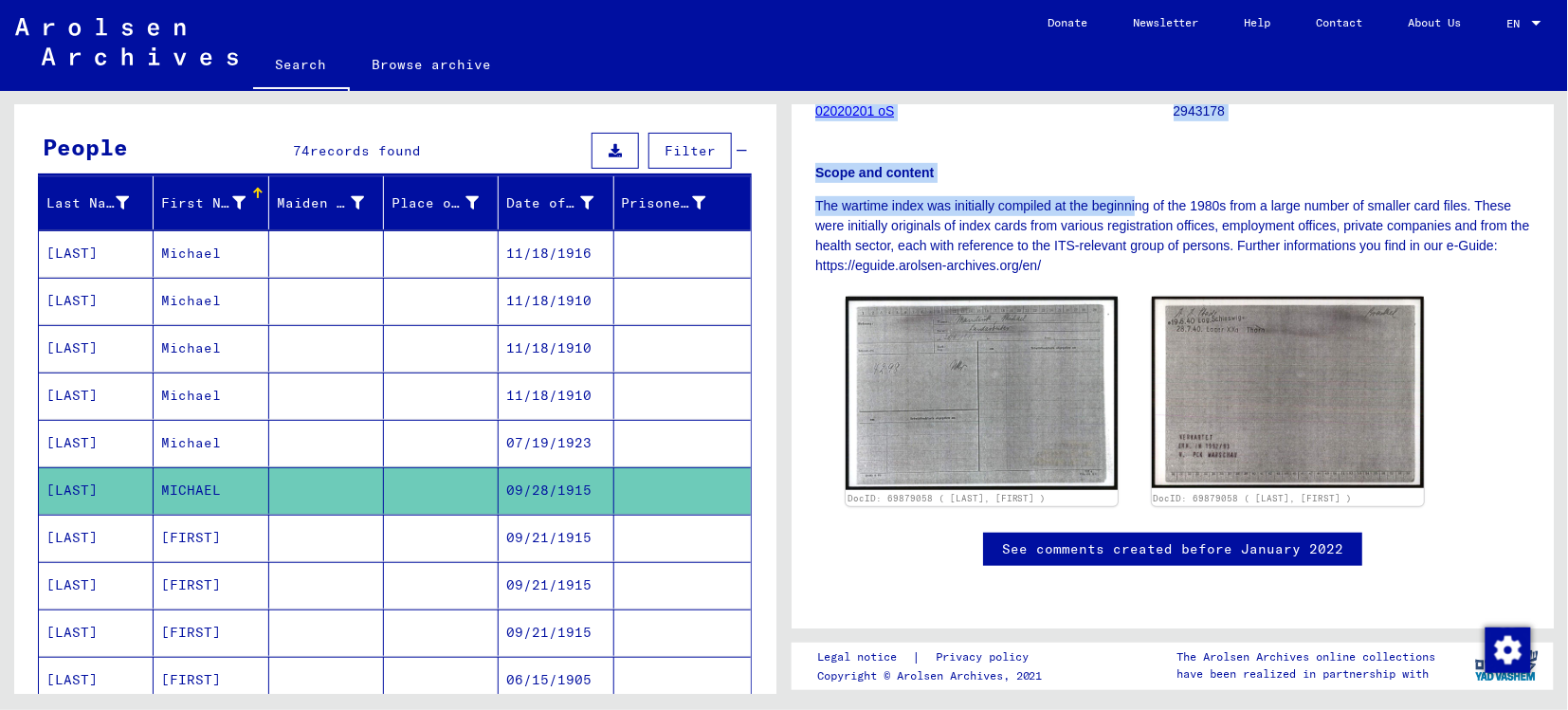 scroll, scrollTop: 388, scrollLeft: 0, axis: vertical 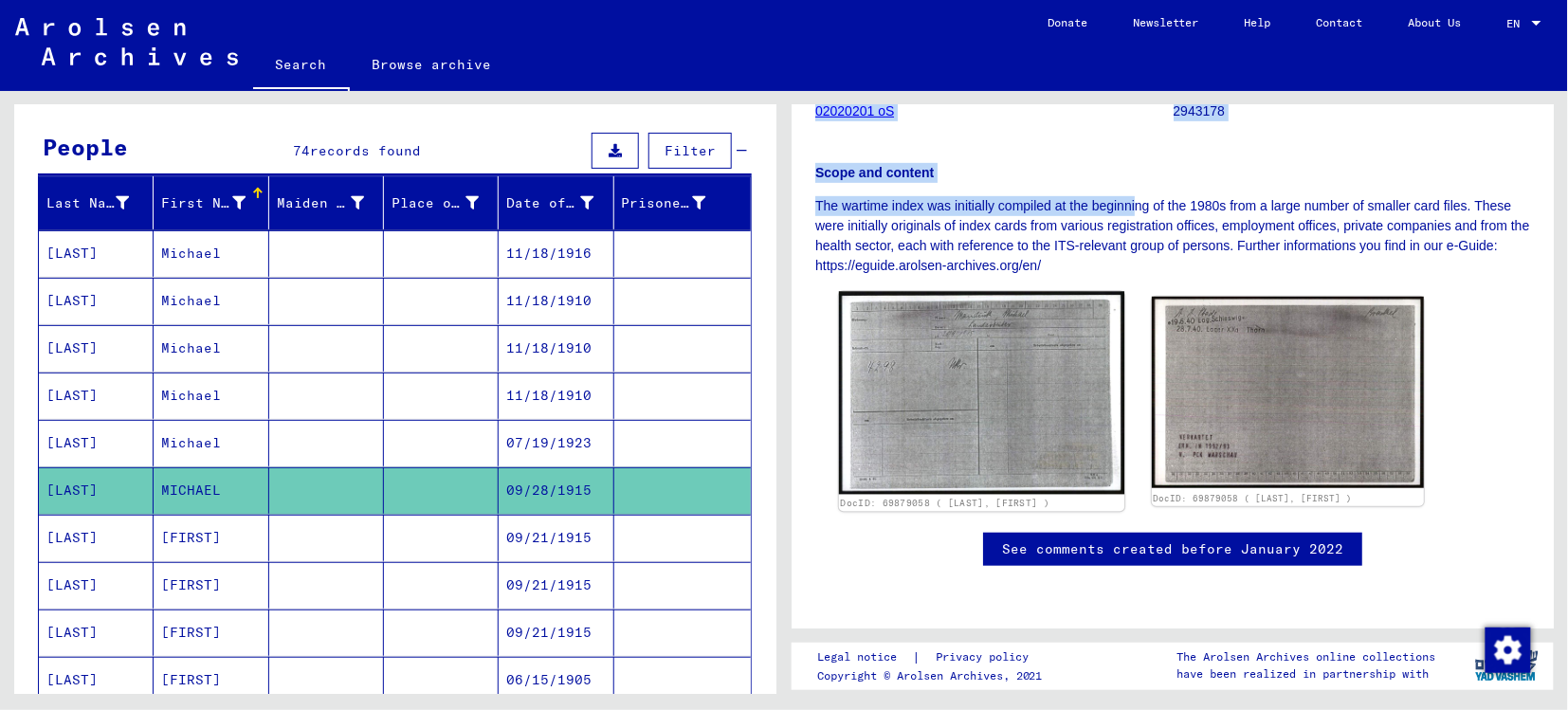 click 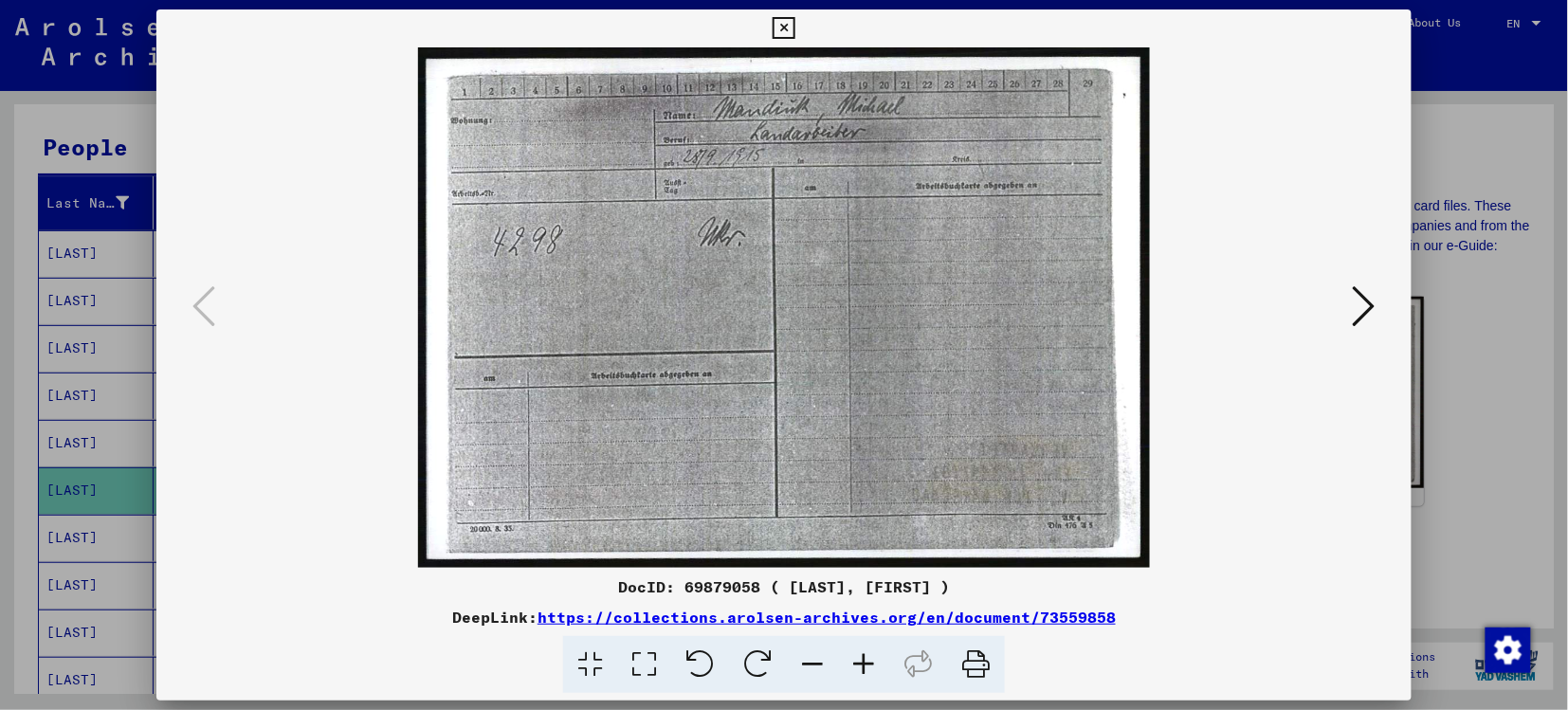 click at bounding box center [1364, 306] 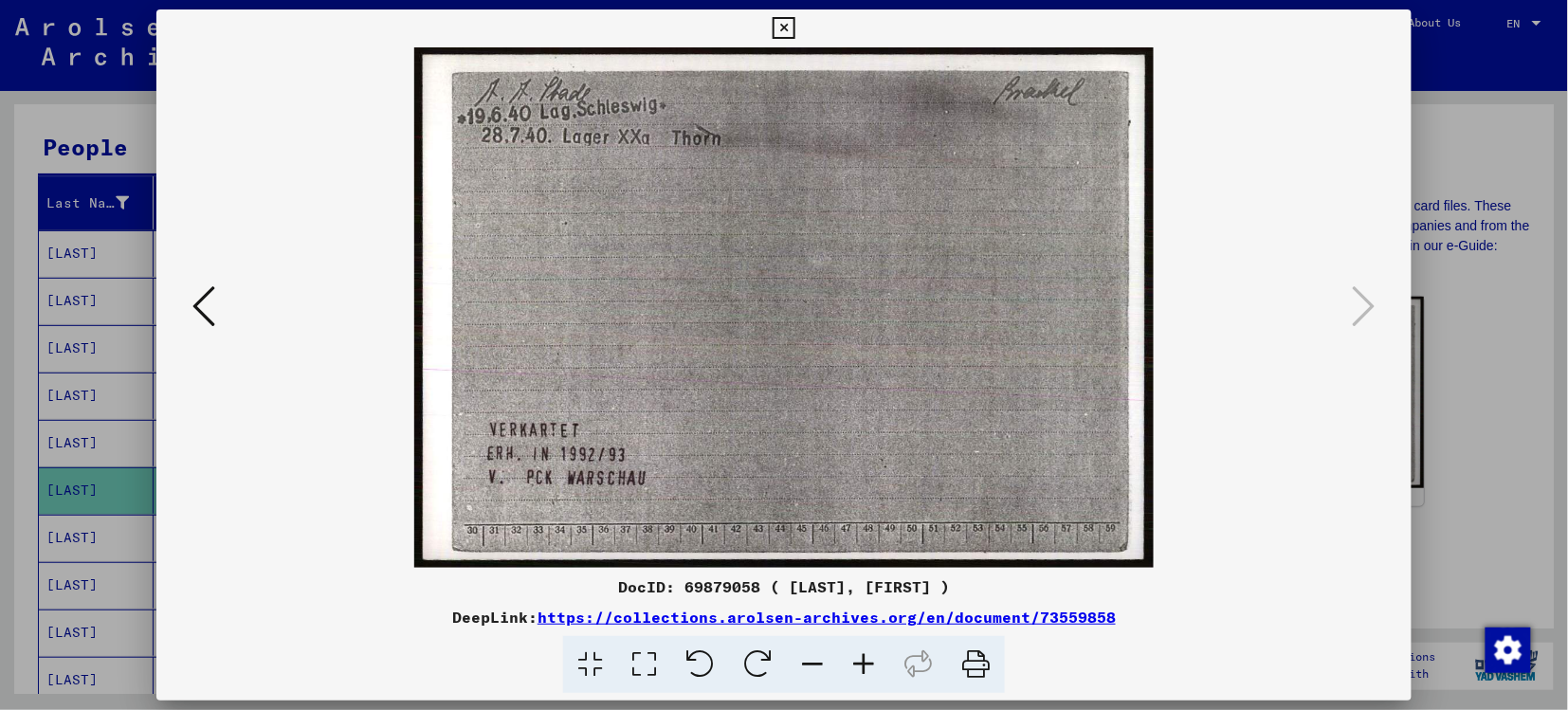 click at bounding box center [783, 28] 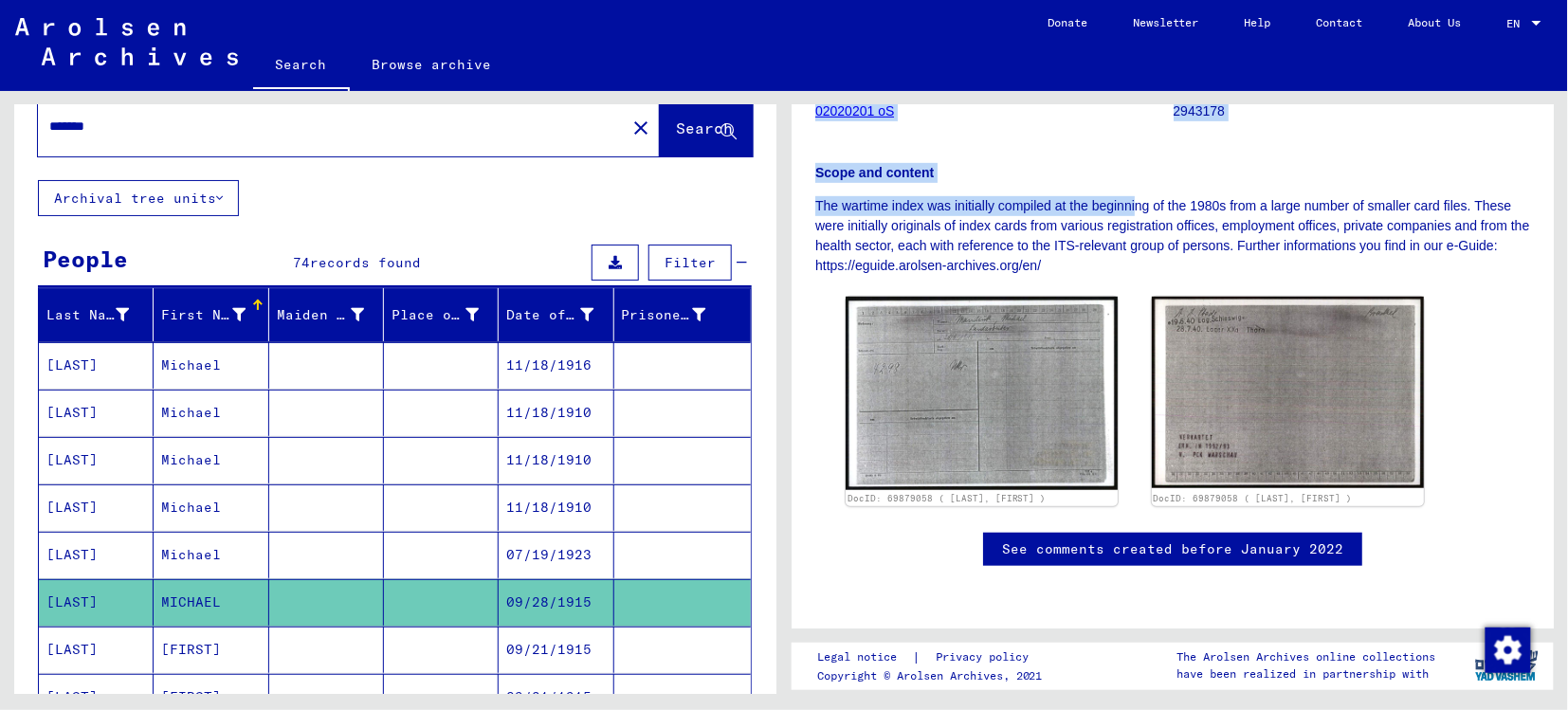 scroll, scrollTop: 0, scrollLeft: 0, axis: both 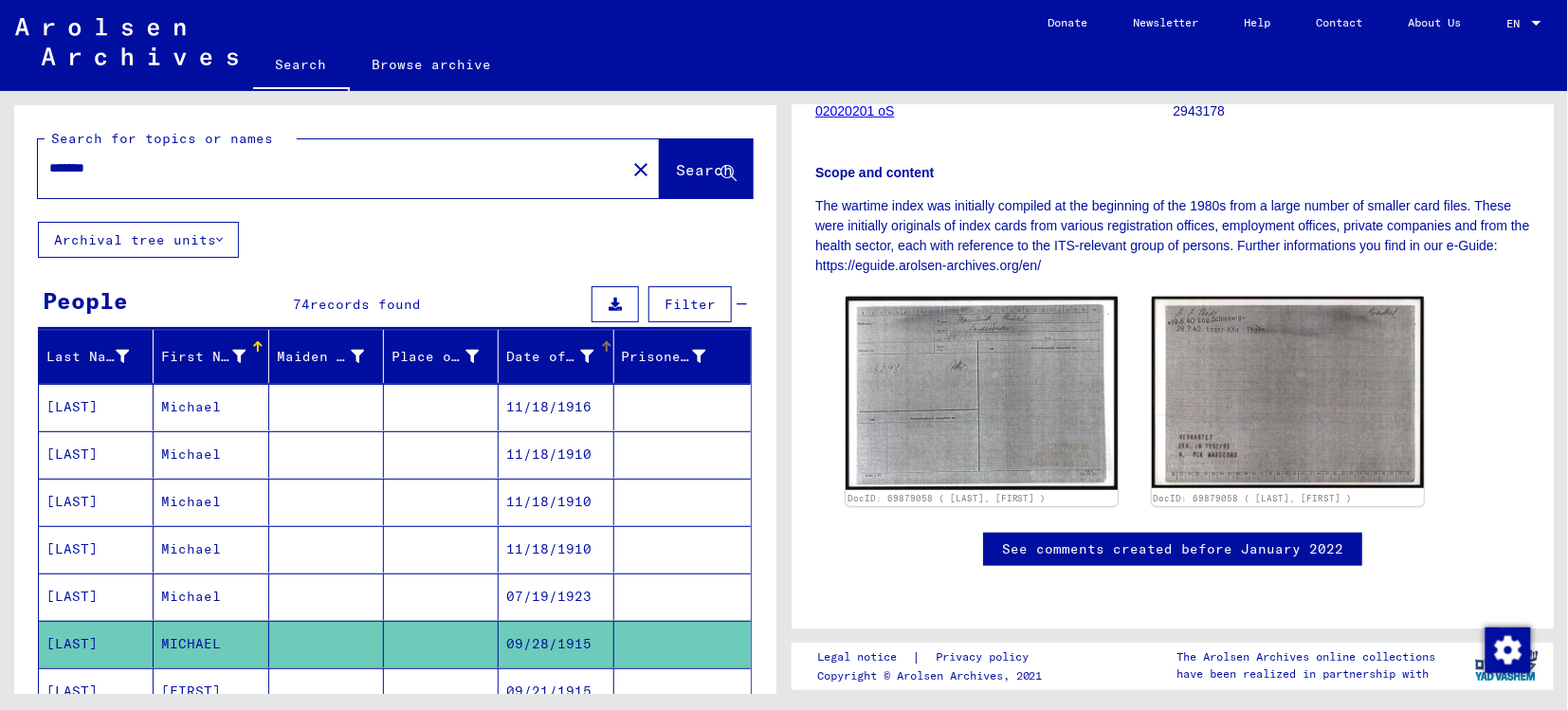 click on "Date of Birth" at bounding box center (561, 356) 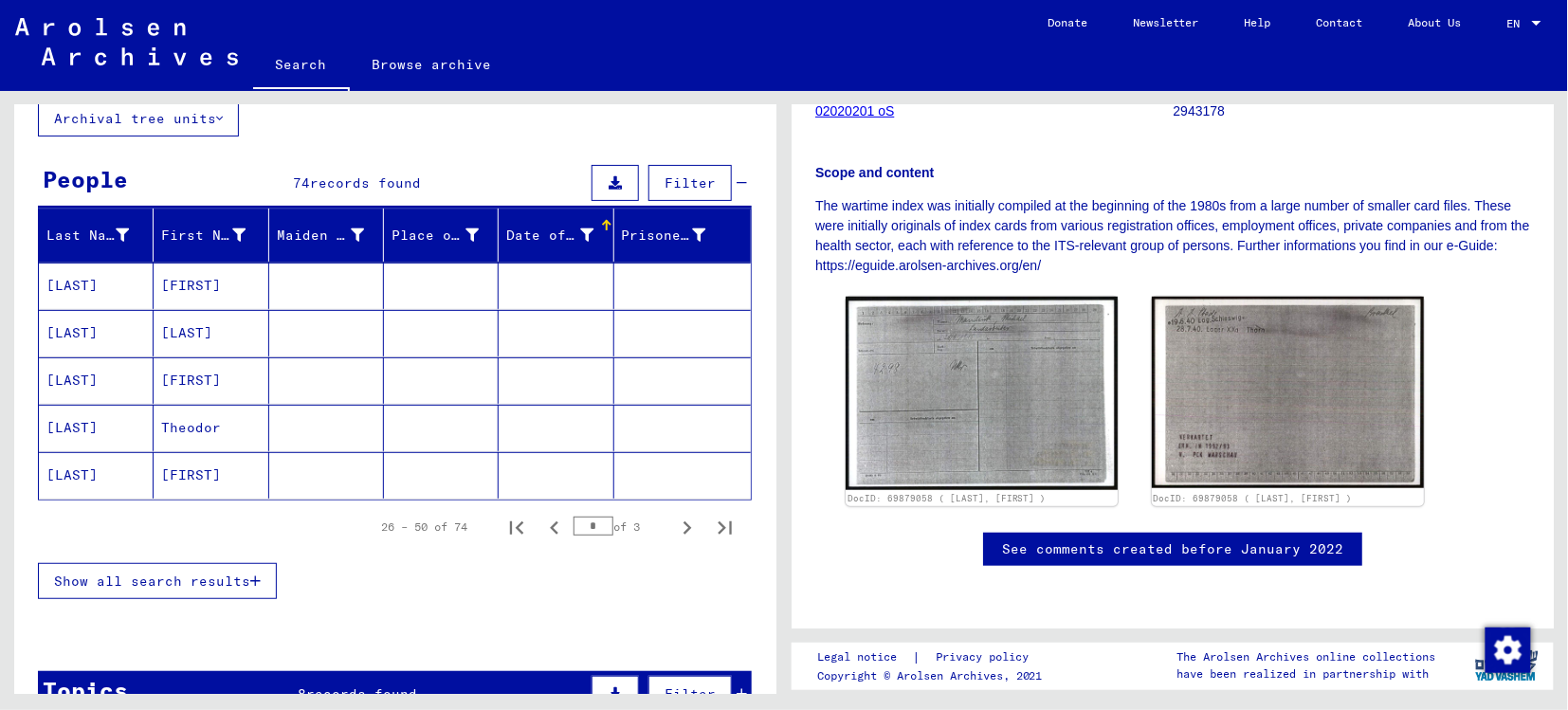 scroll, scrollTop: 187, scrollLeft: 0, axis: vertical 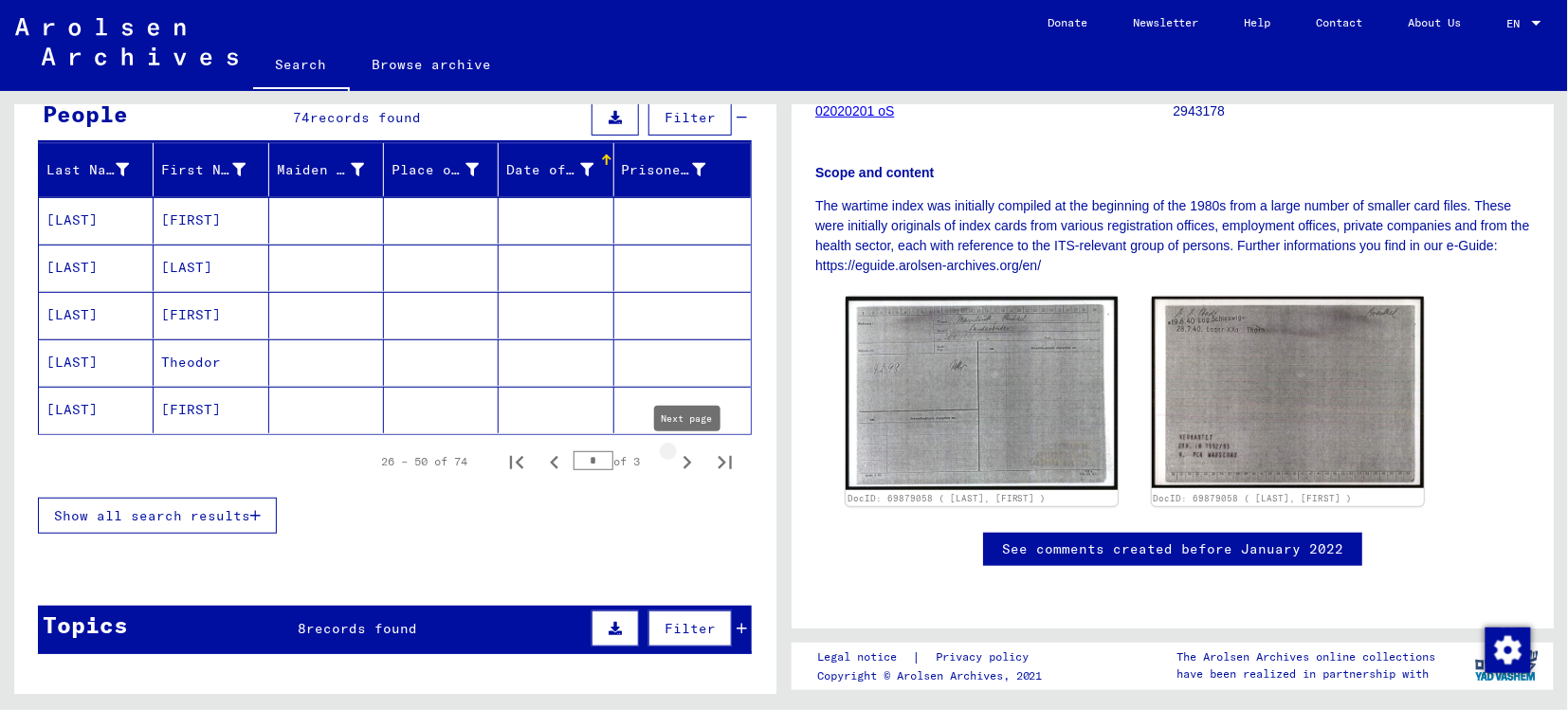 click 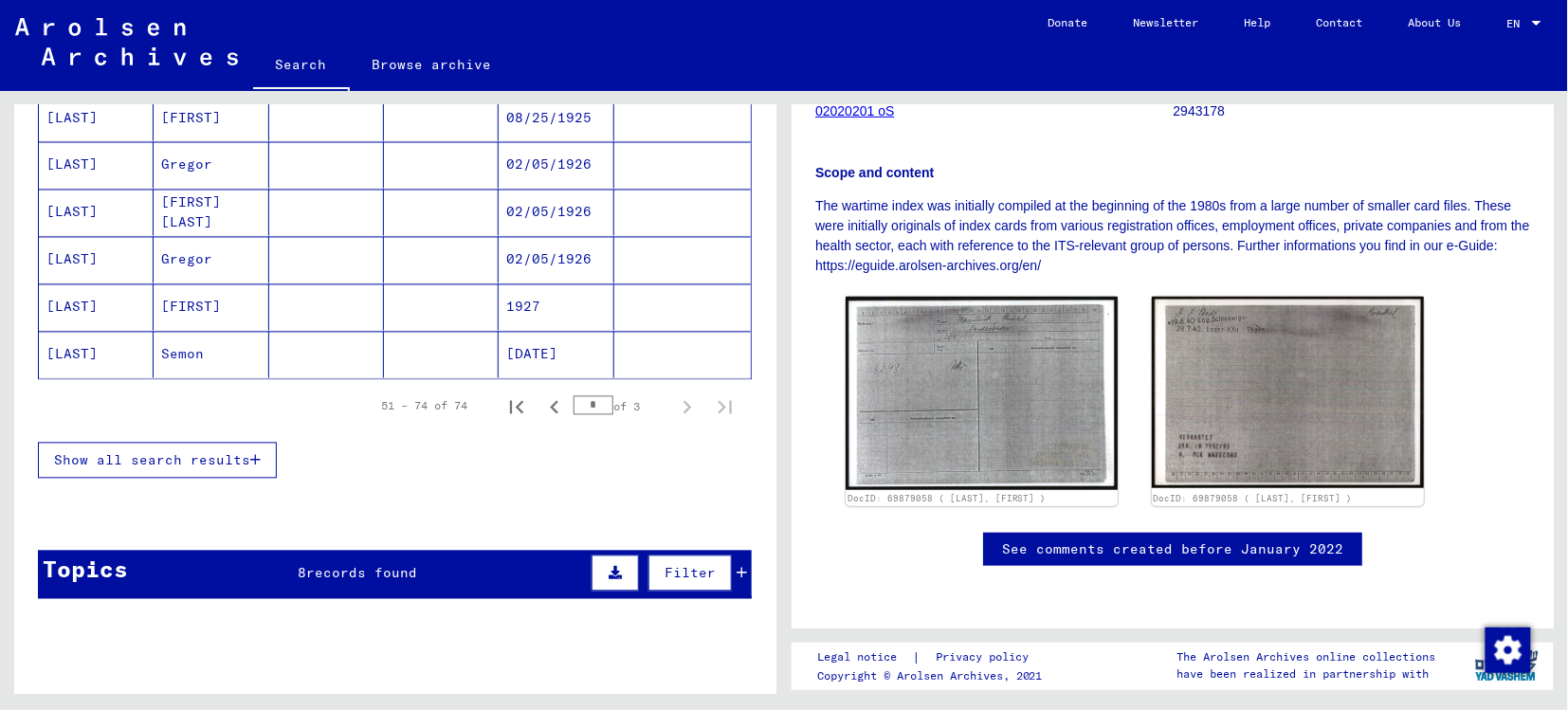 scroll, scrollTop: 1154, scrollLeft: 0, axis: vertical 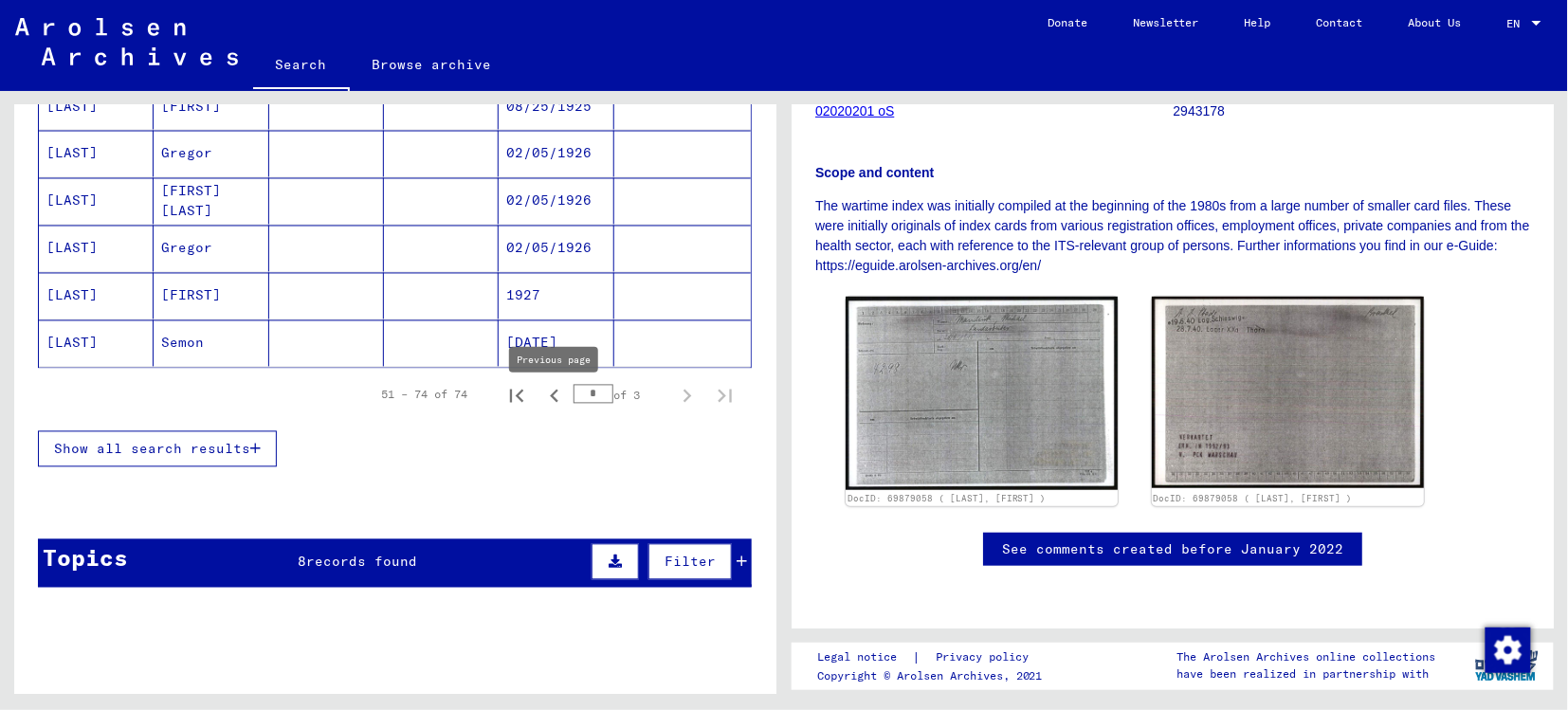 click 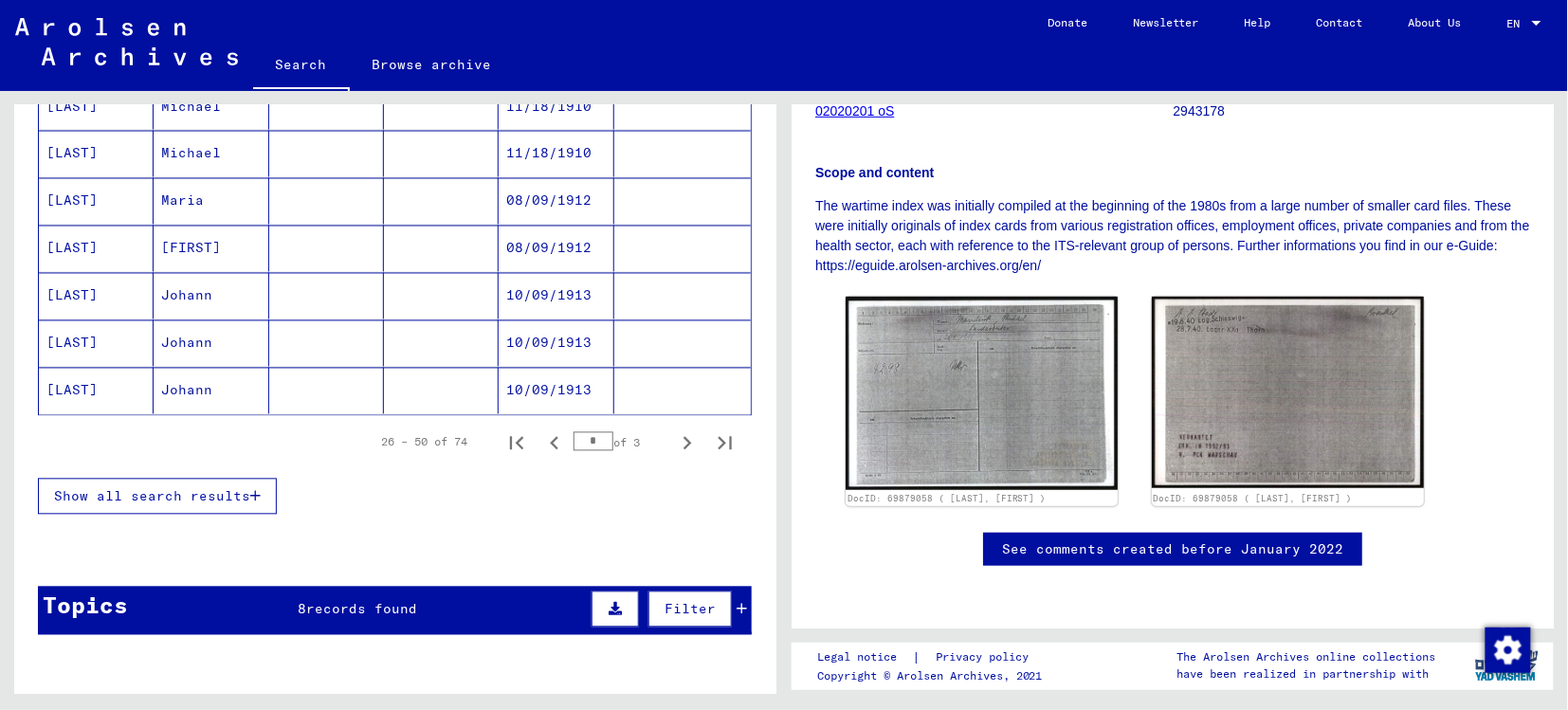 click on "10/09/1913" 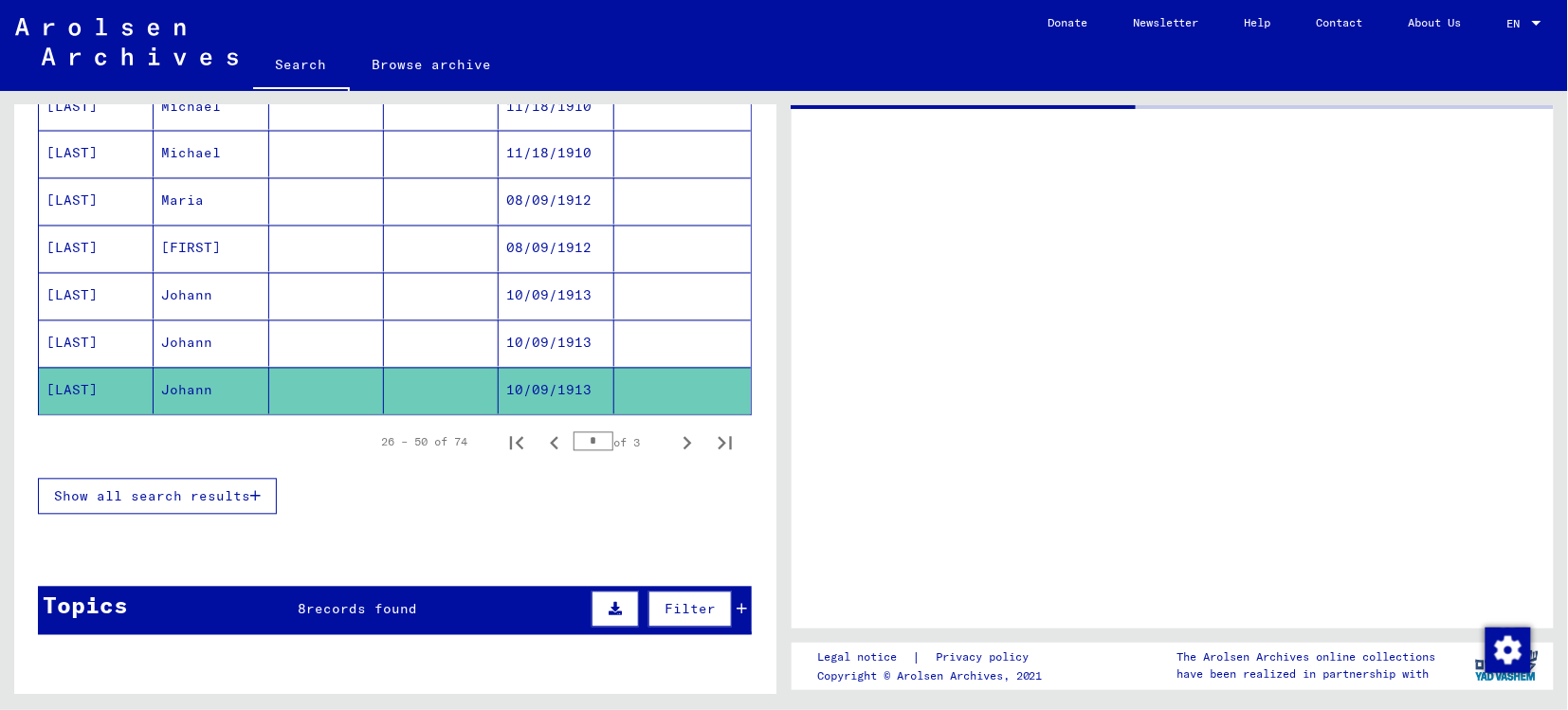 scroll, scrollTop: 0, scrollLeft: 0, axis: both 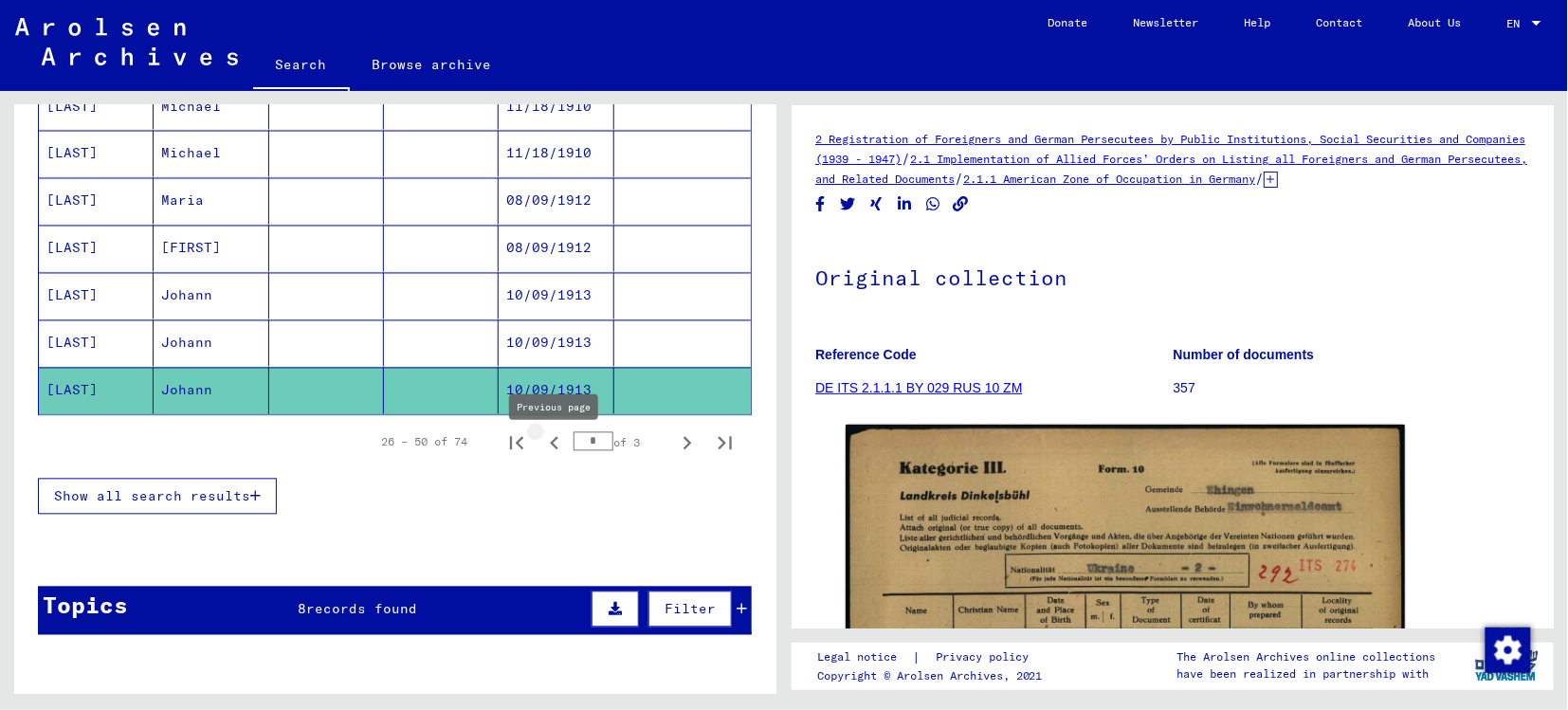 click 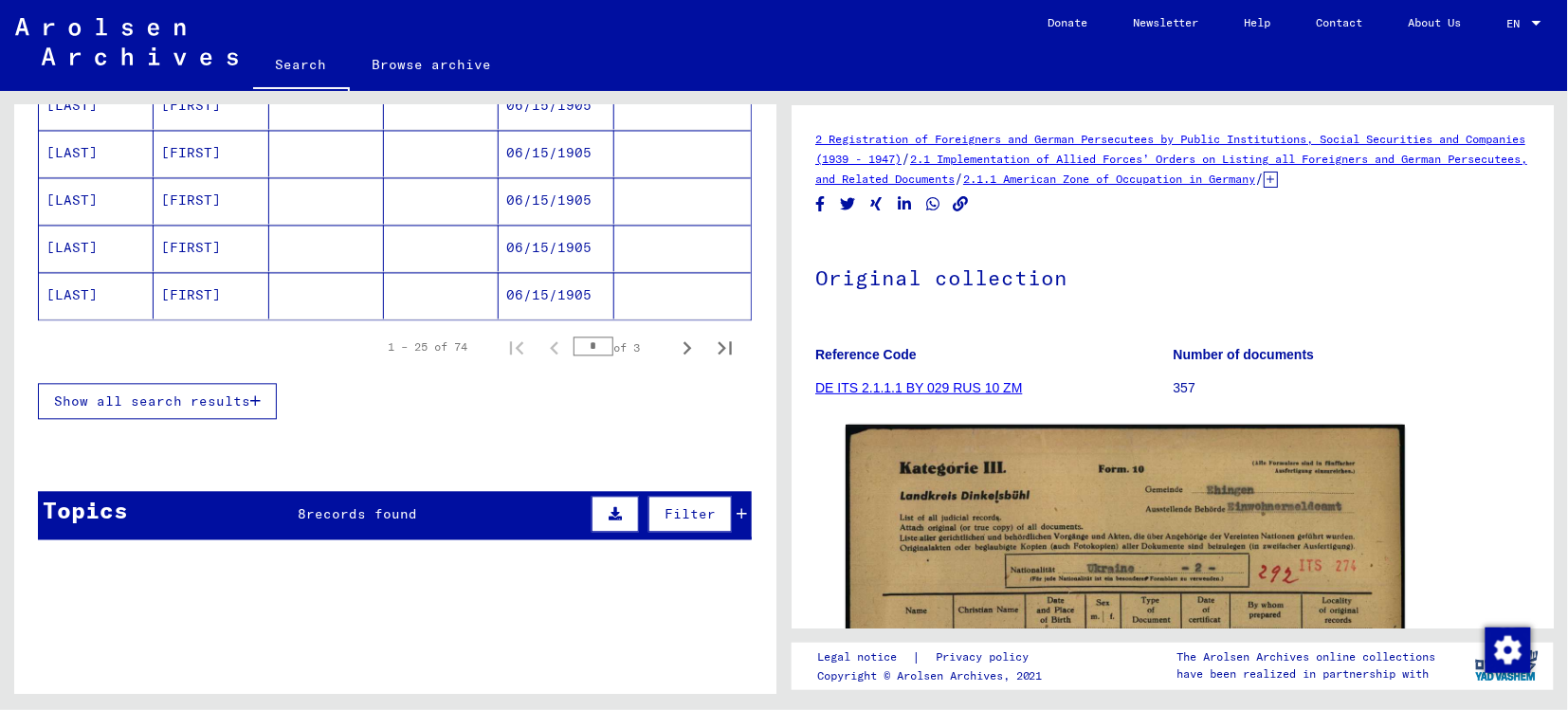 scroll, scrollTop: 1268, scrollLeft: 0, axis: vertical 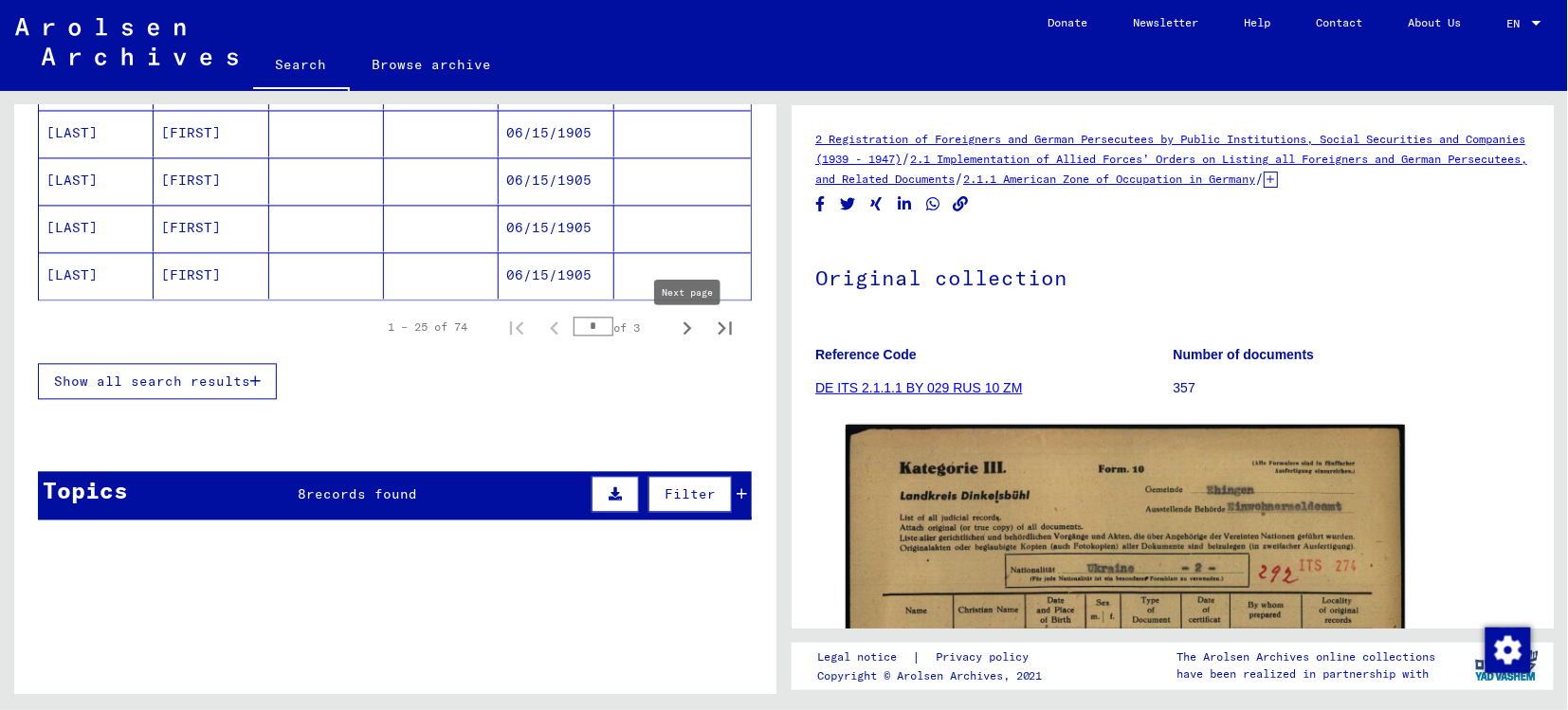 click 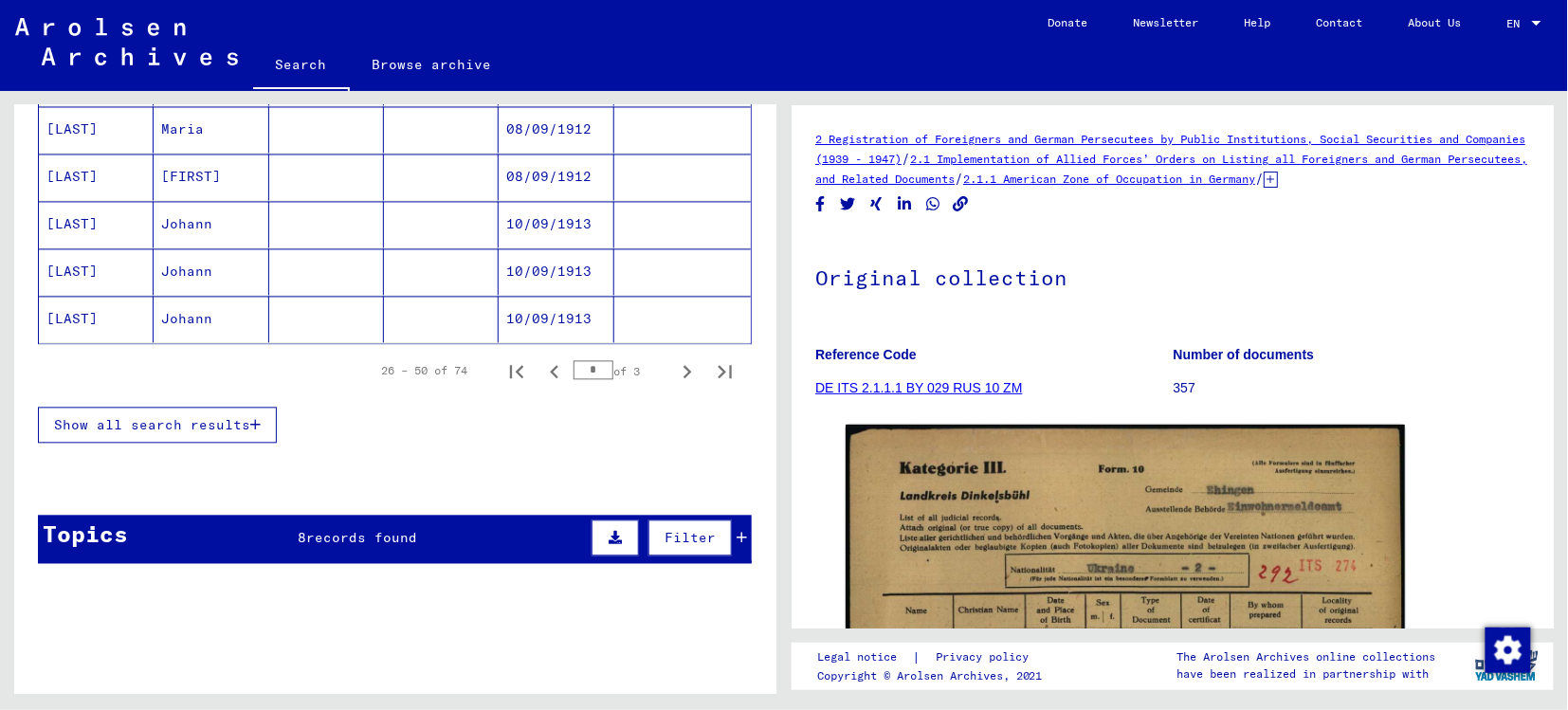 scroll, scrollTop: 1292, scrollLeft: 0, axis: vertical 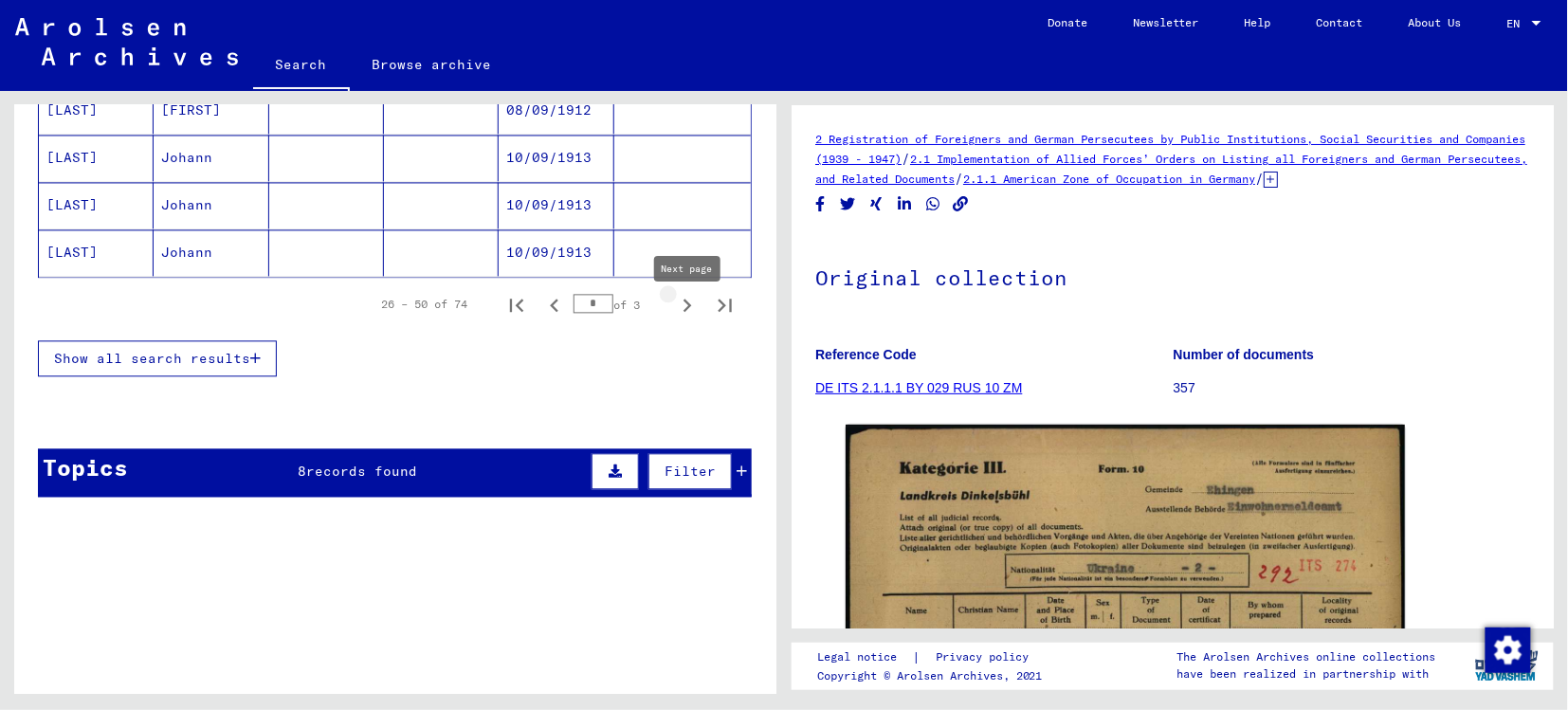 click 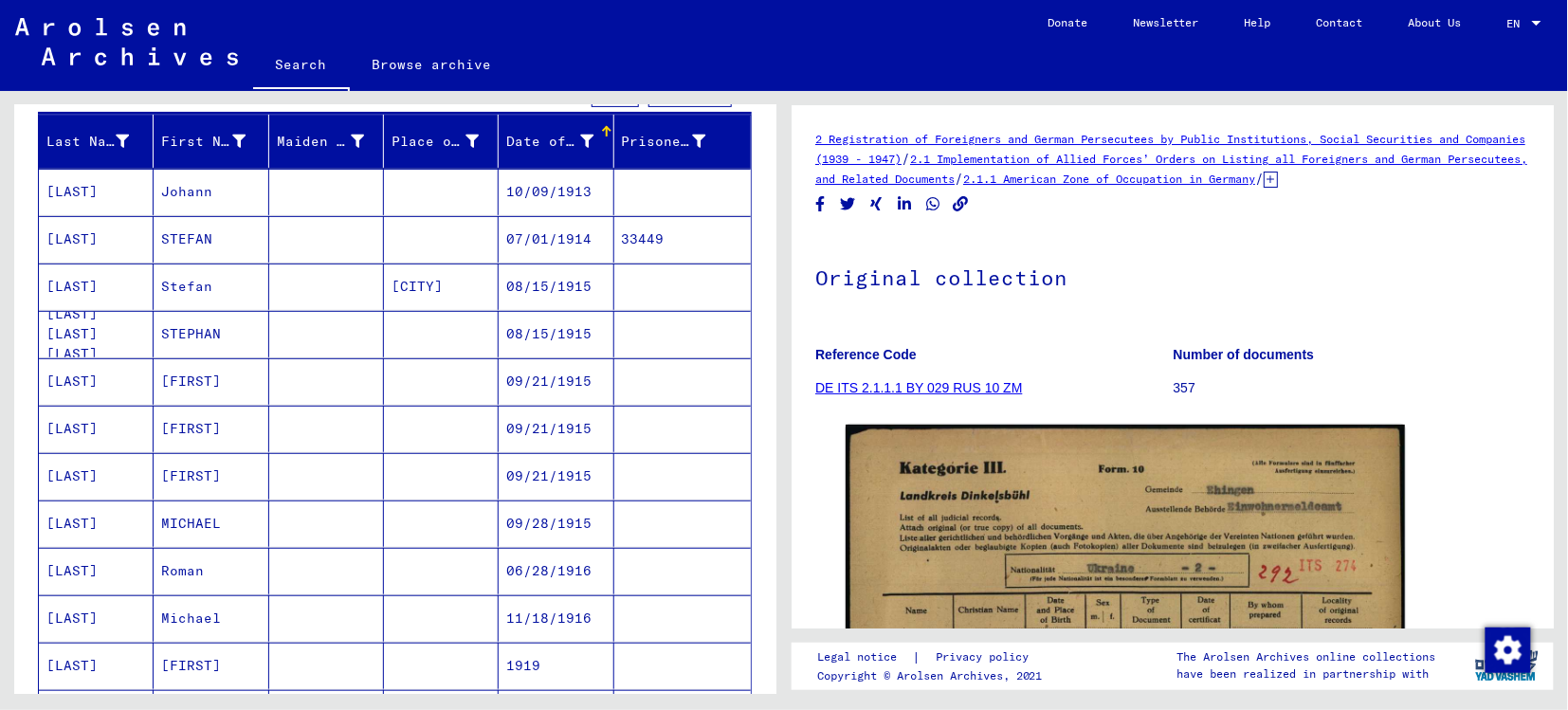 scroll, scrollTop: 200, scrollLeft: 0, axis: vertical 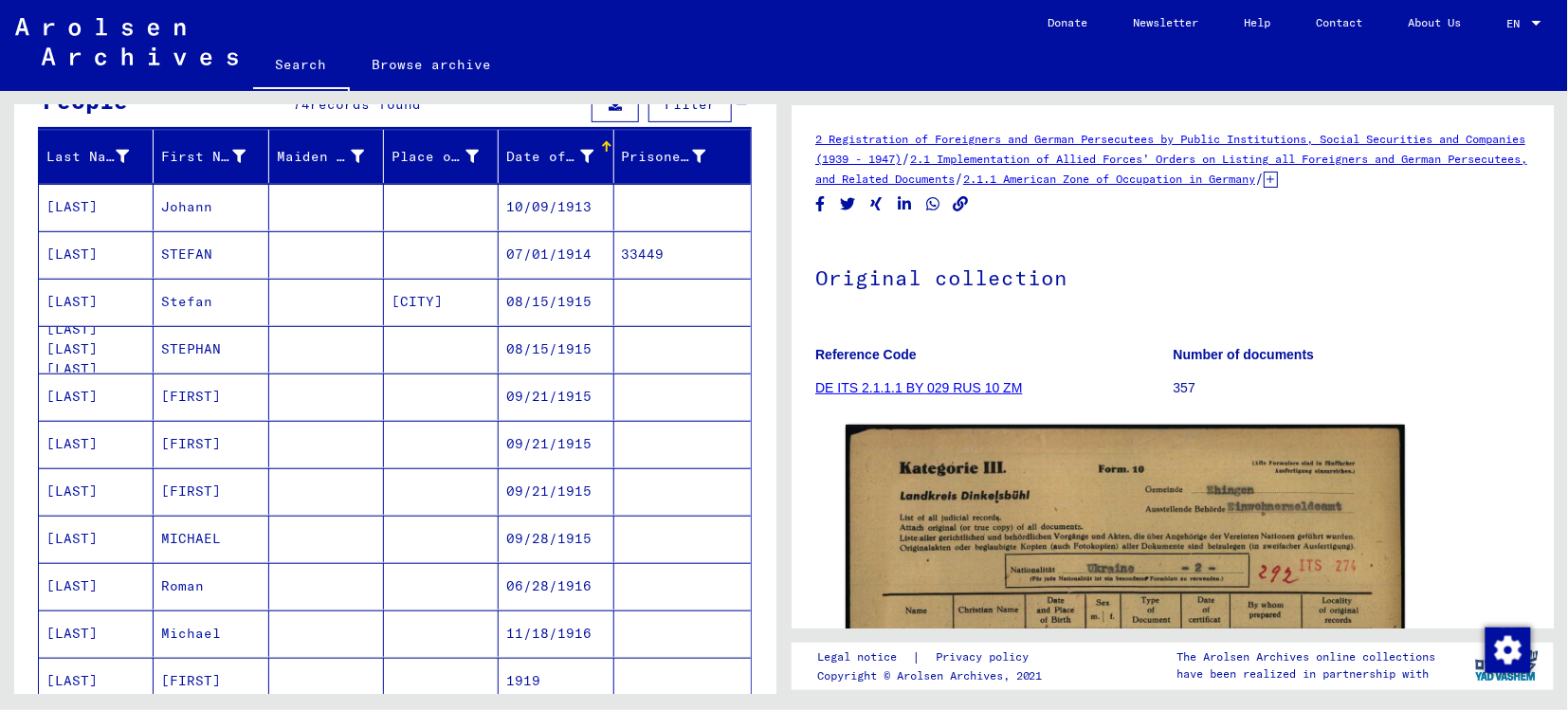 click on "2 Registration of Foreigners and German Persecutees by Public Institutions, Social Securities and Companies (1939 - 1947)" 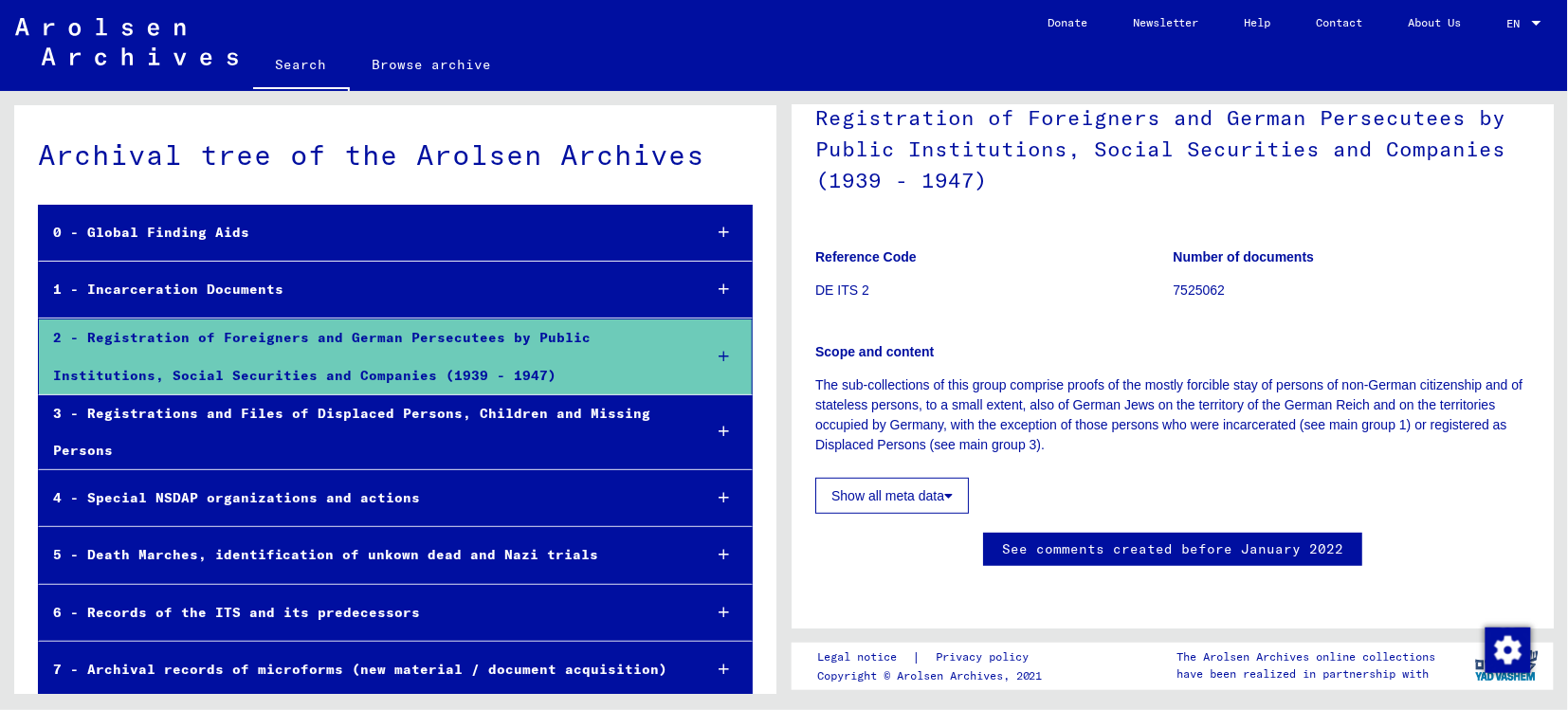 scroll, scrollTop: 962, scrollLeft: 0, axis: vertical 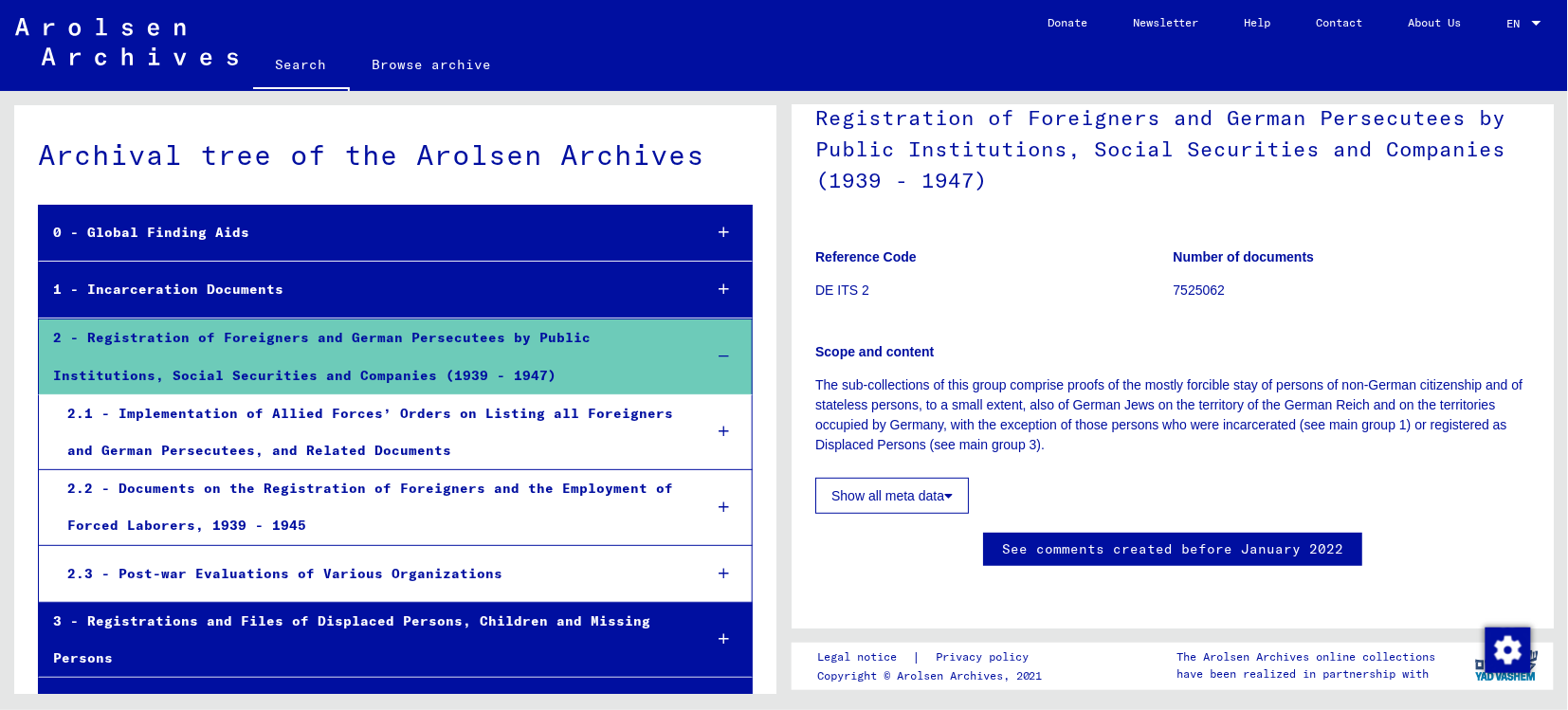 click on "2.2 - Documents on the Registration of Foreigners and the Employment of Forced Laborers, 1939 - 1945" at bounding box center [370, 507] 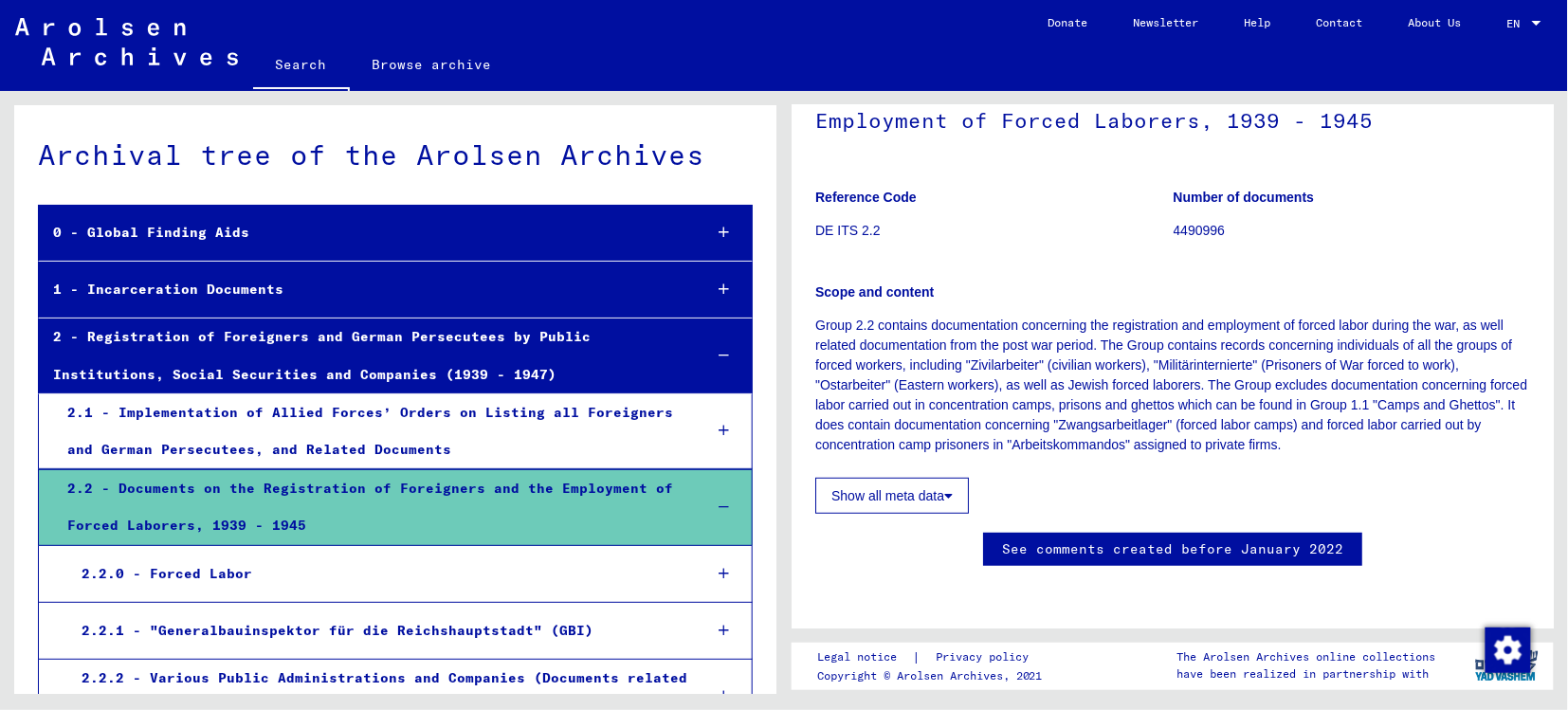 scroll, scrollTop: 419, scrollLeft: 0, axis: vertical 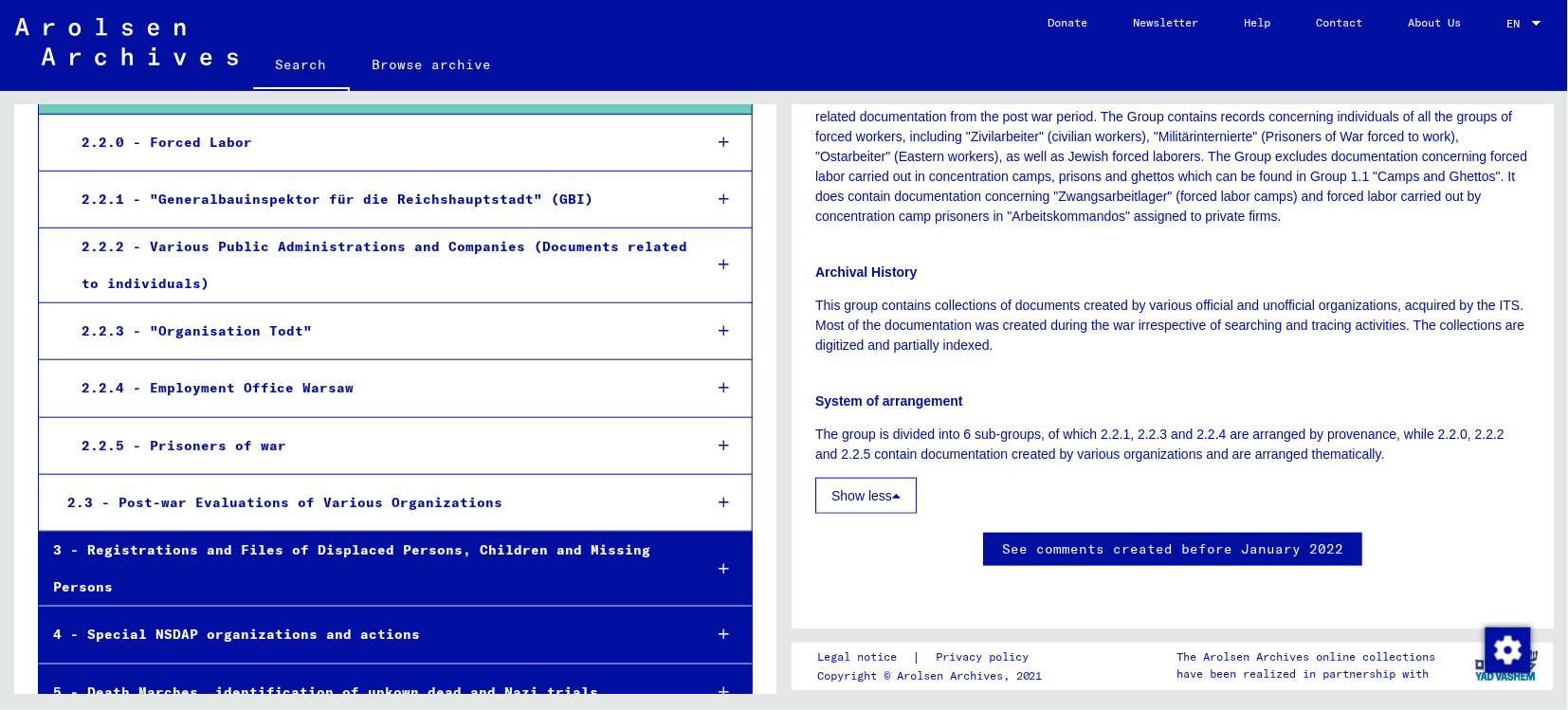 click on "2.2.5 - Prisoners of war" at bounding box center (377, 446) 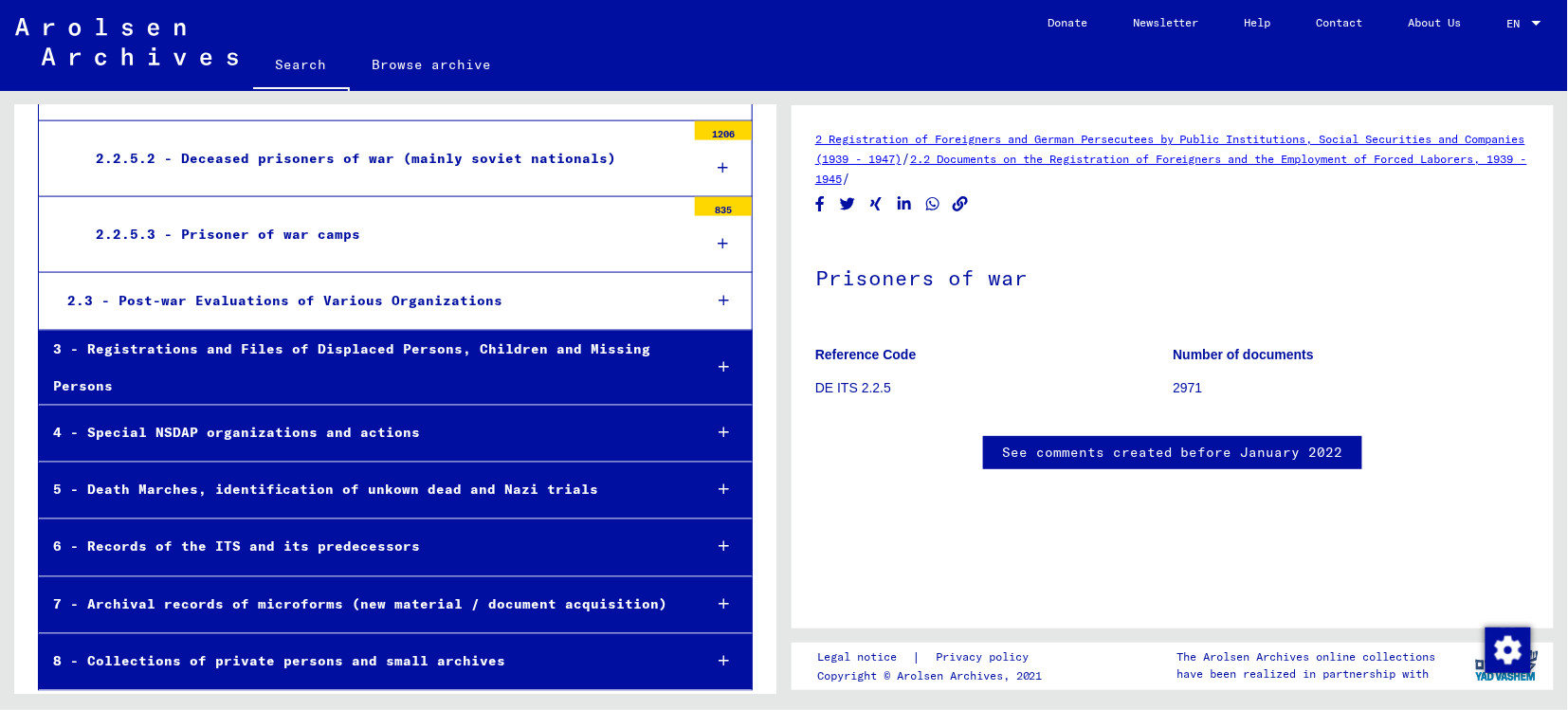 scroll, scrollTop: 871, scrollLeft: 0, axis: vertical 